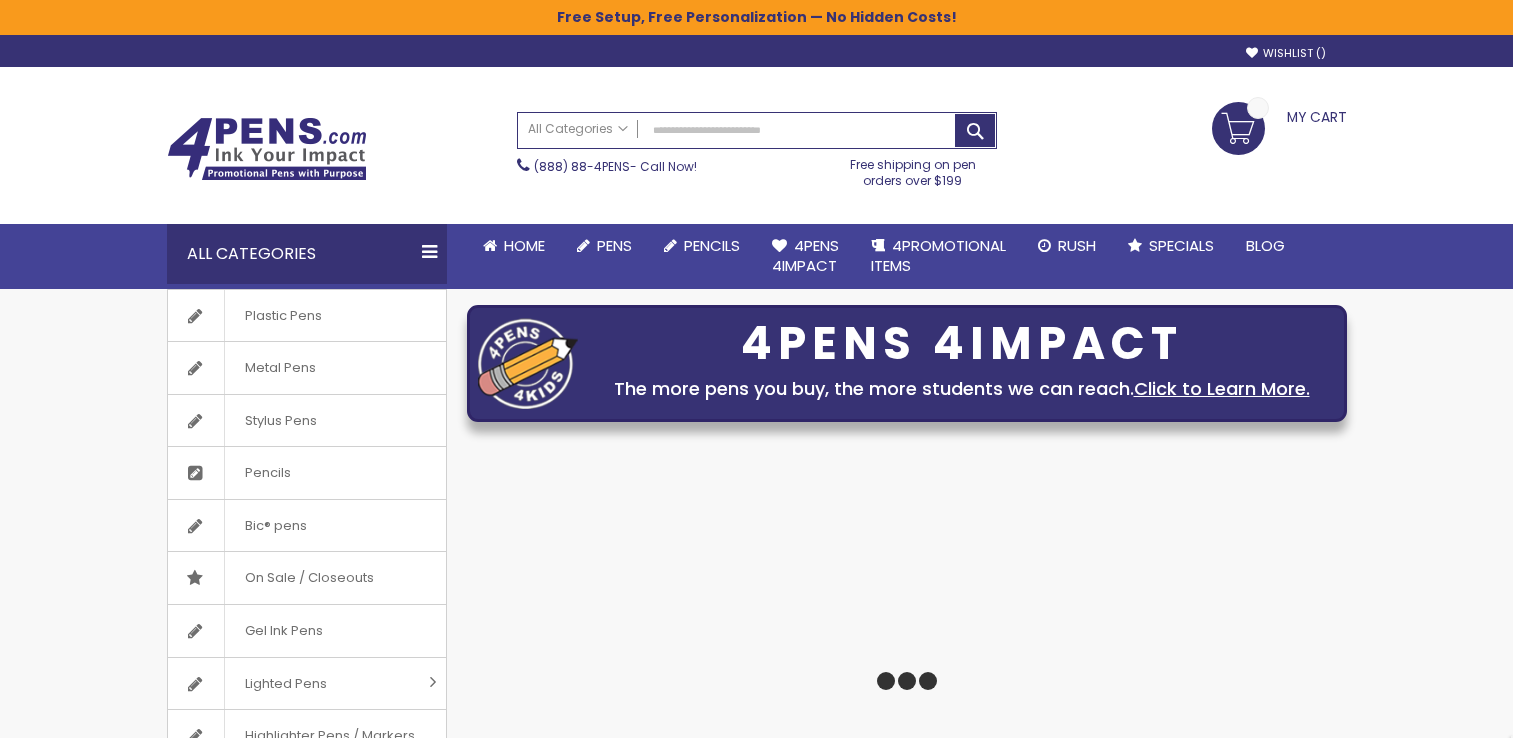 scroll, scrollTop: 0, scrollLeft: 0, axis: both 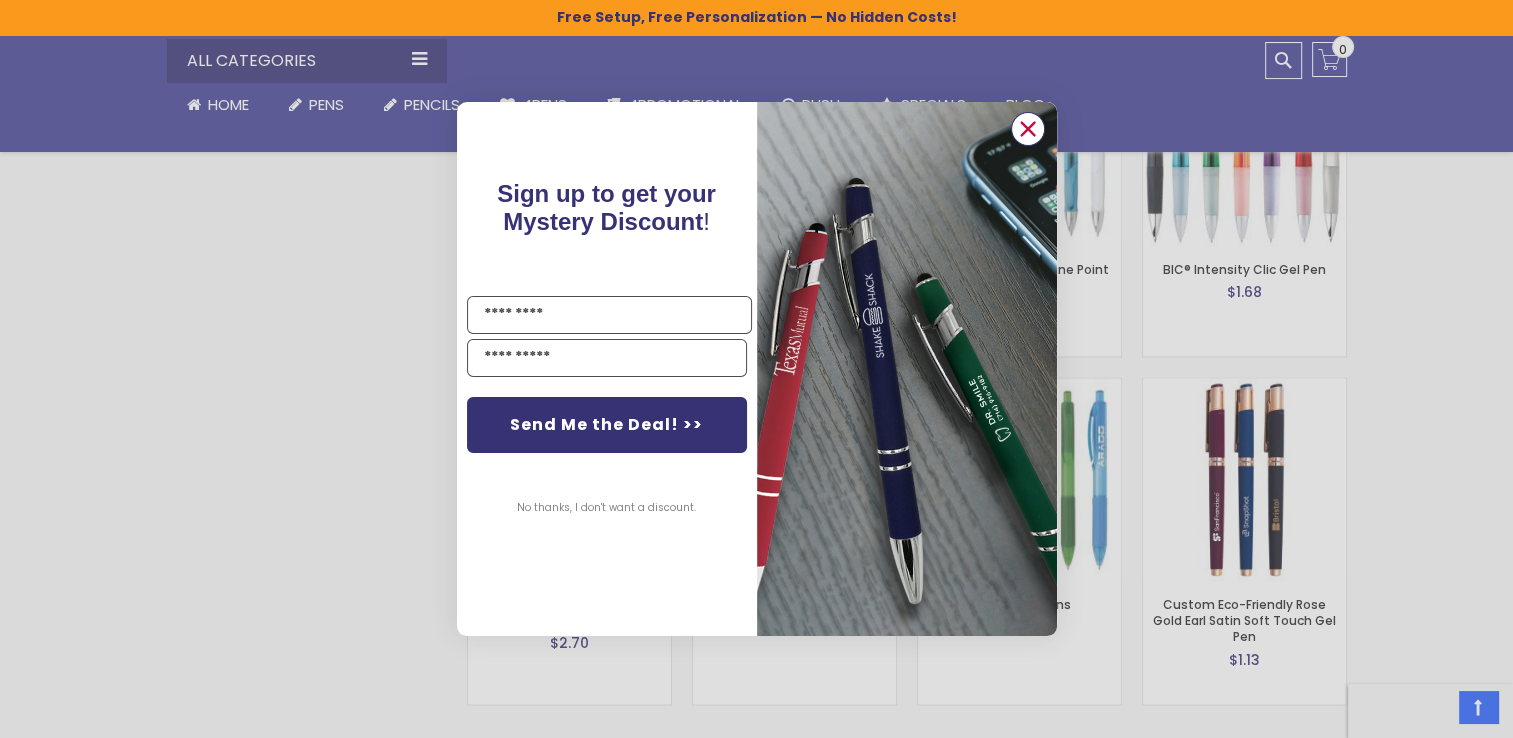 click at bounding box center [1027, 129] 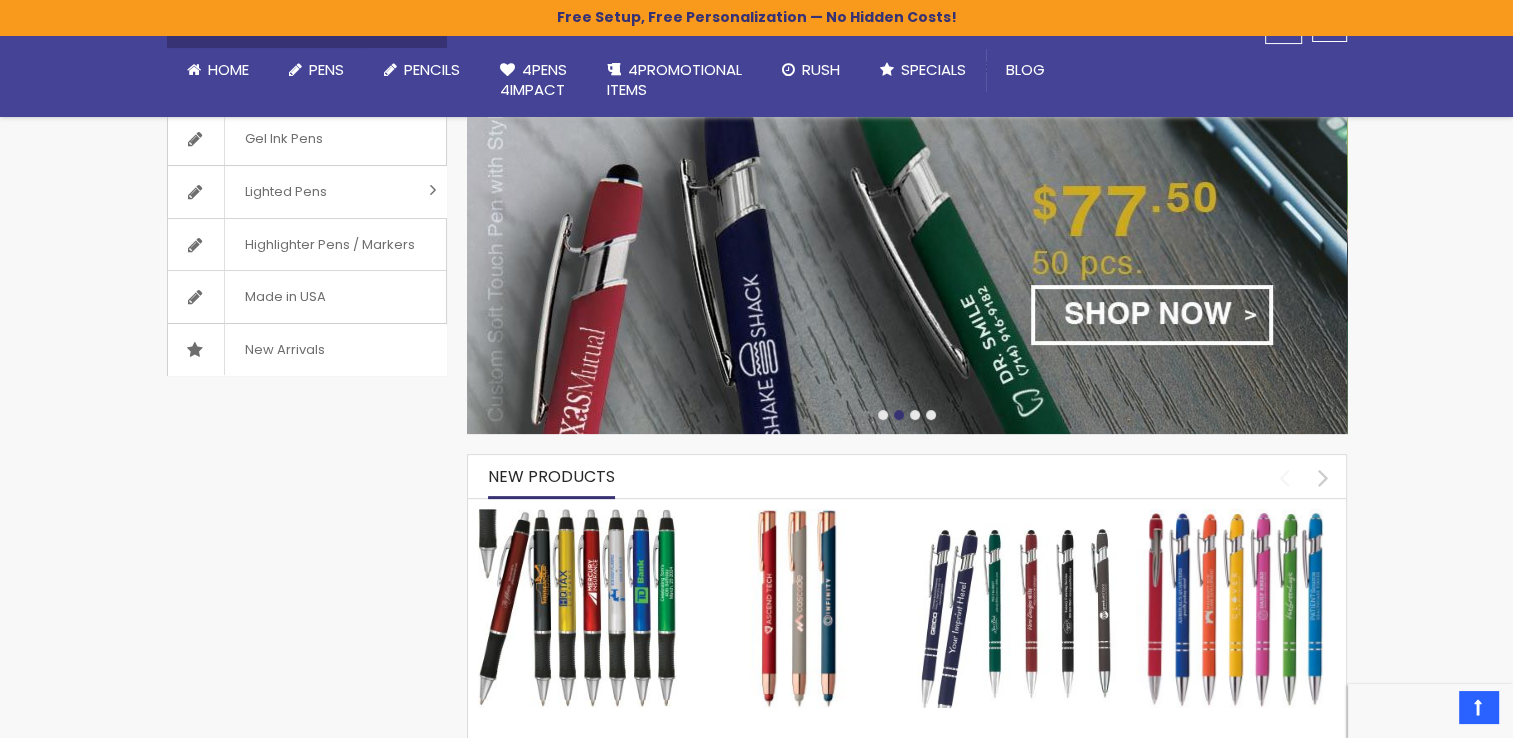 scroll, scrollTop: 700, scrollLeft: 0, axis: vertical 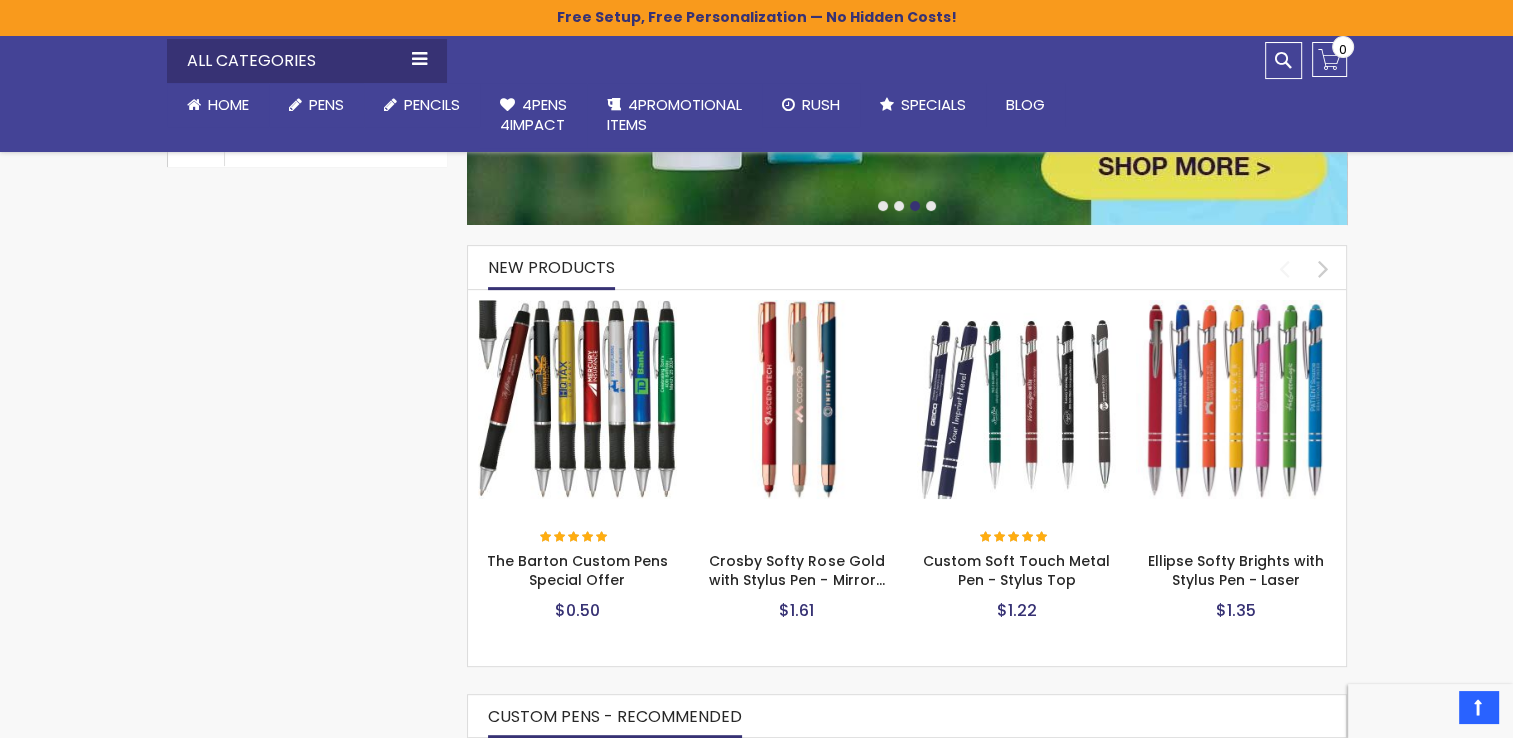click at bounding box center [1017, 400] 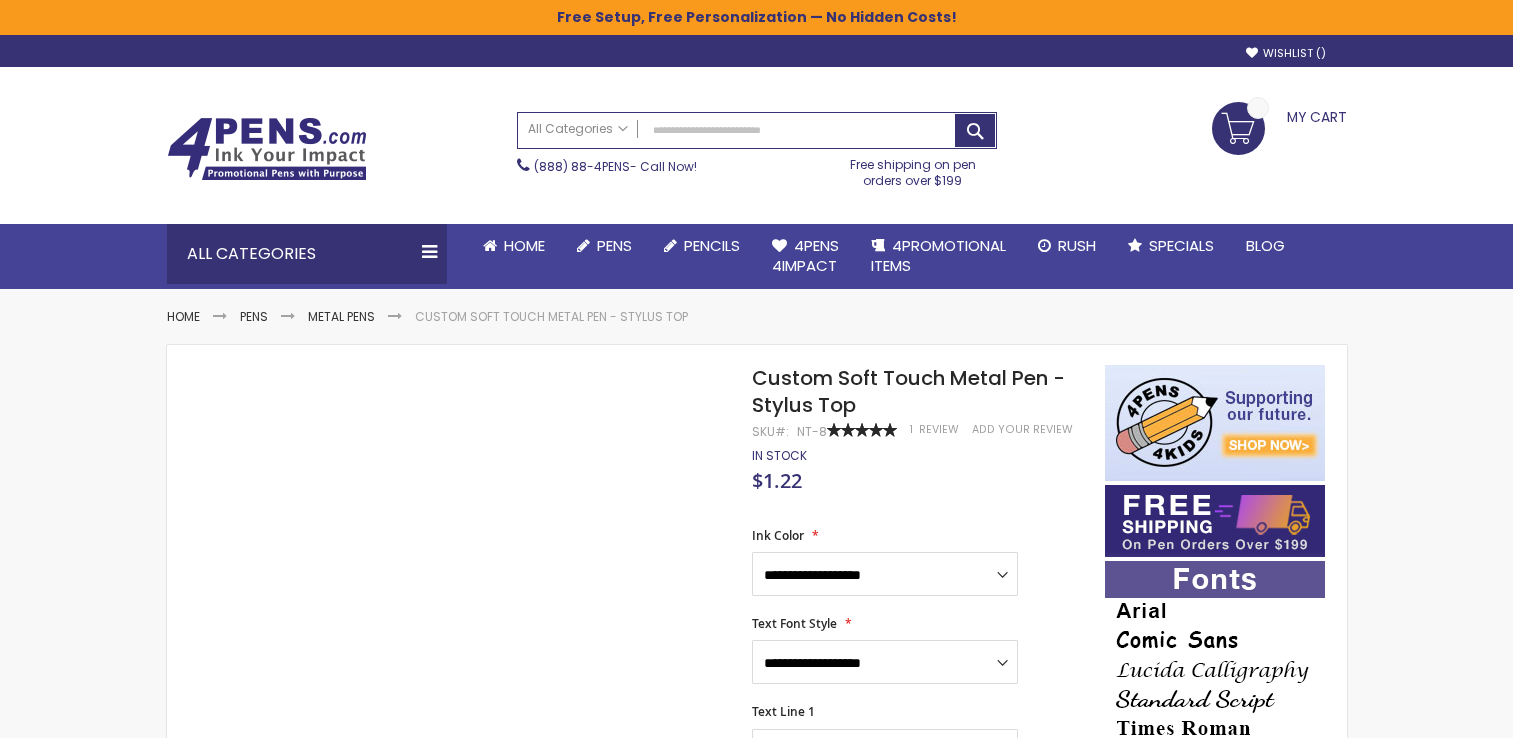 scroll, scrollTop: 0, scrollLeft: 0, axis: both 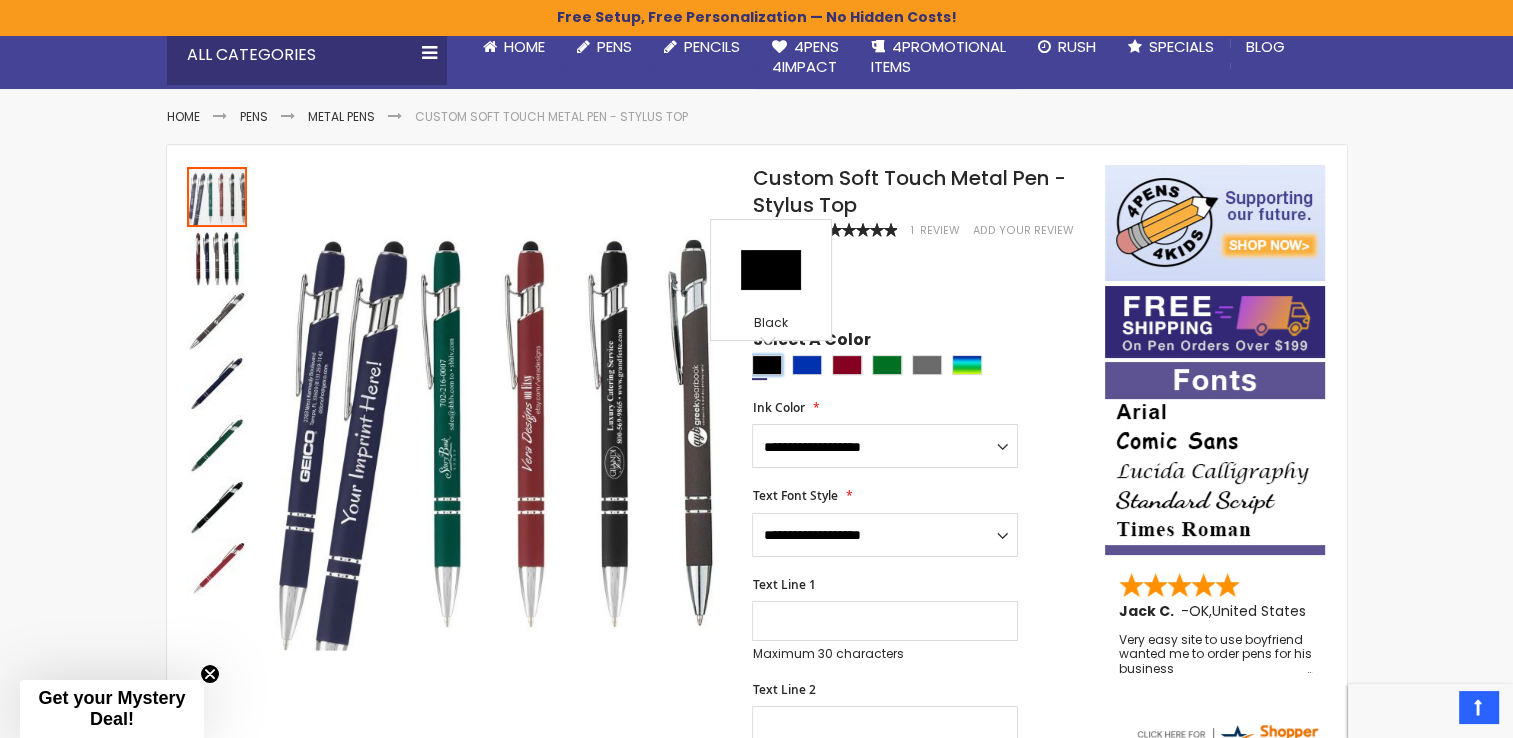 click at bounding box center [767, 365] 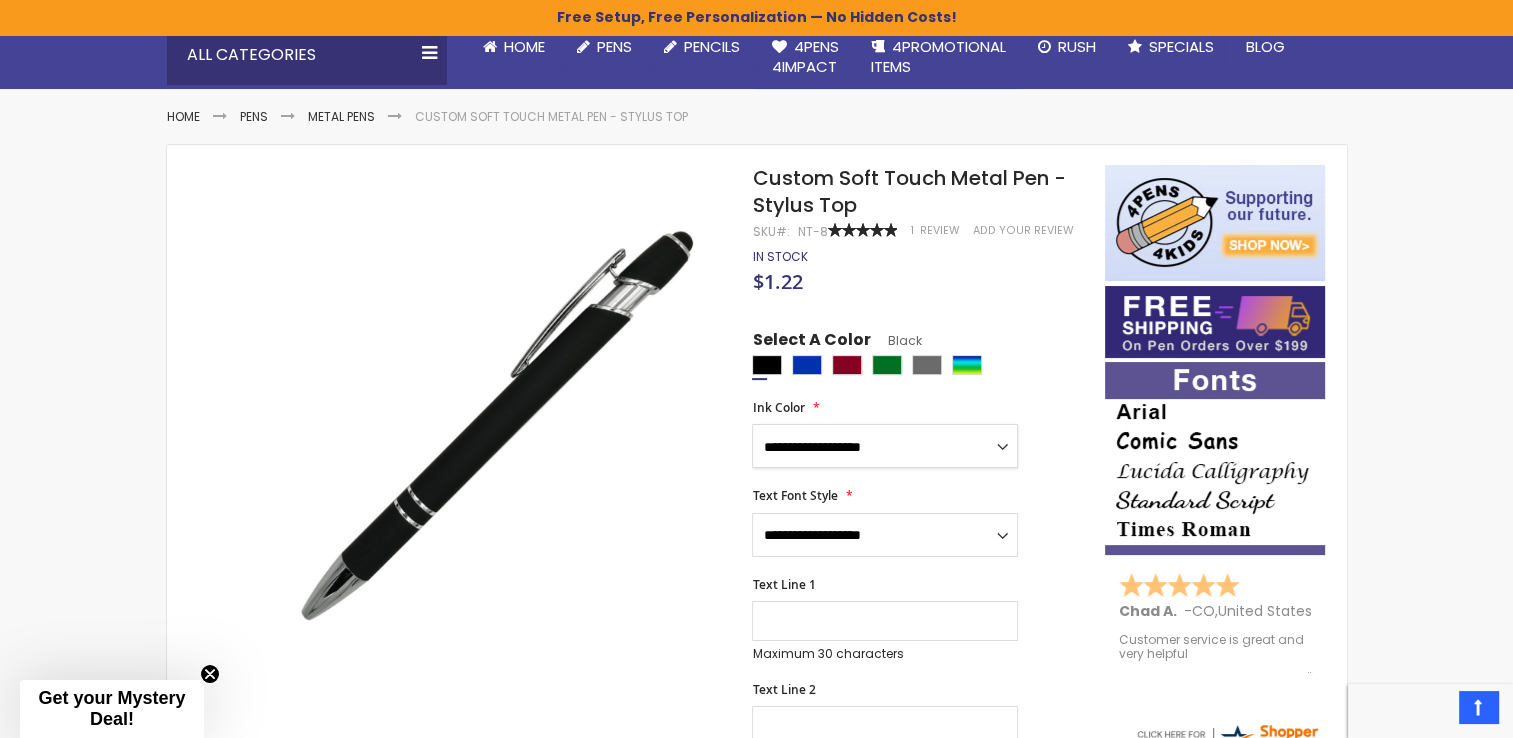 click on "**********" at bounding box center (885, 446) 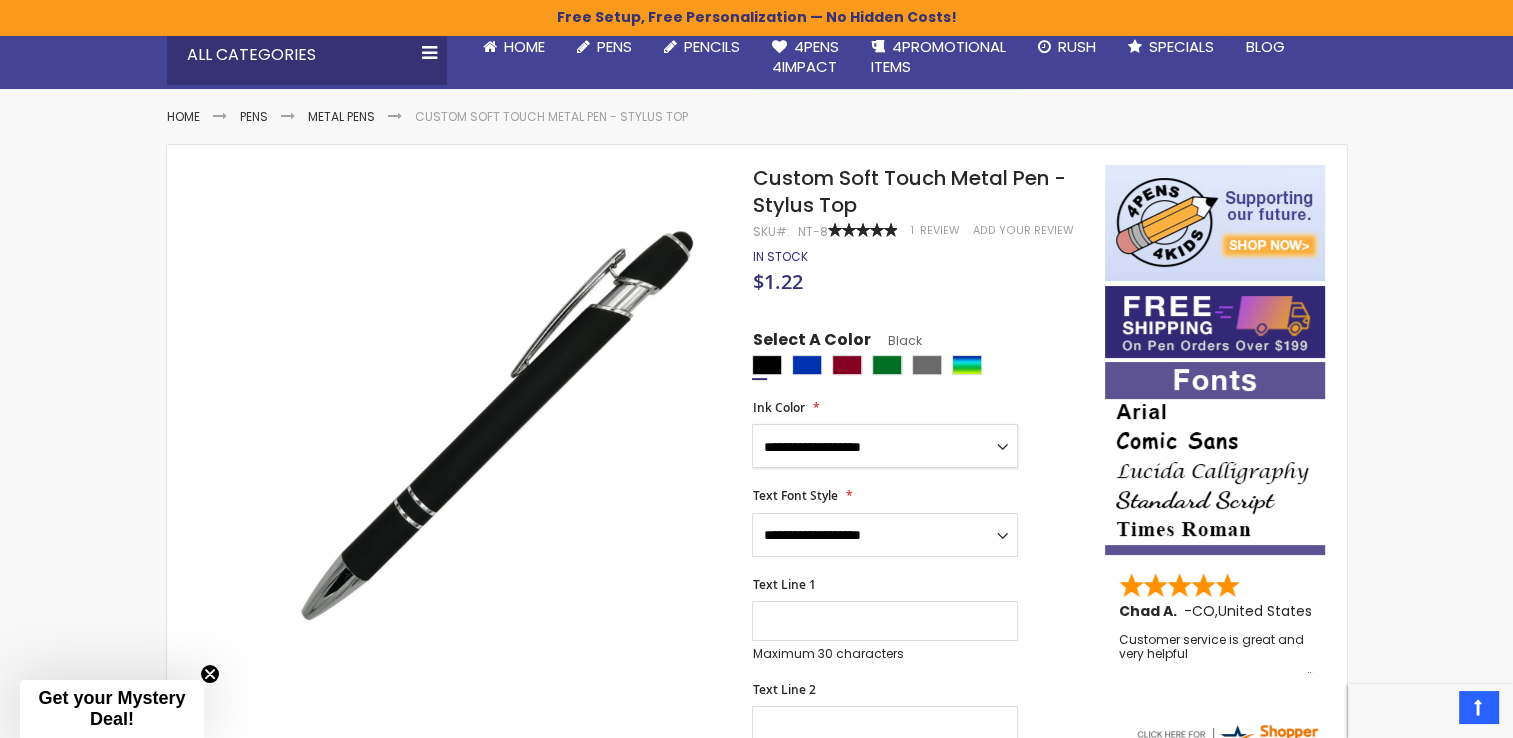 select on "**" 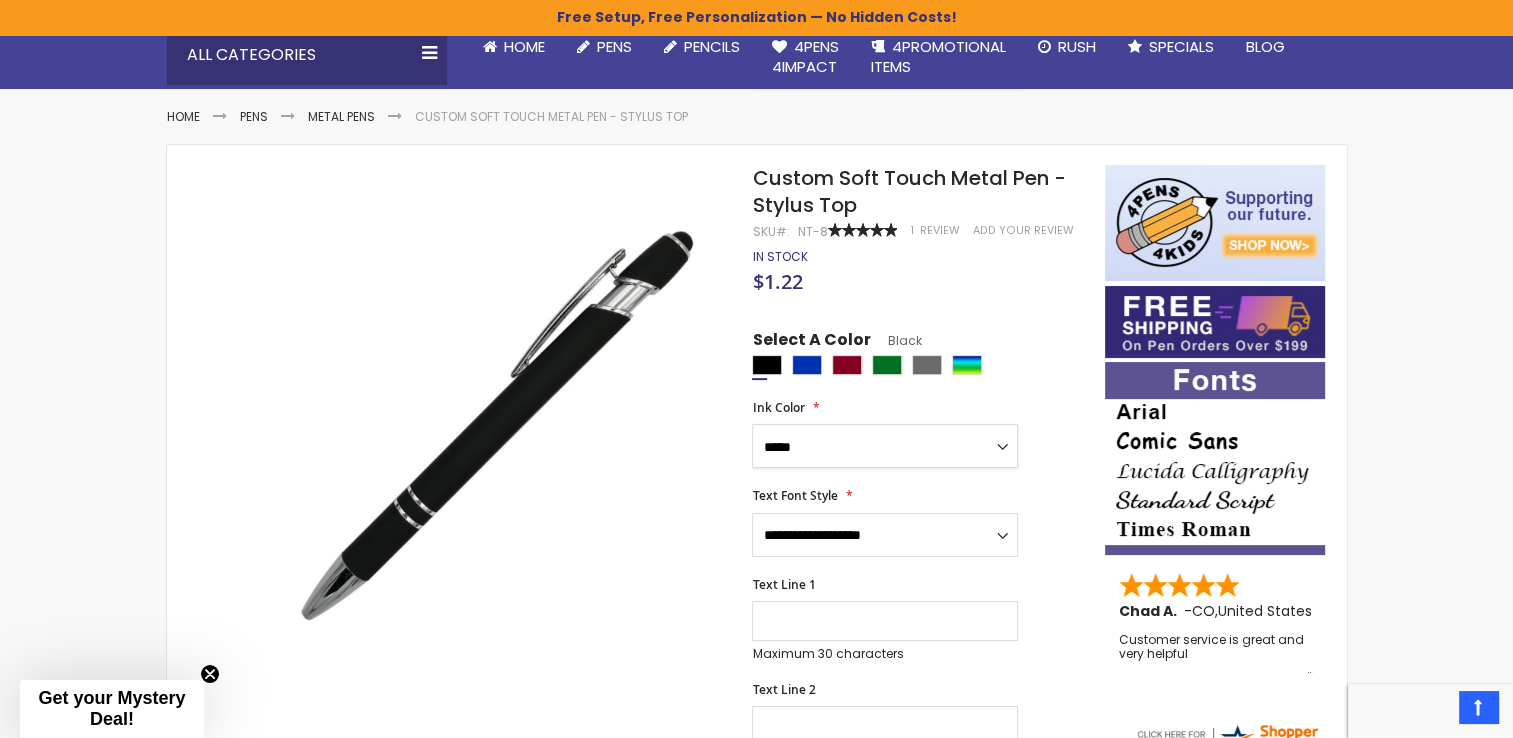 click on "**********" at bounding box center (885, 446) 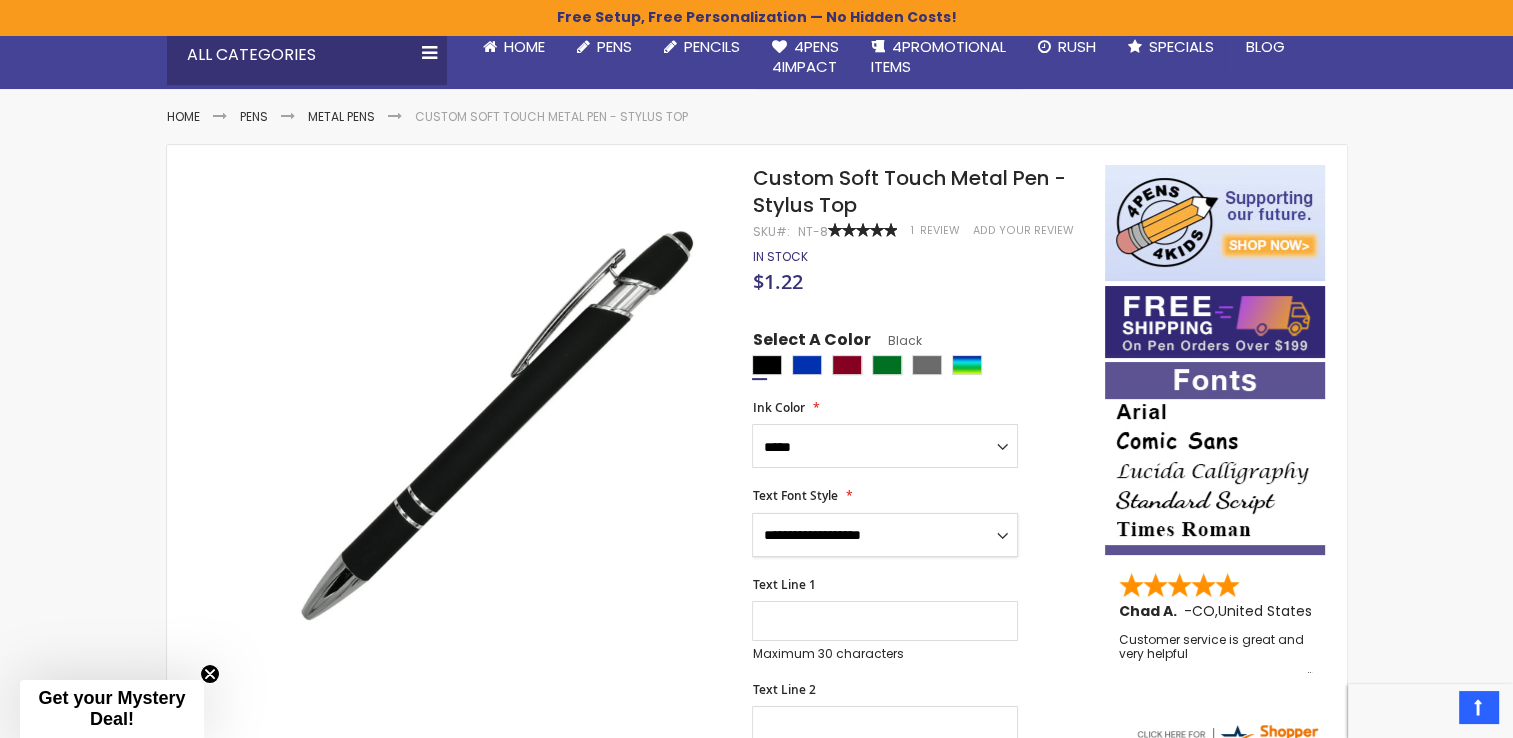 click on "**********" at bounding box center [885, 535] 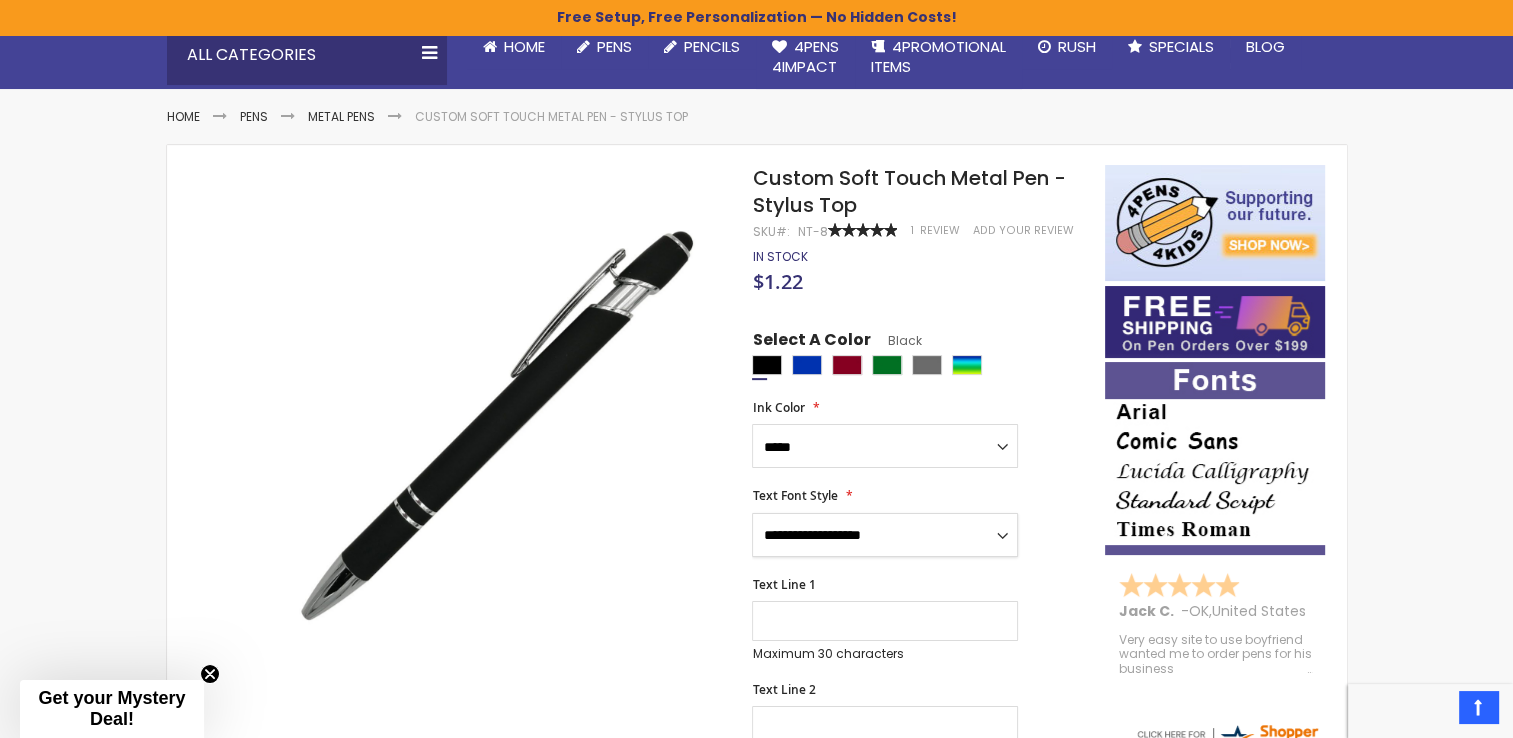 select on "**" 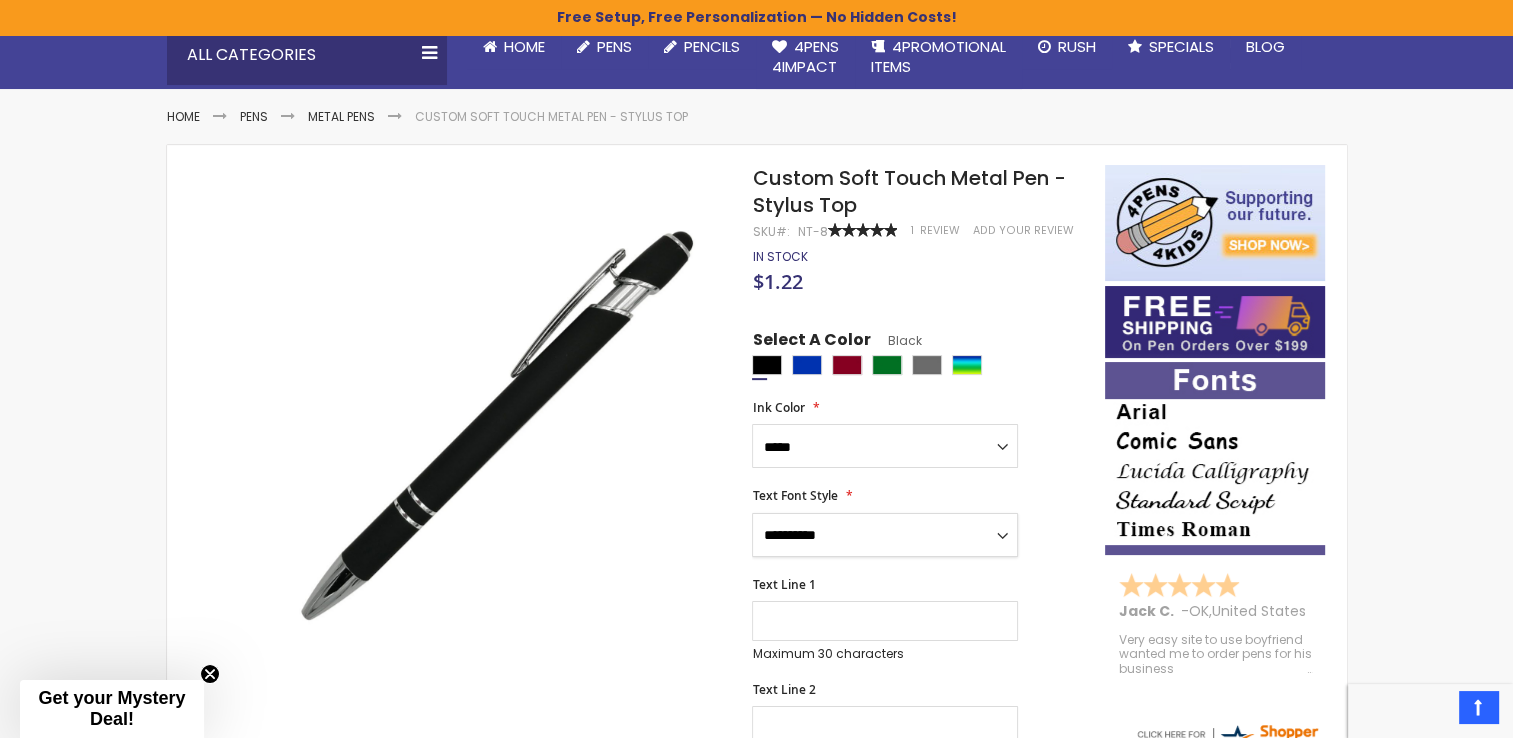 click on "**********" at bounding box center (885, 535) 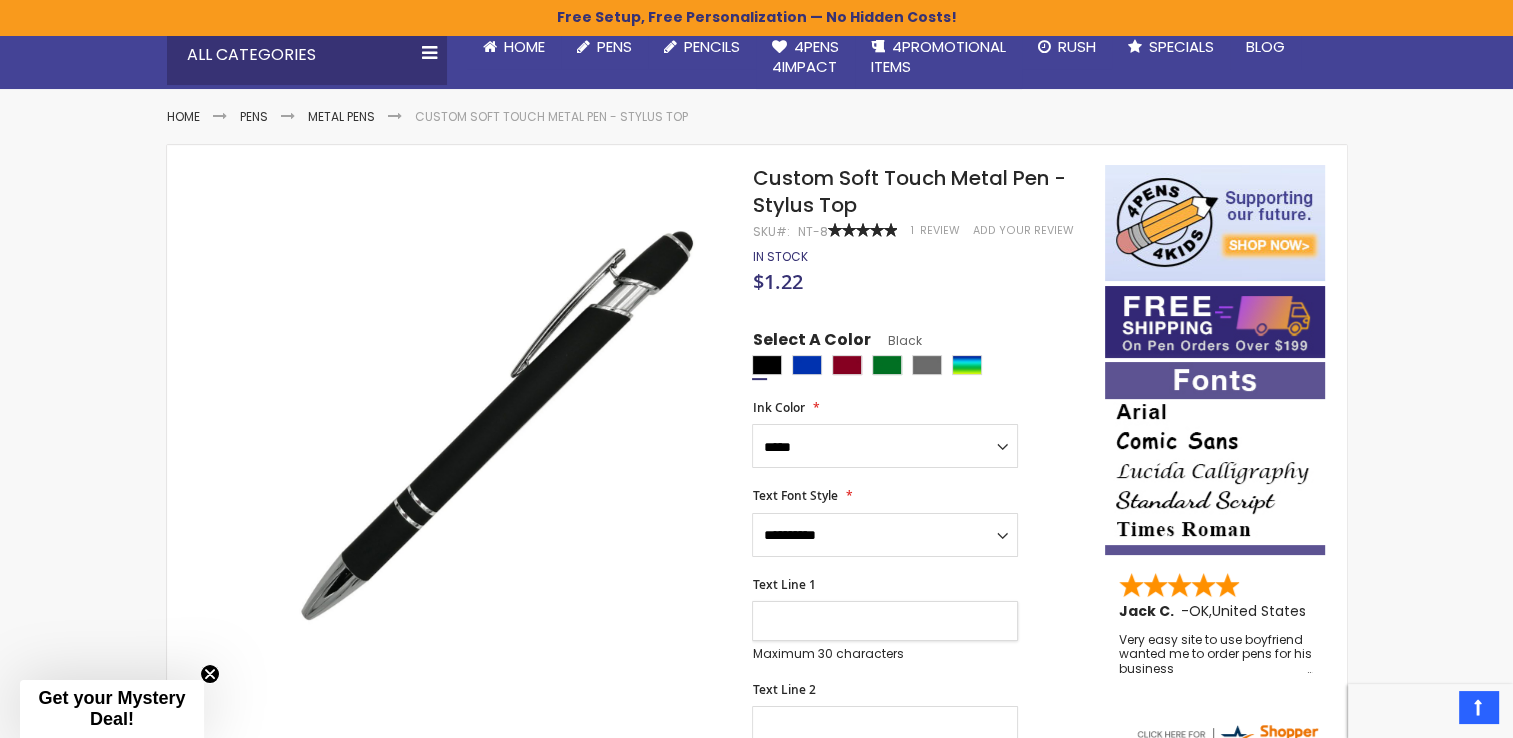 click on "Text Line 1" at bounding box center [885, 621] 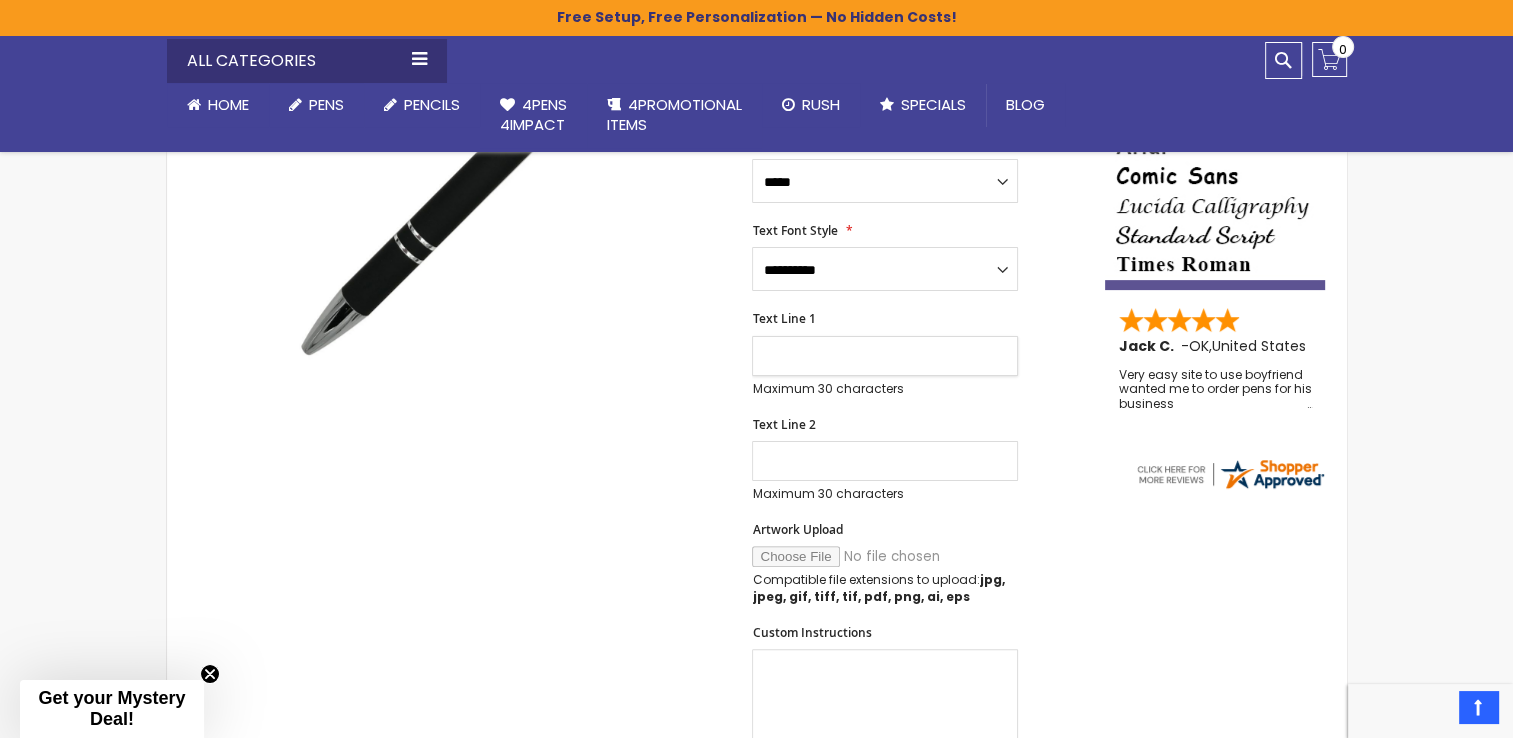 scroll, scrollTop: 500, scrollLeft: 0, axis: vertical 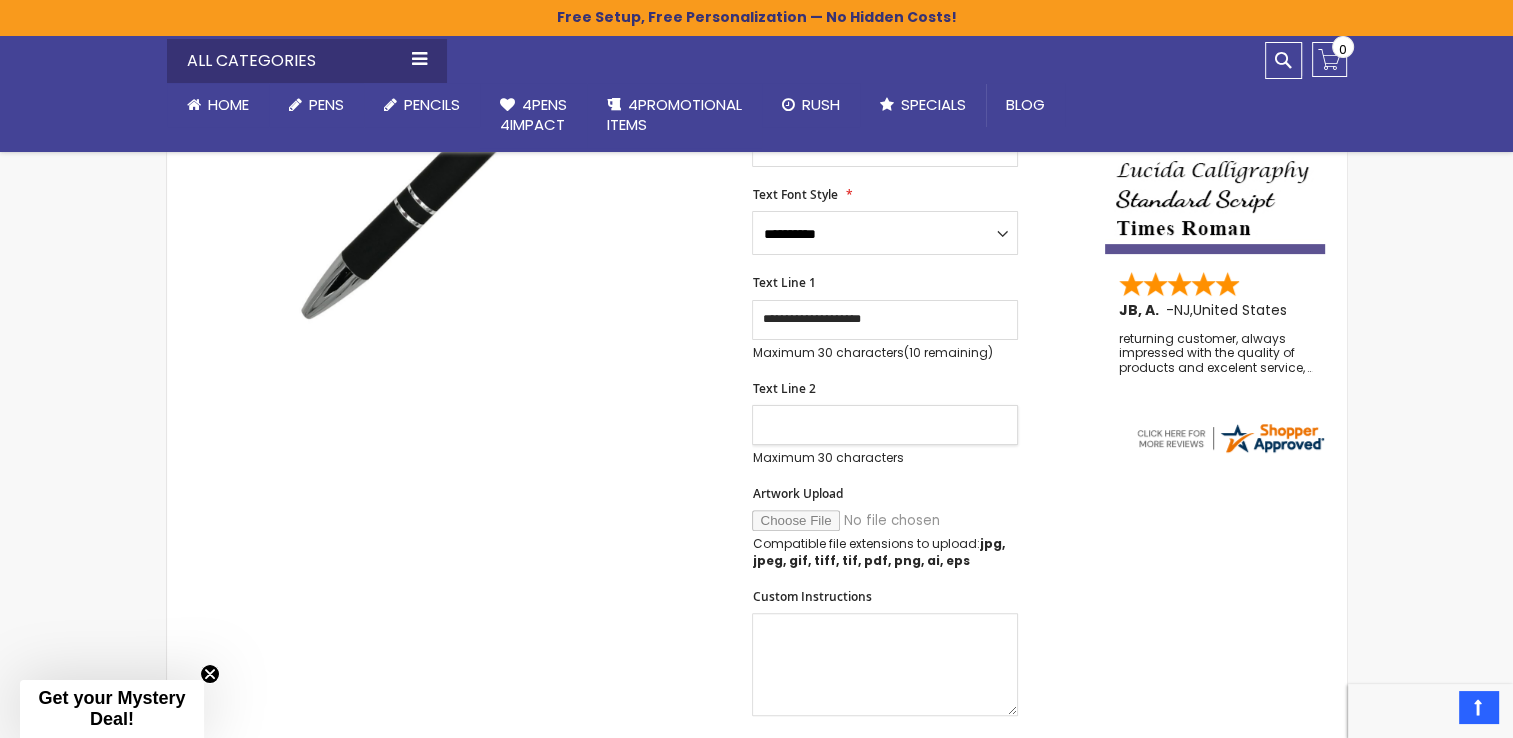 click on "Text Line 2" at bounding box center (885, 425) 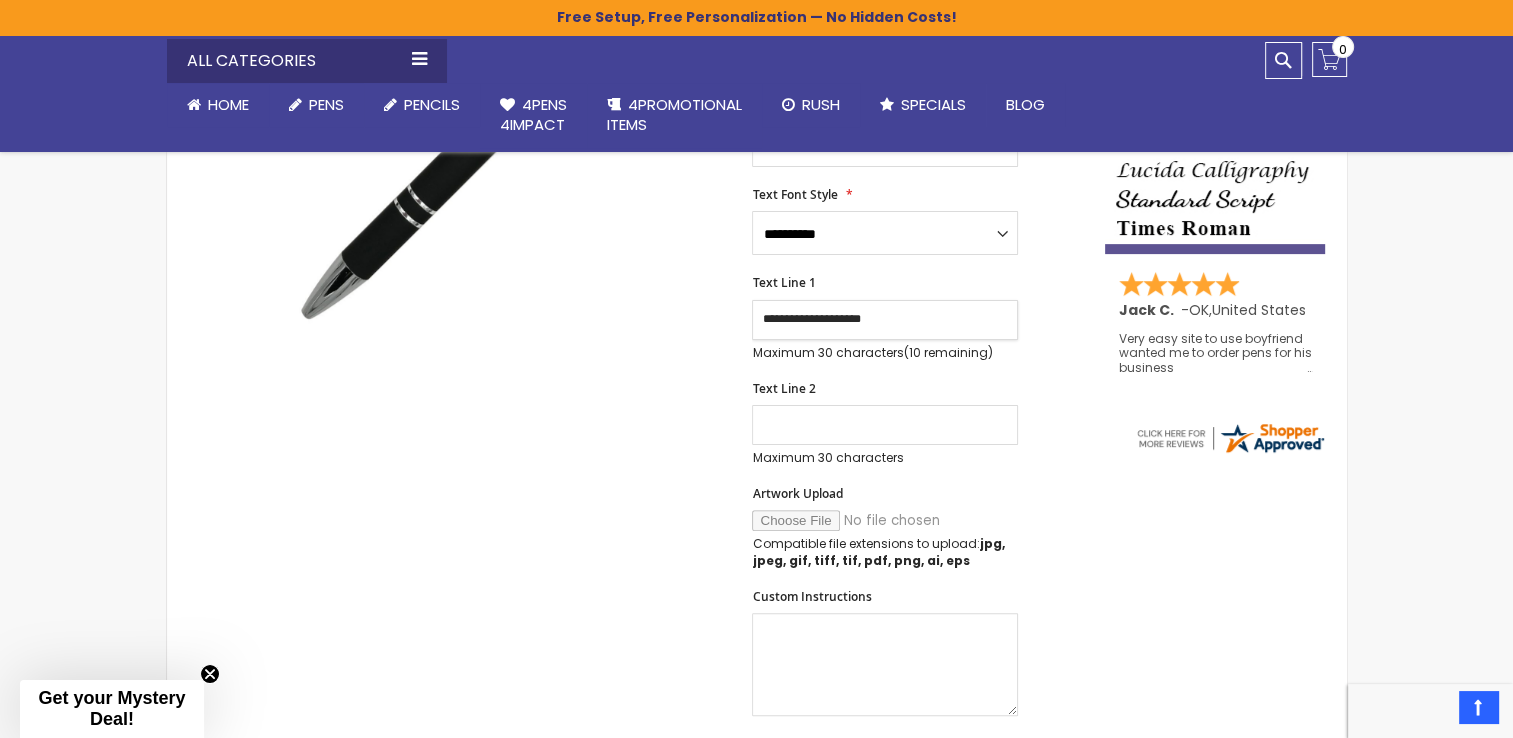 drag, startPoint x: 905, startPoint y: 317, endPoint x: 824, endPoint y: 326, distance: 81.49847 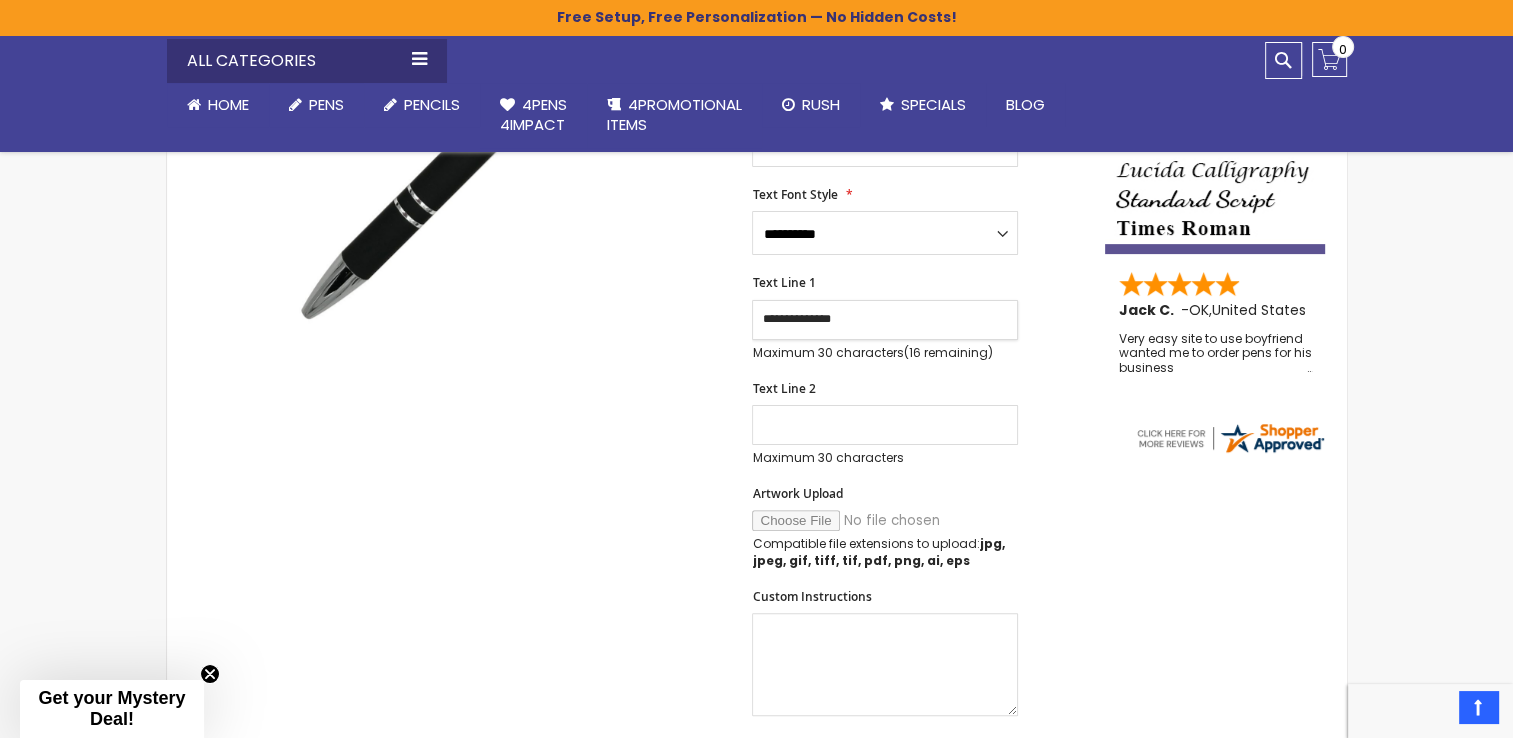 type on "**********" 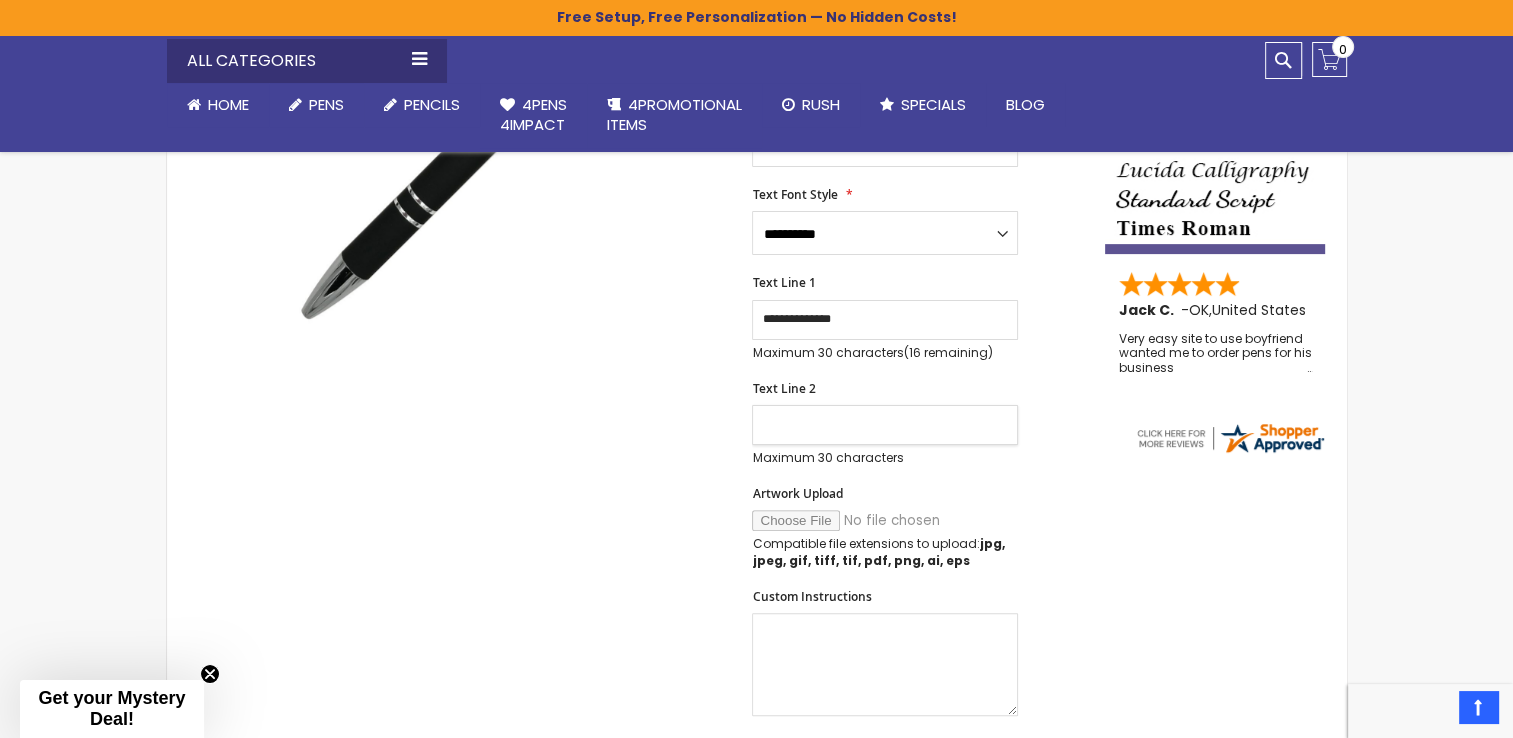 click on "Text Line 2" at bounding box center [885, 425] 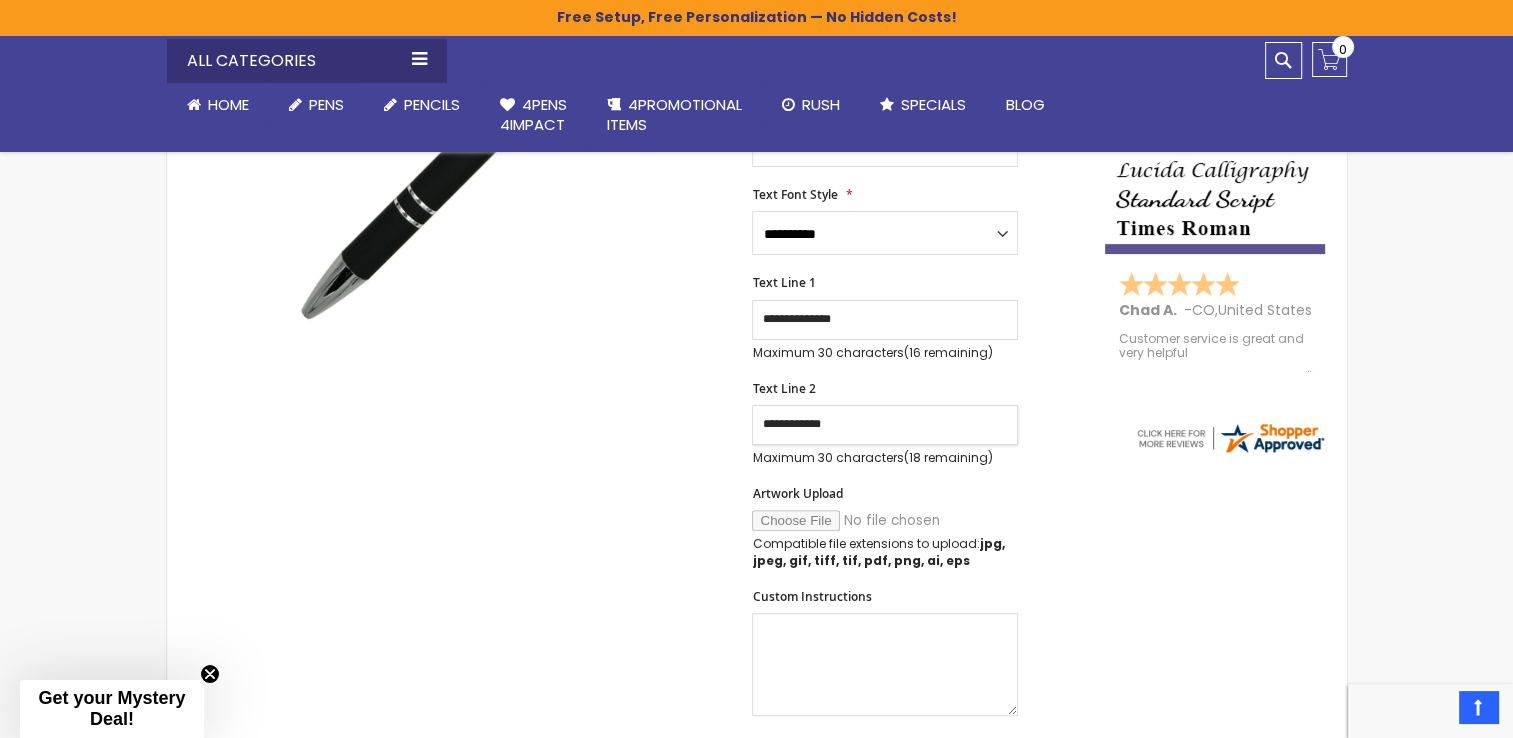 type on "**********" 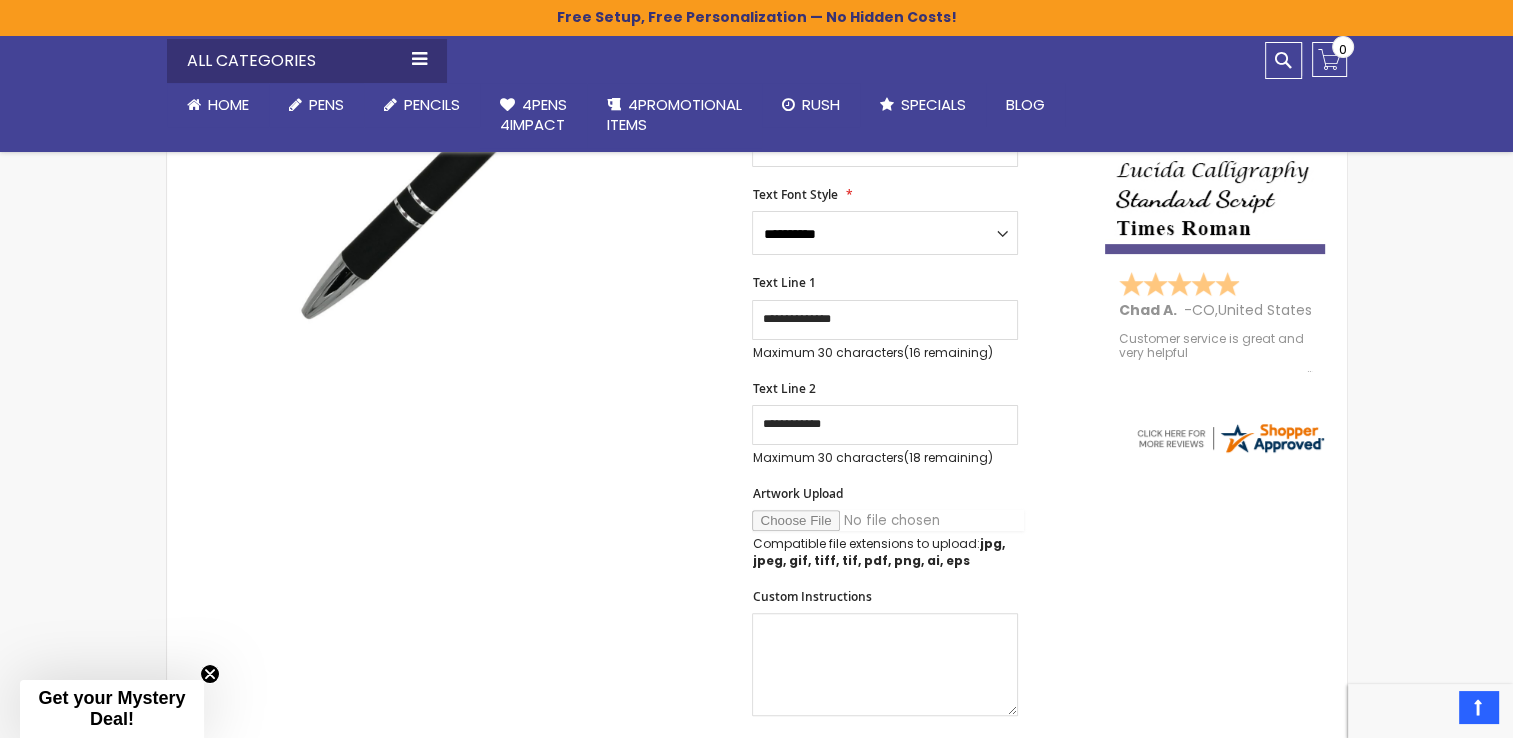 click on "Artwork Upload" at bounding box center (888, 520) 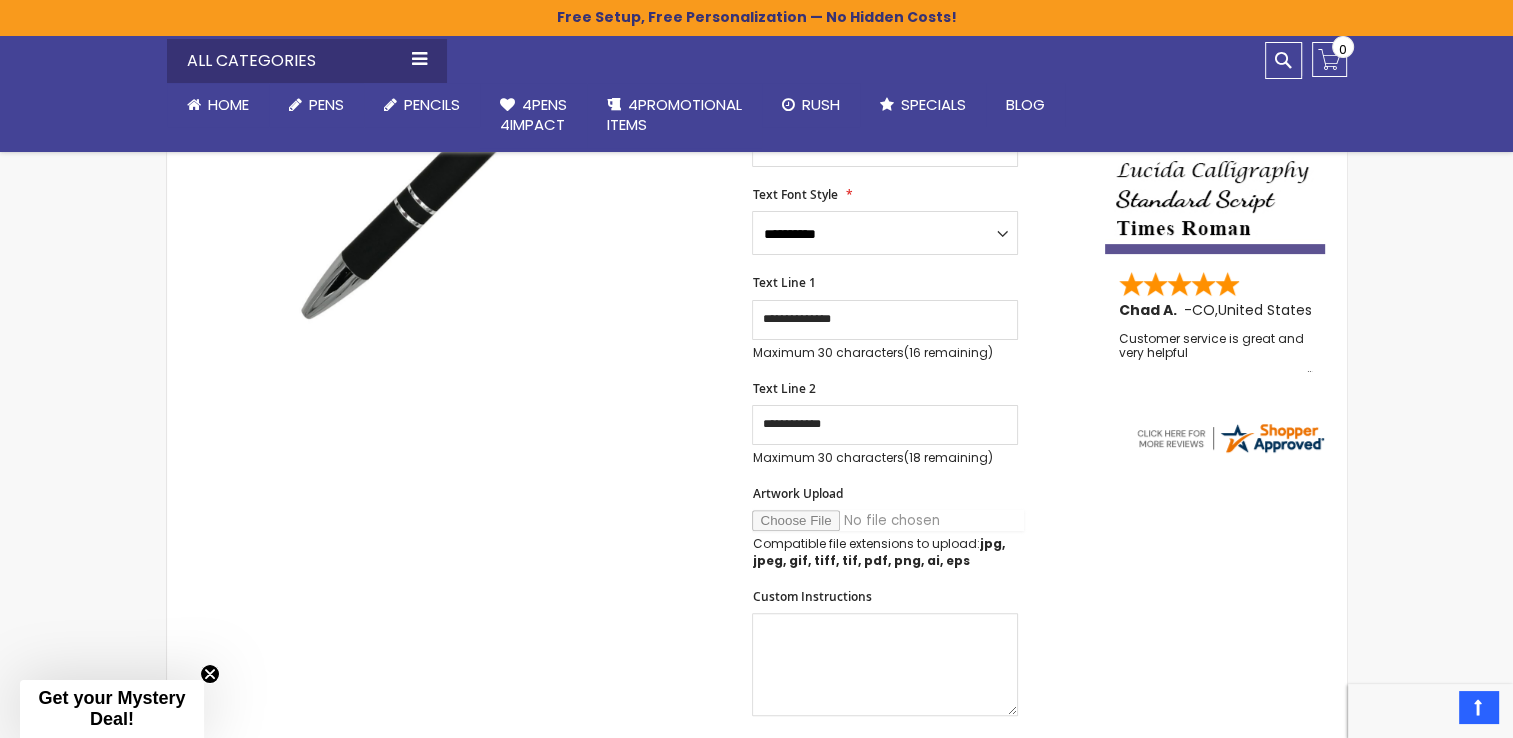 type on "**********" 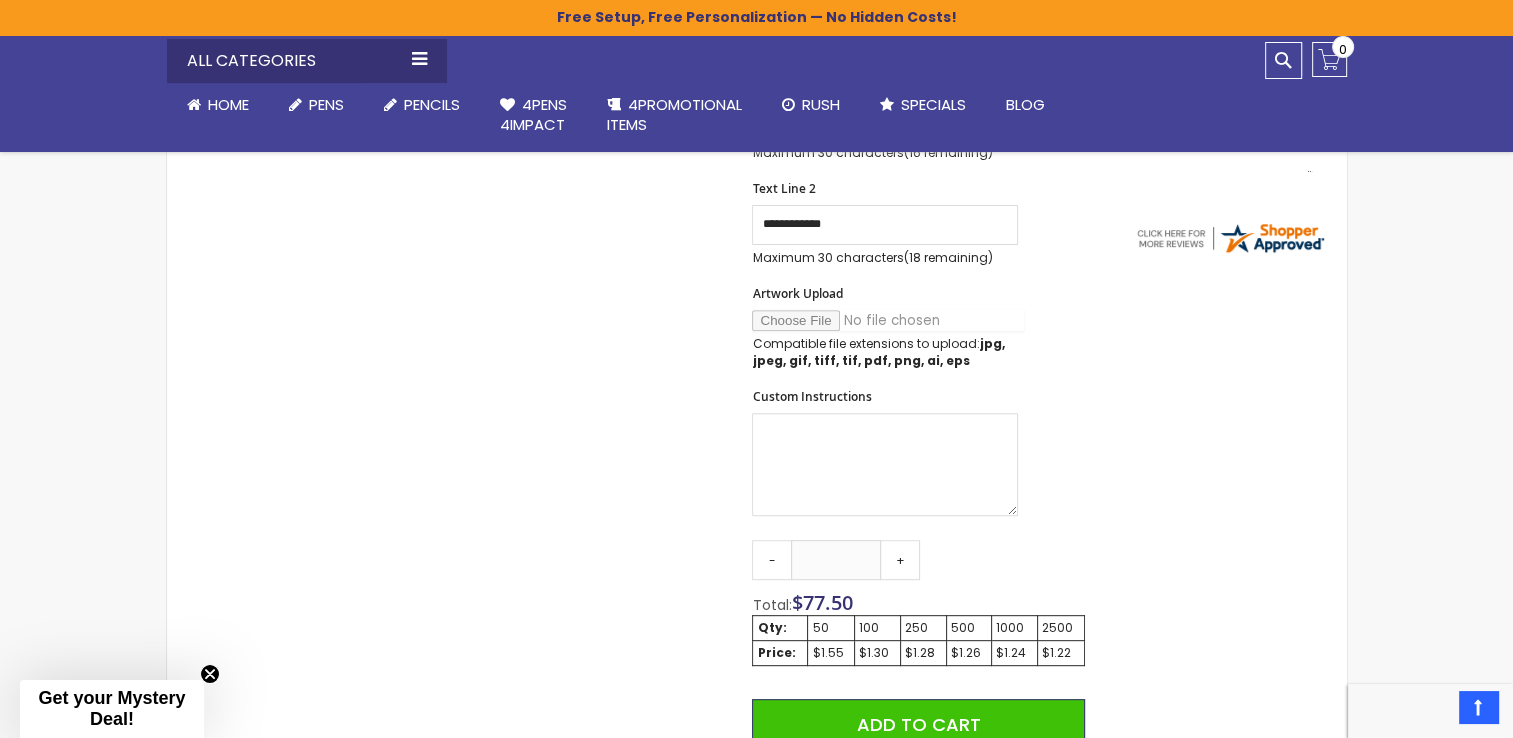 scroll, scrollTop: 1000, scrollLeft: 0, axis: vertical 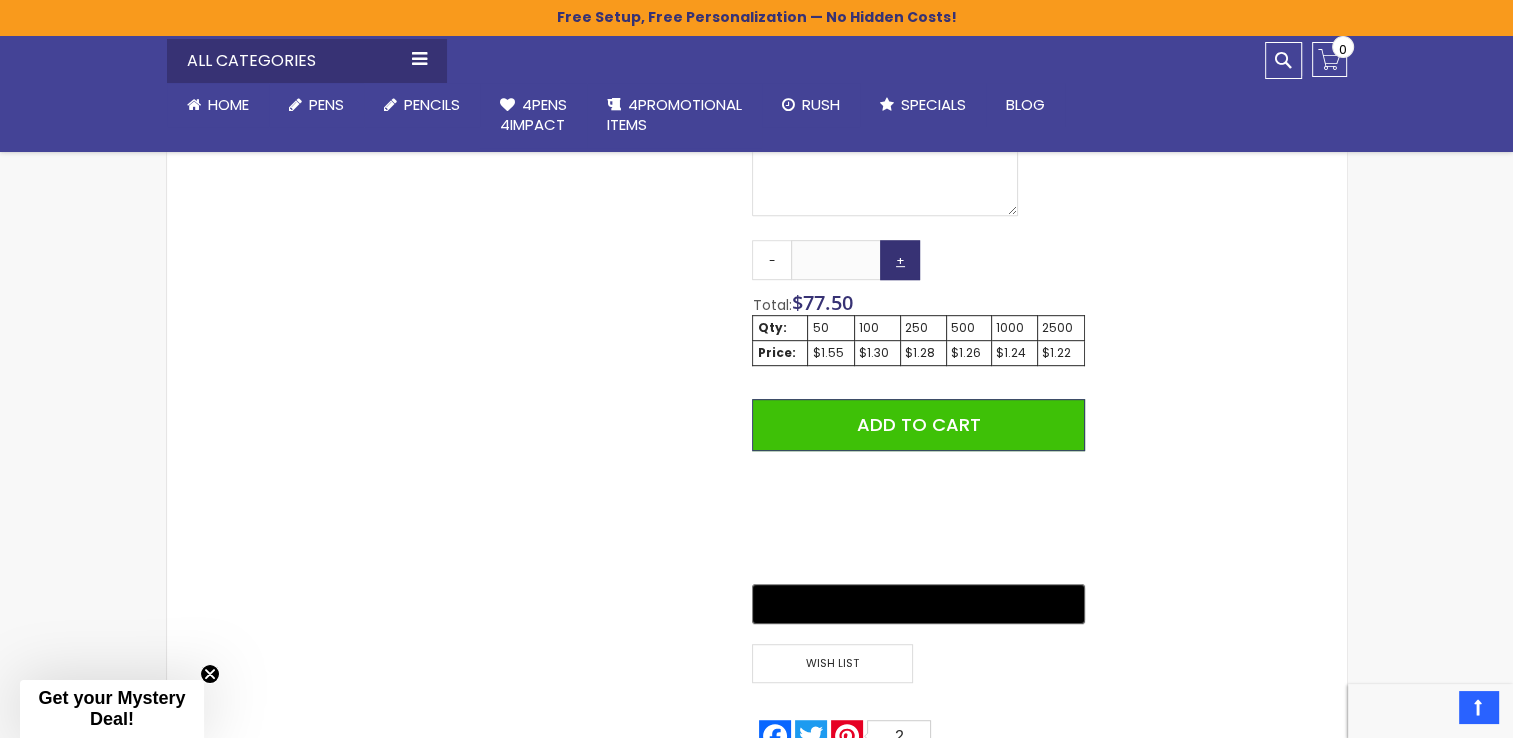 click on "+" at bounding box center (900, 260) 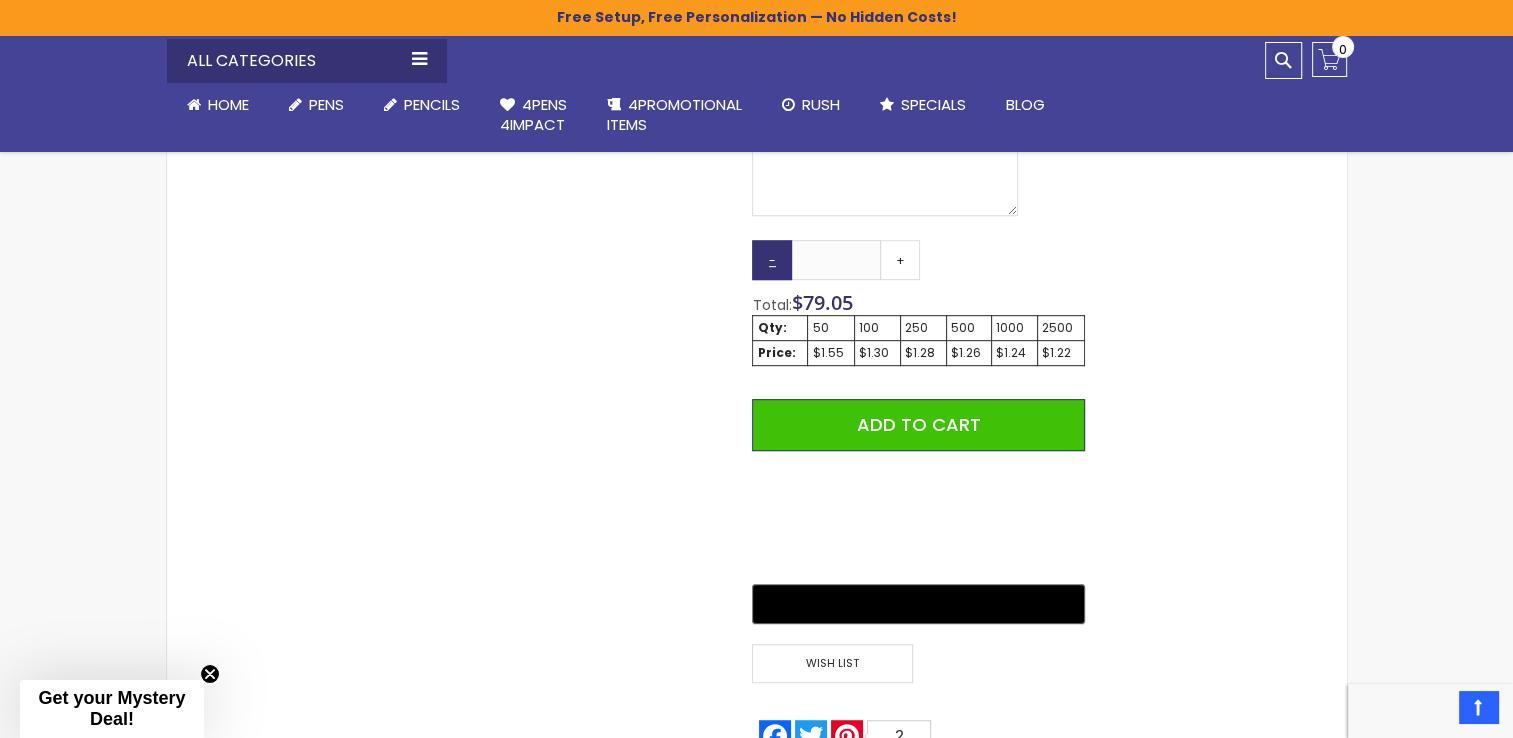 click on "-" at bounding box center [772, 260] 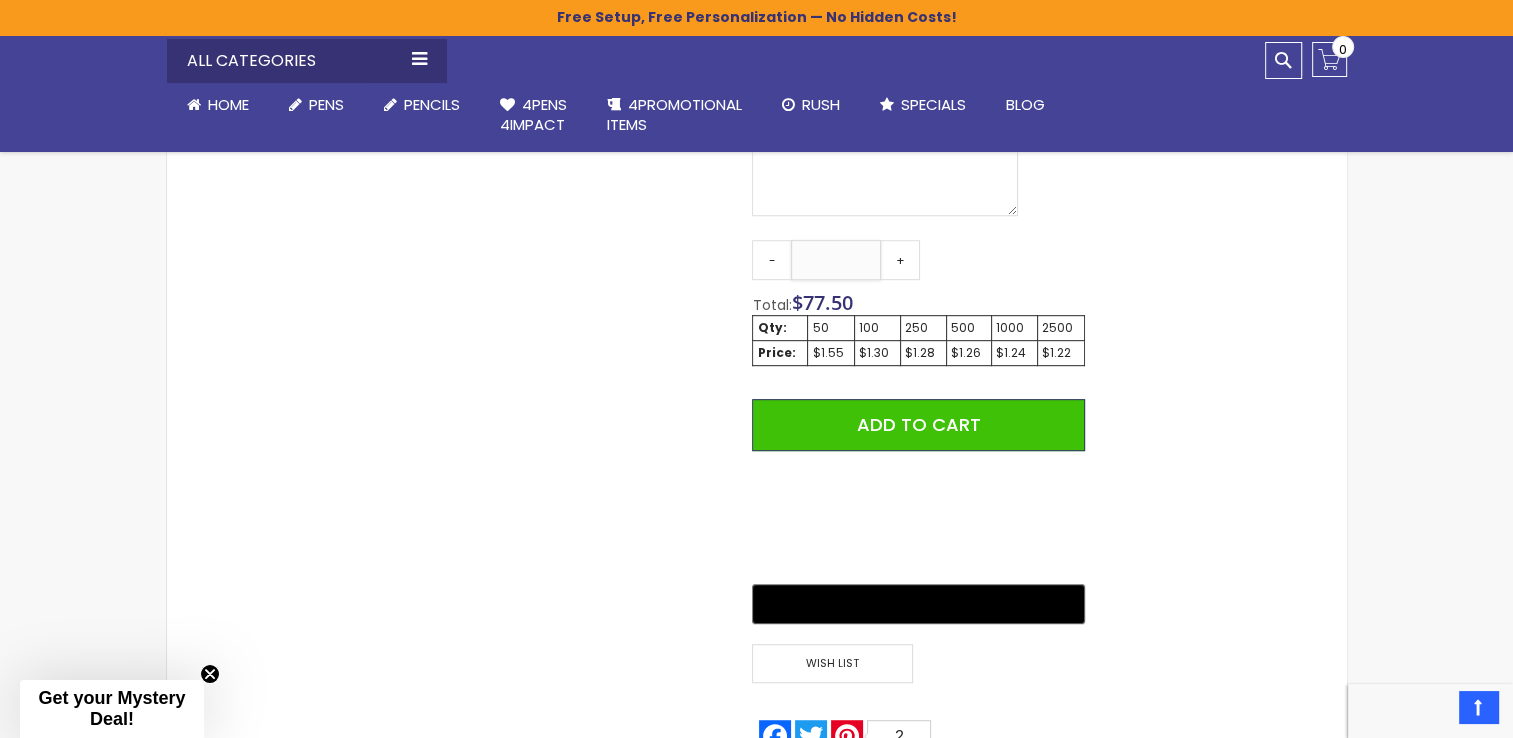 drag, startPoint x: 852, startPoint y: 254, endPoint x: 729, endPoint y: 254, distance: 123 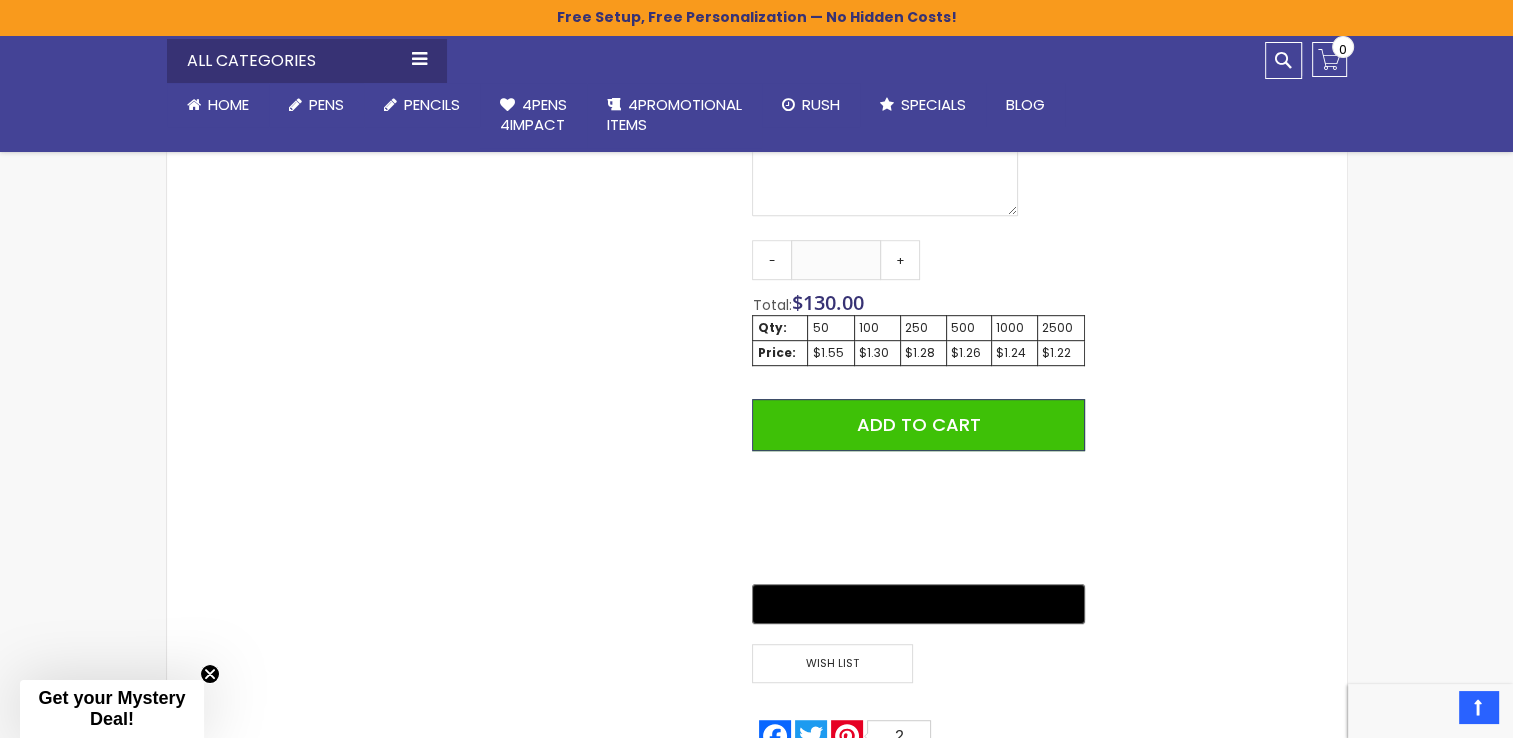 click on "Qty
-
***
+
Total:  $ 130.00
Qty:
50
100
250
500
1000
2500
Price:
$1.55
$1.30
$1.28
$1.26
$1.24
$1.22
Add to Cart
@import url(//fonts.googleapis.com/css?family=Google+Sans_old:500) ••••••" at bounding box center [918, 434] 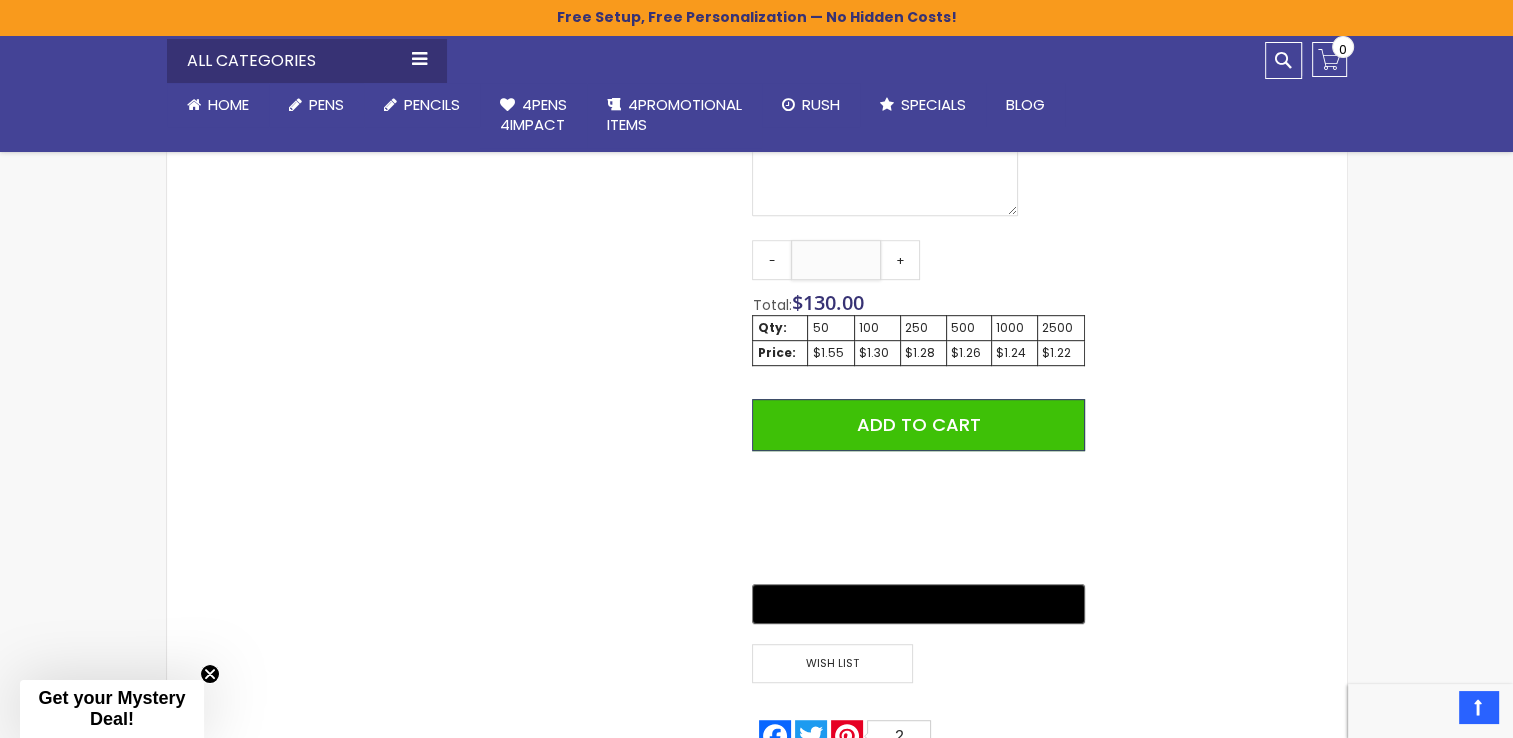 drag, startPoint x: 864, startPoint y: 260, endPoint x: 713, endPoint y: 267, distance: 151.16217 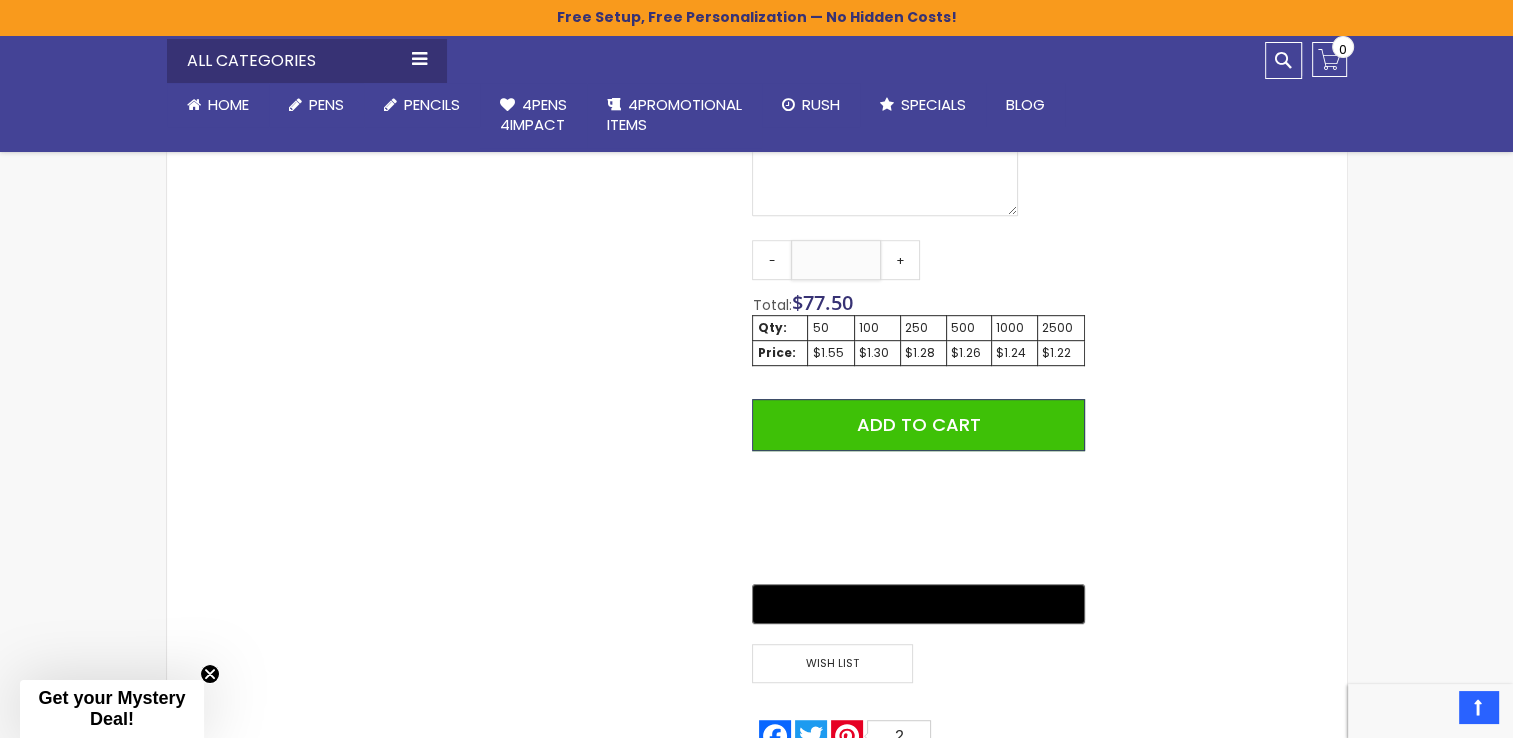 type on "**" 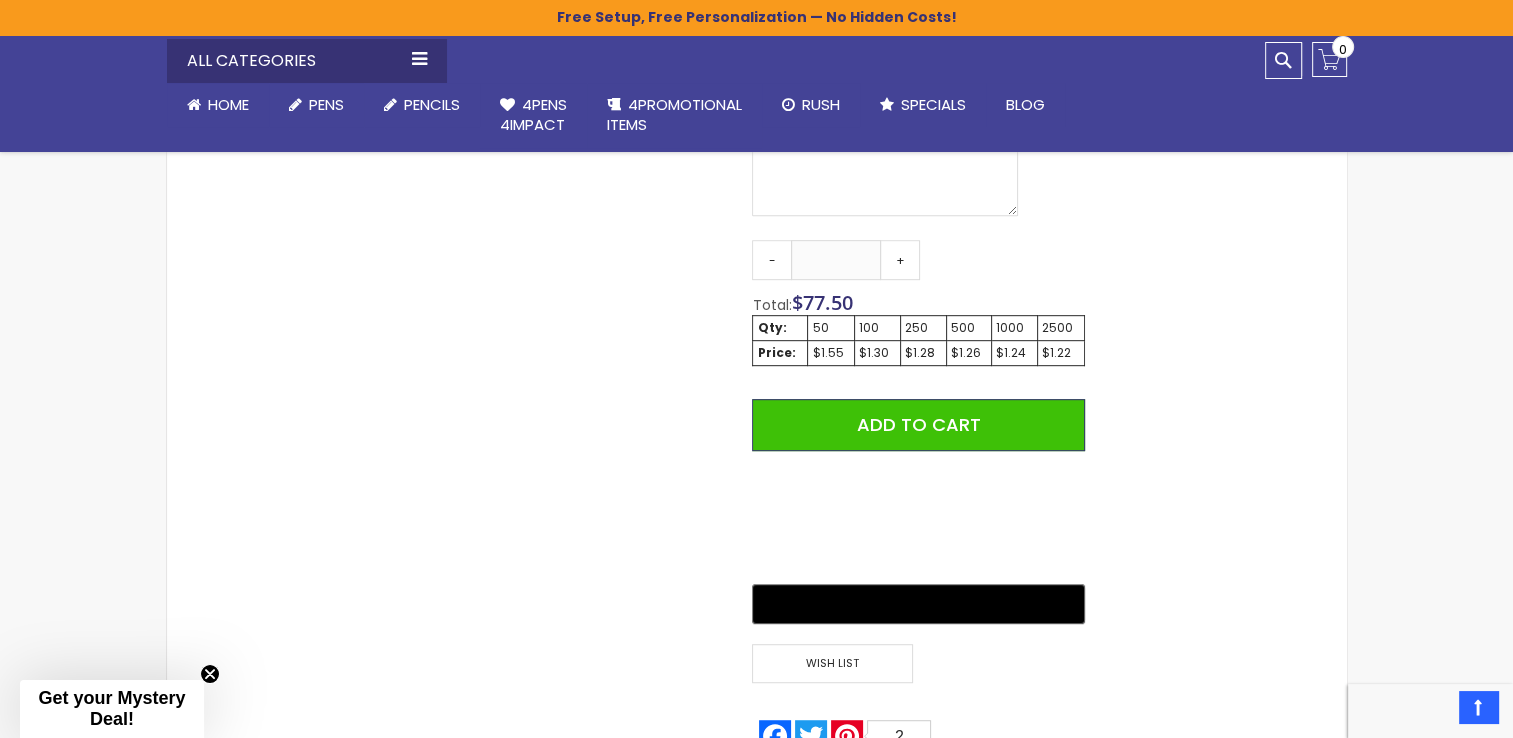 click on "Skip to the end of the images gallery
Skip to the beginning of the images gallery
Custom Soft Touch Metal Pen - Stylus Top
SKU
NT-8
Rating:
100                          % of  100
1" at bounding box center (636, 158) 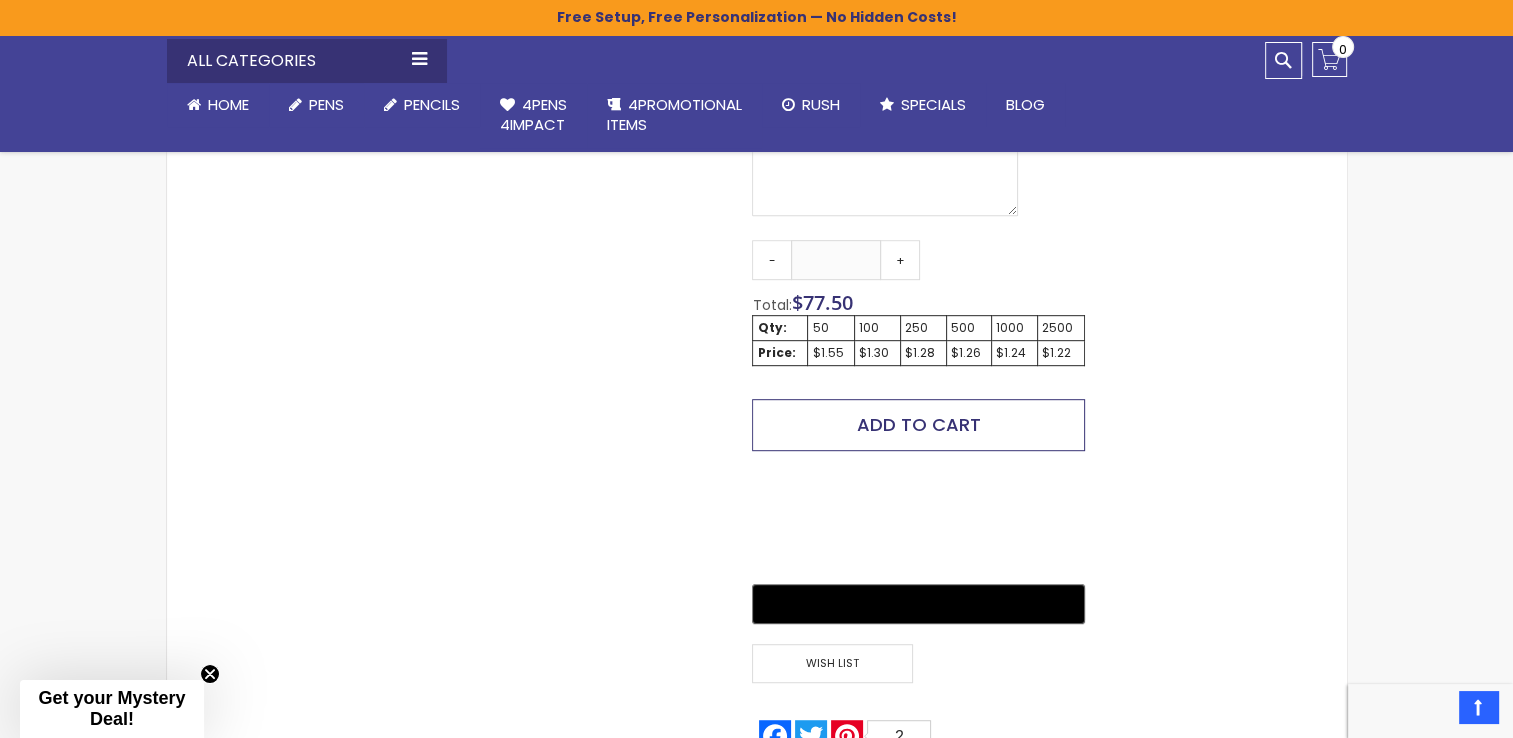 click on "Add to Cart" at bounding box center [919, 424] 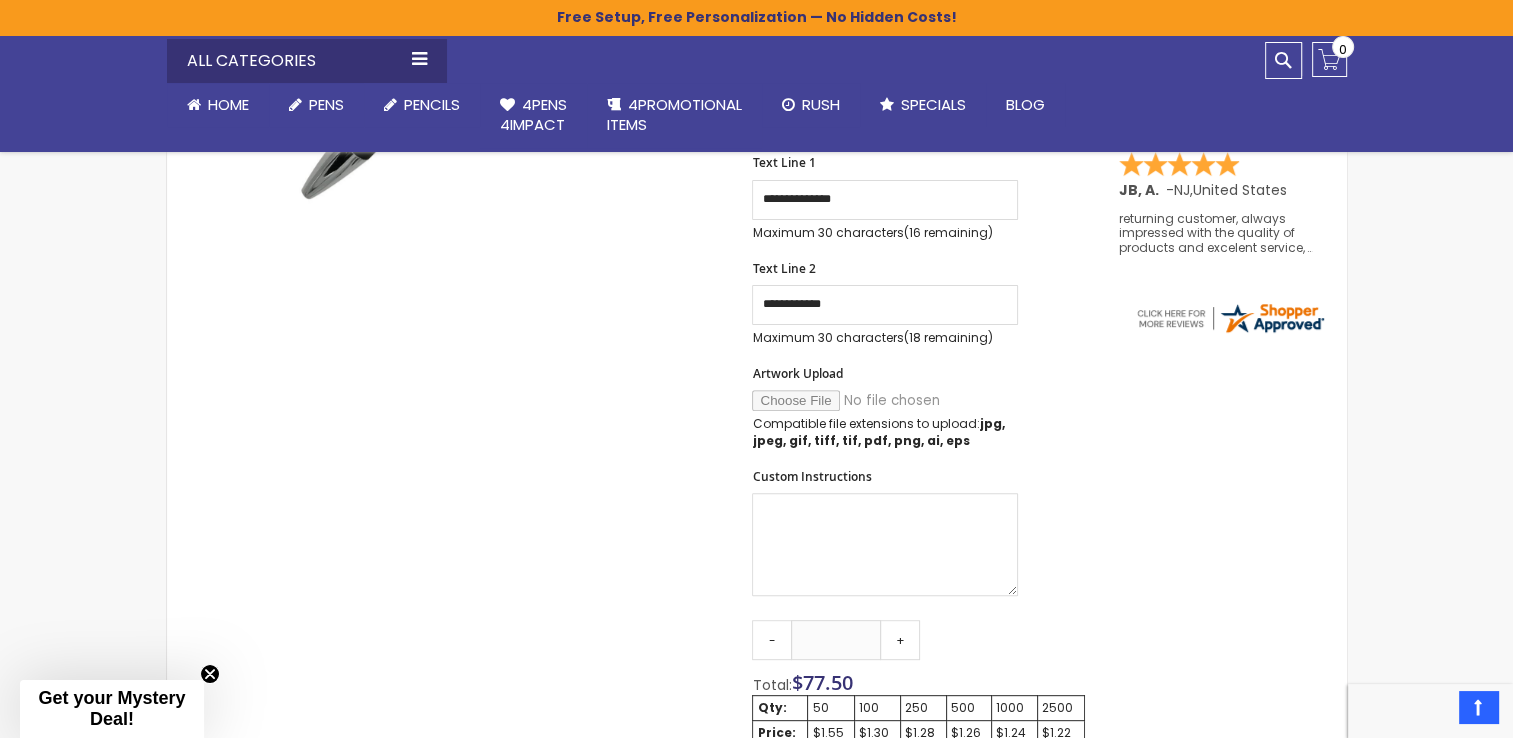 scroll, scrollTop: 508, scrollLeft: 0, axis: vertical 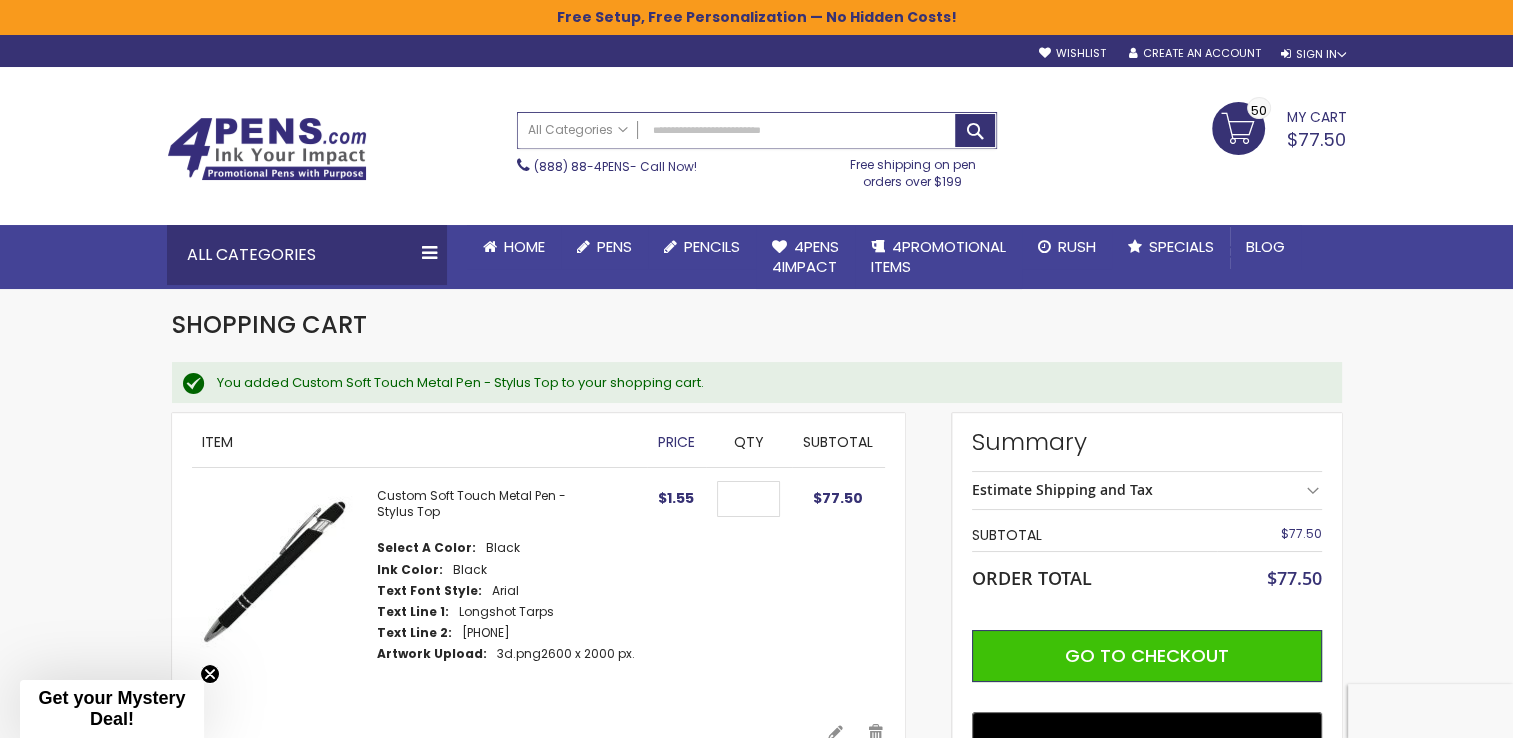 click on "Search" at bounding box center [757, 130] 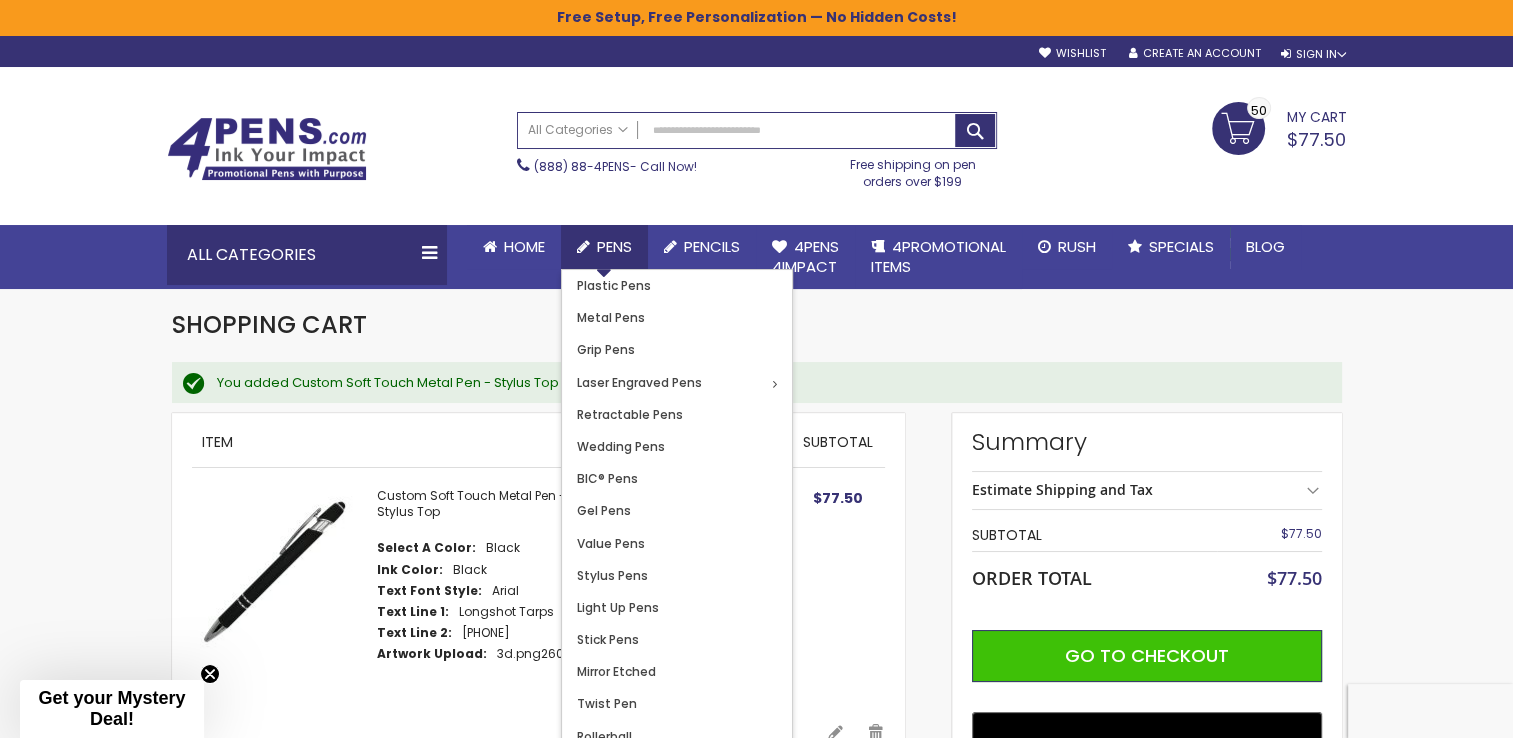 click on "Pens" at bounding box center (614, 246) 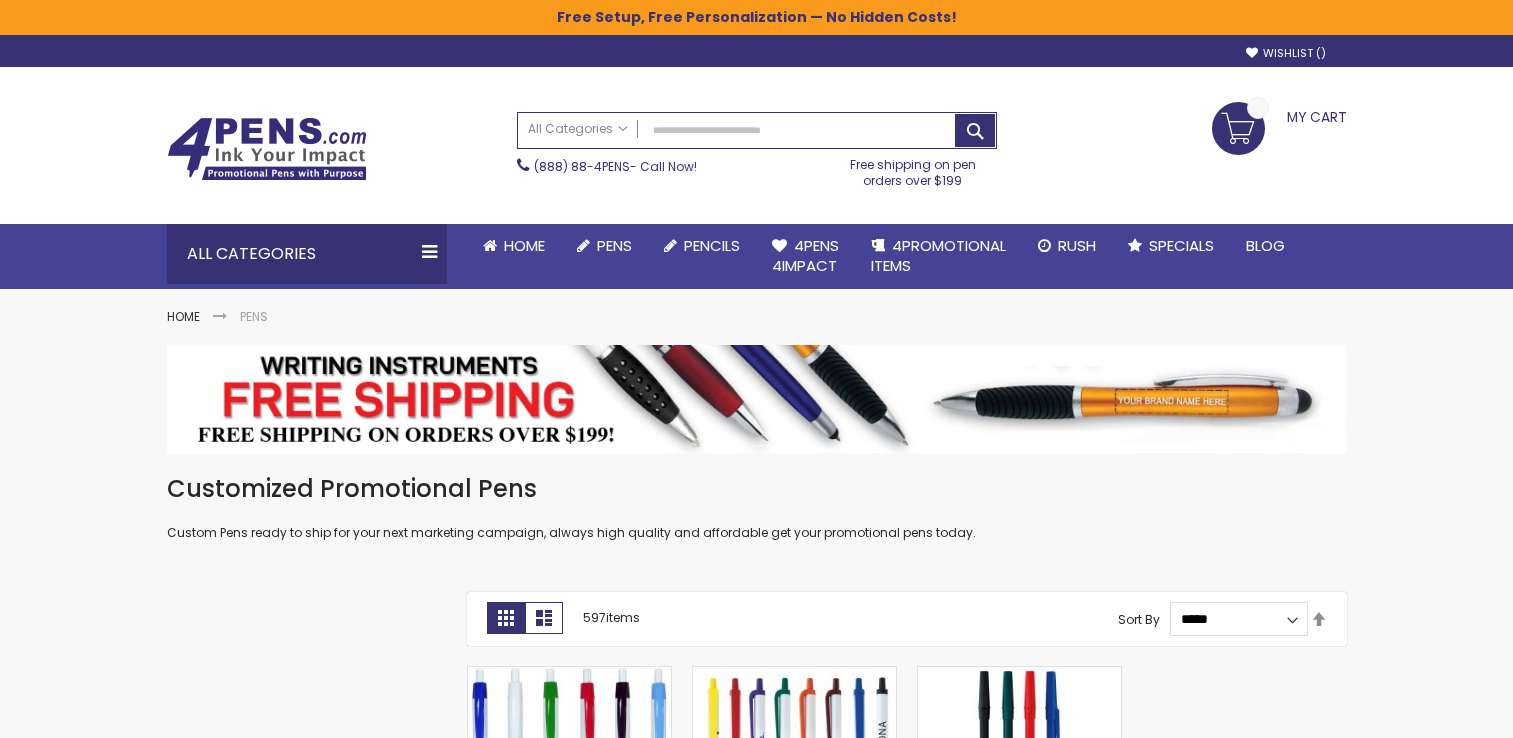 scroll, scrollTop: 0, scrollLeft: 0, axis: both 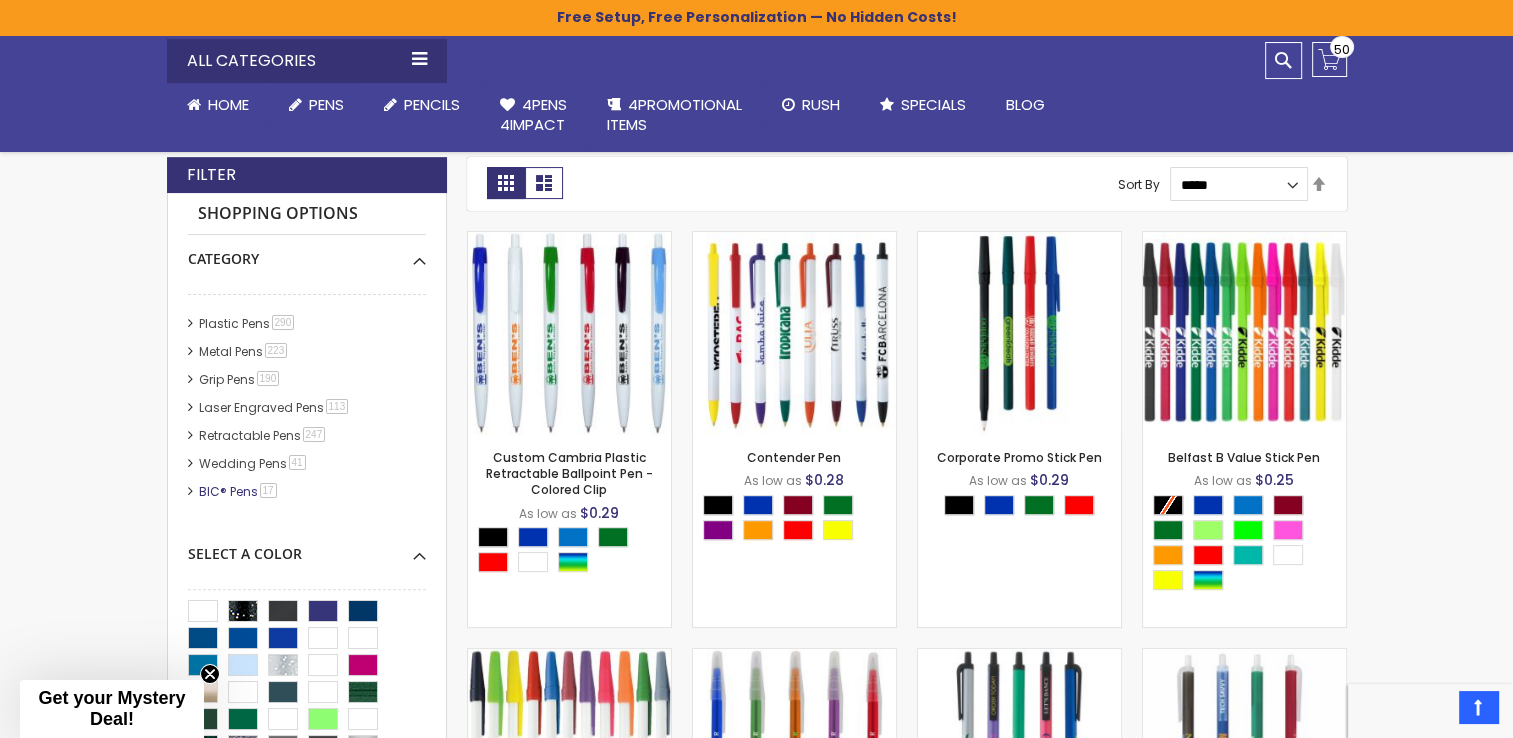 click on "BIC® Pens
17 item" at bounding box center (239, 491) 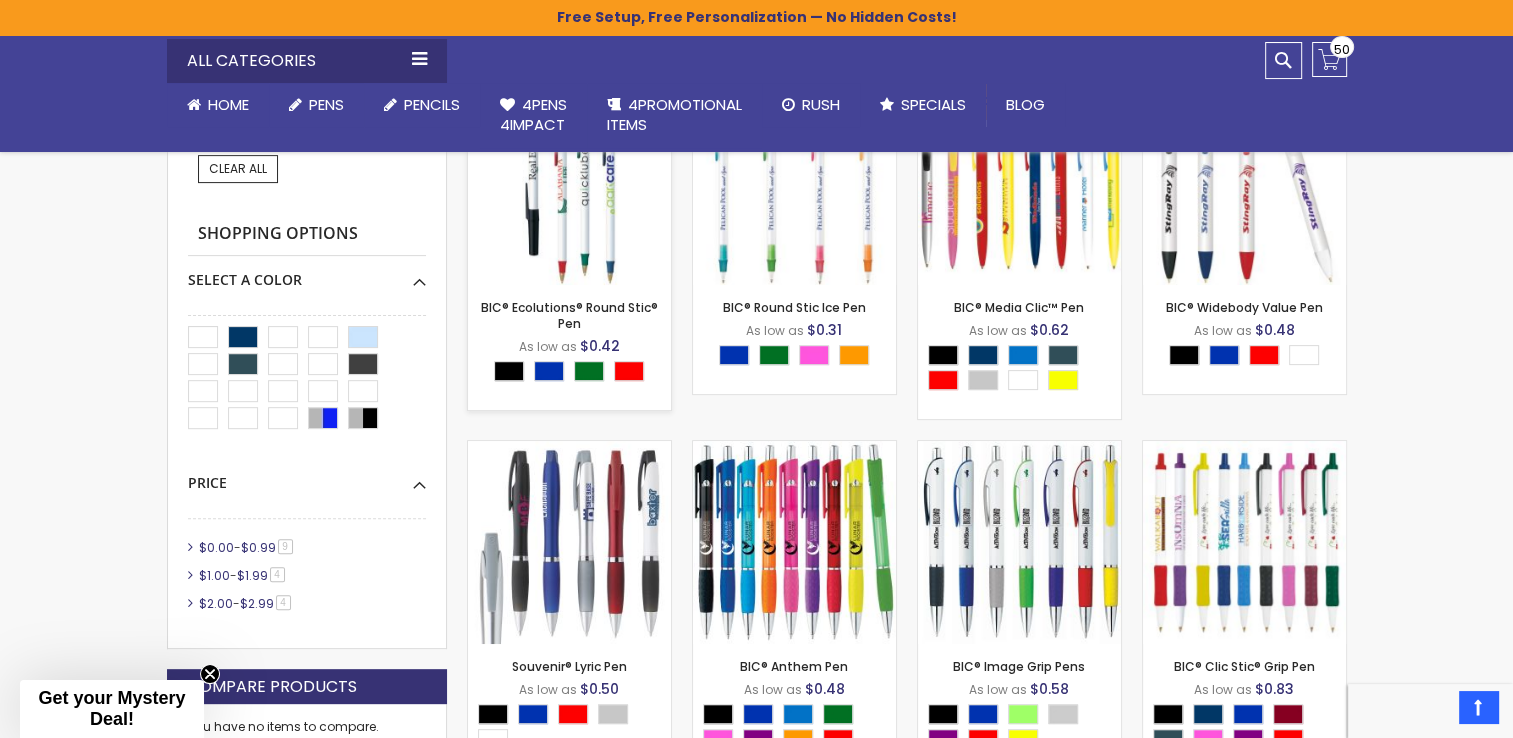 scroll, scrollTop: 900, scrollLeft: 0, axis: vertical 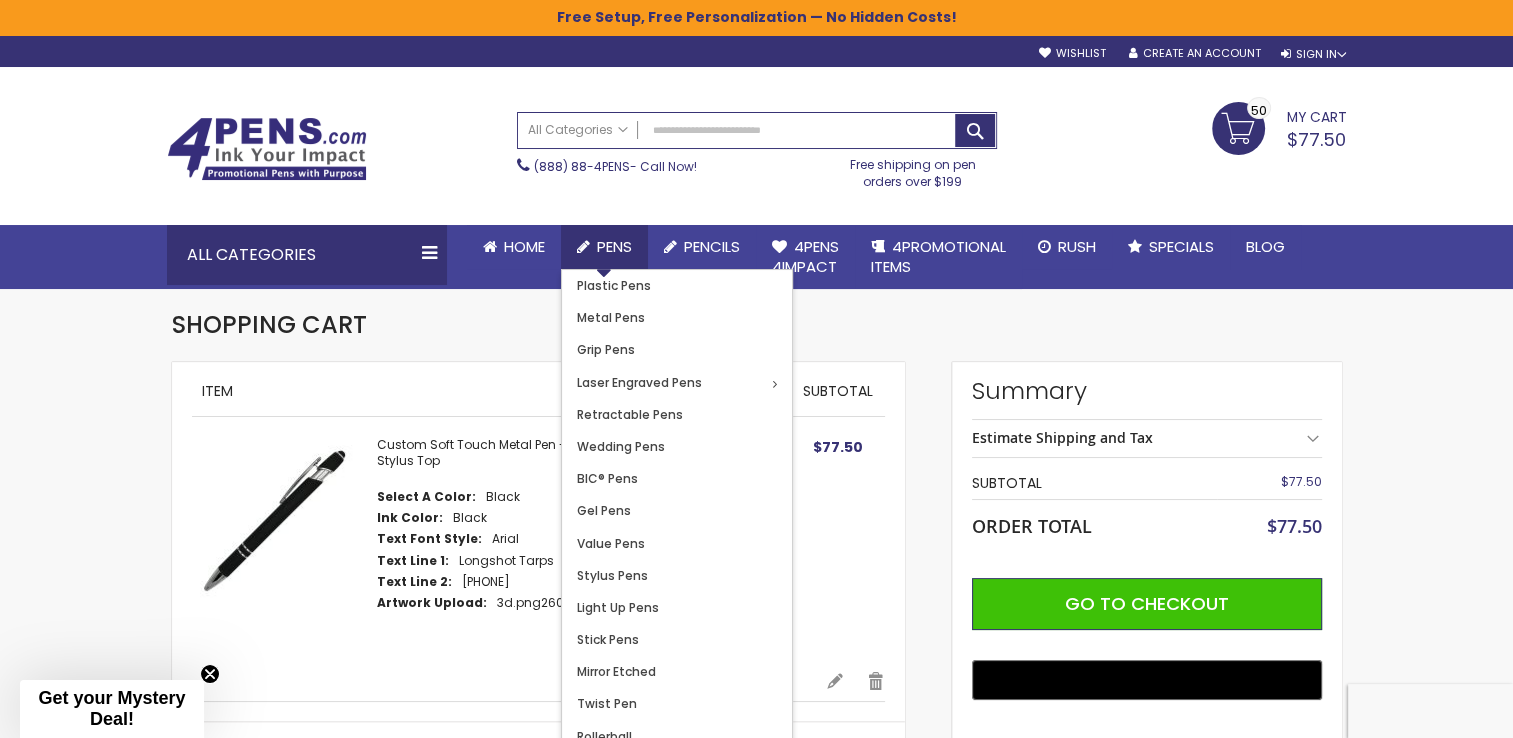 click on "Pens" at bounding box center [614, 246] 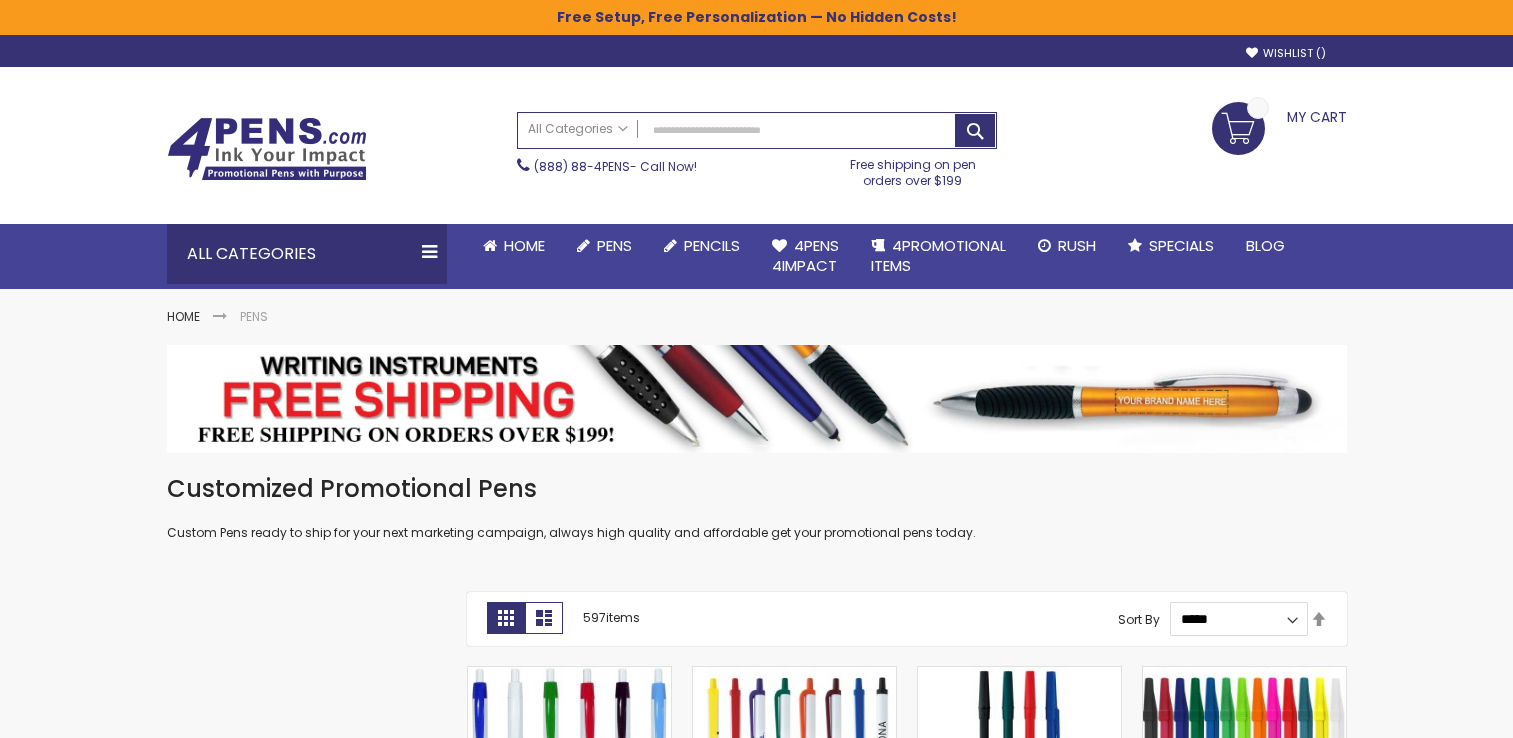scroll, scrollTop: 0, scrollLeft: 0, axis: both 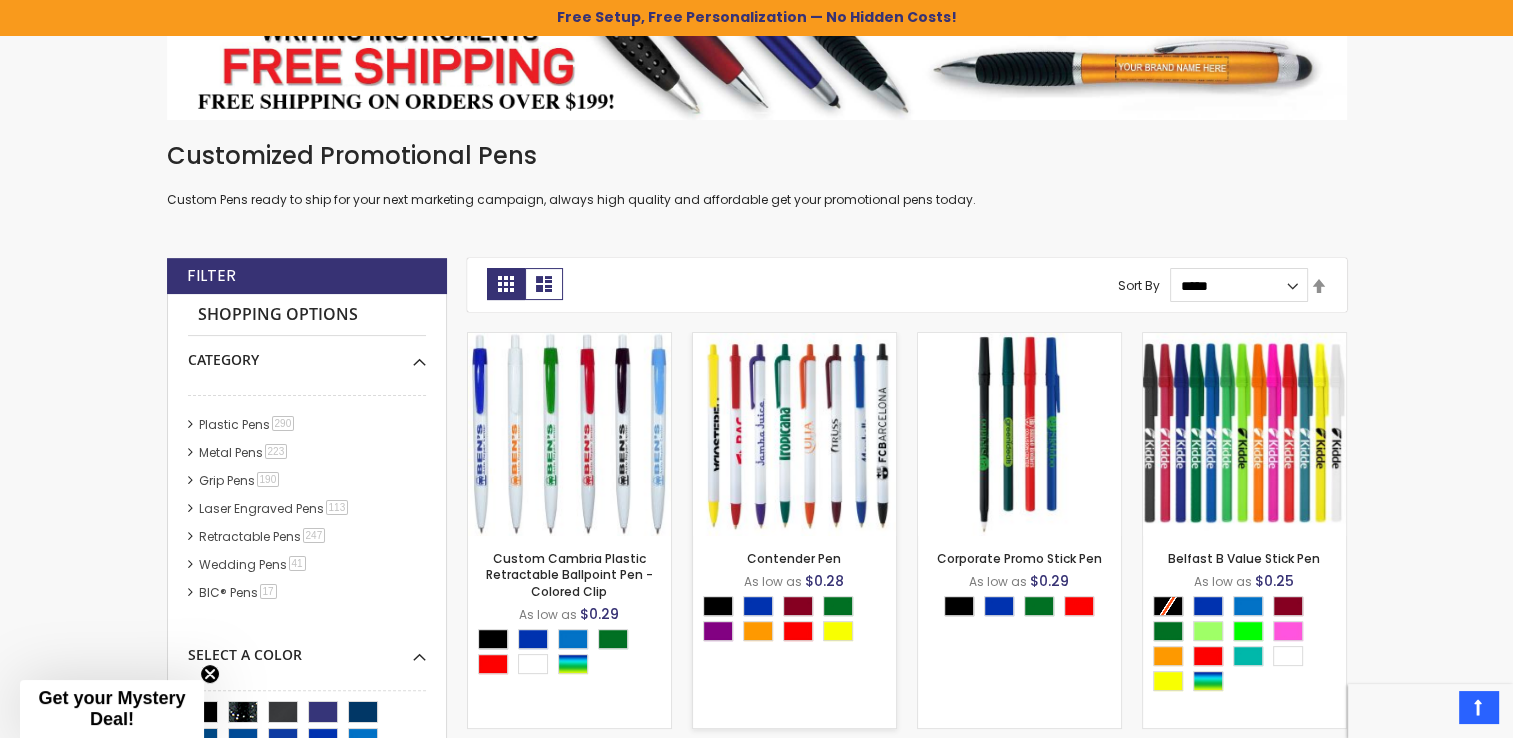 click at bounding box center [794, 434] 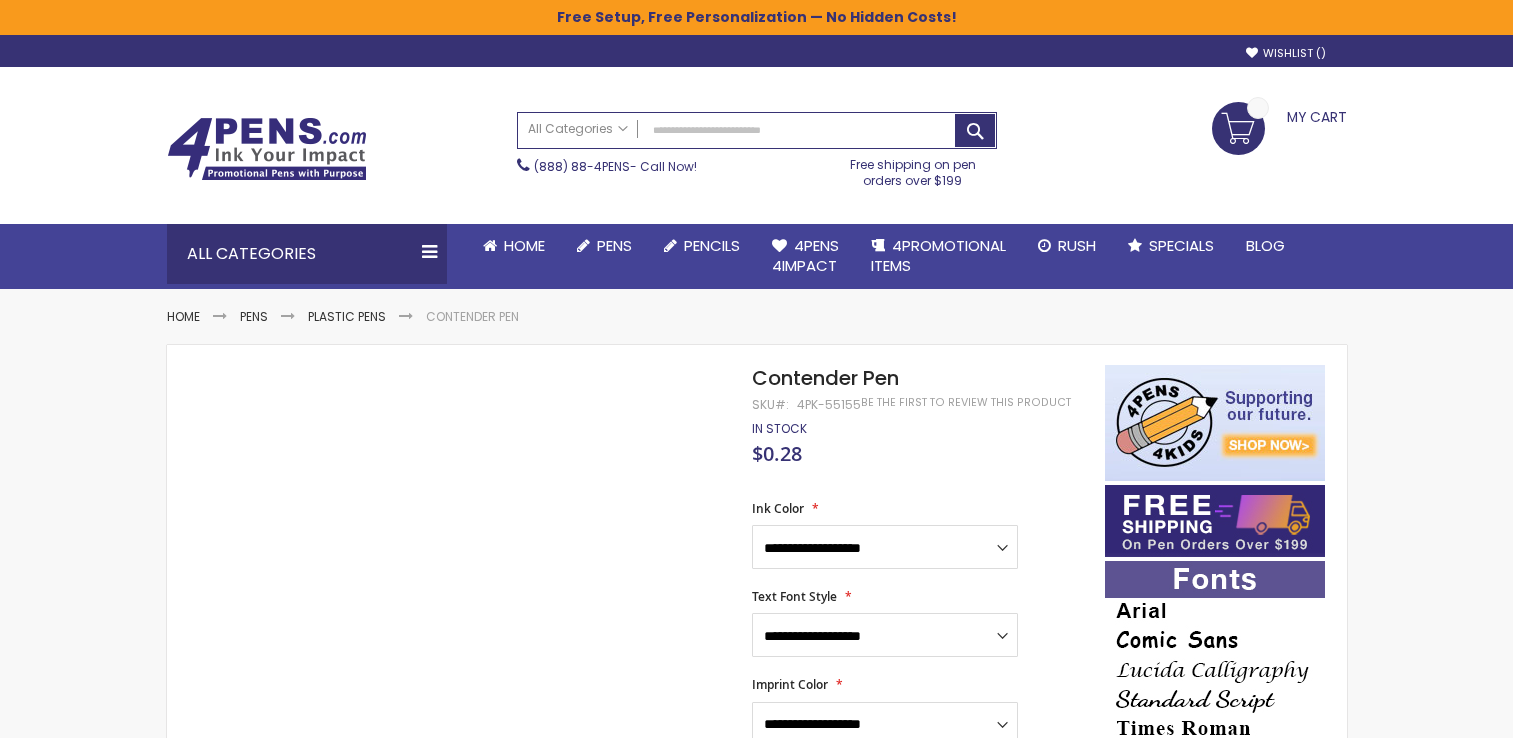 scroll, scrollTop: 0, scrollLeft: 0, axis: both 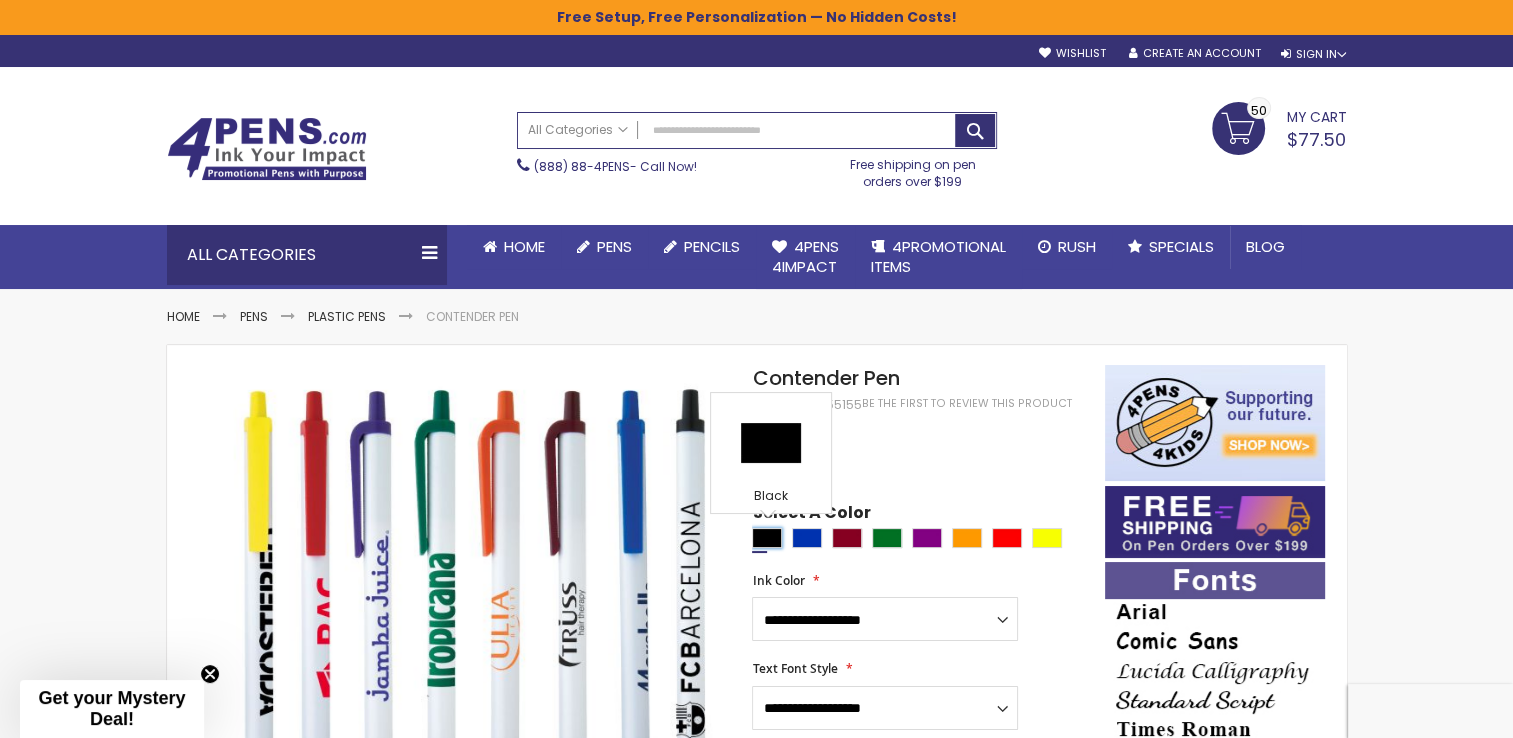 click at bounding box center [767, 538] 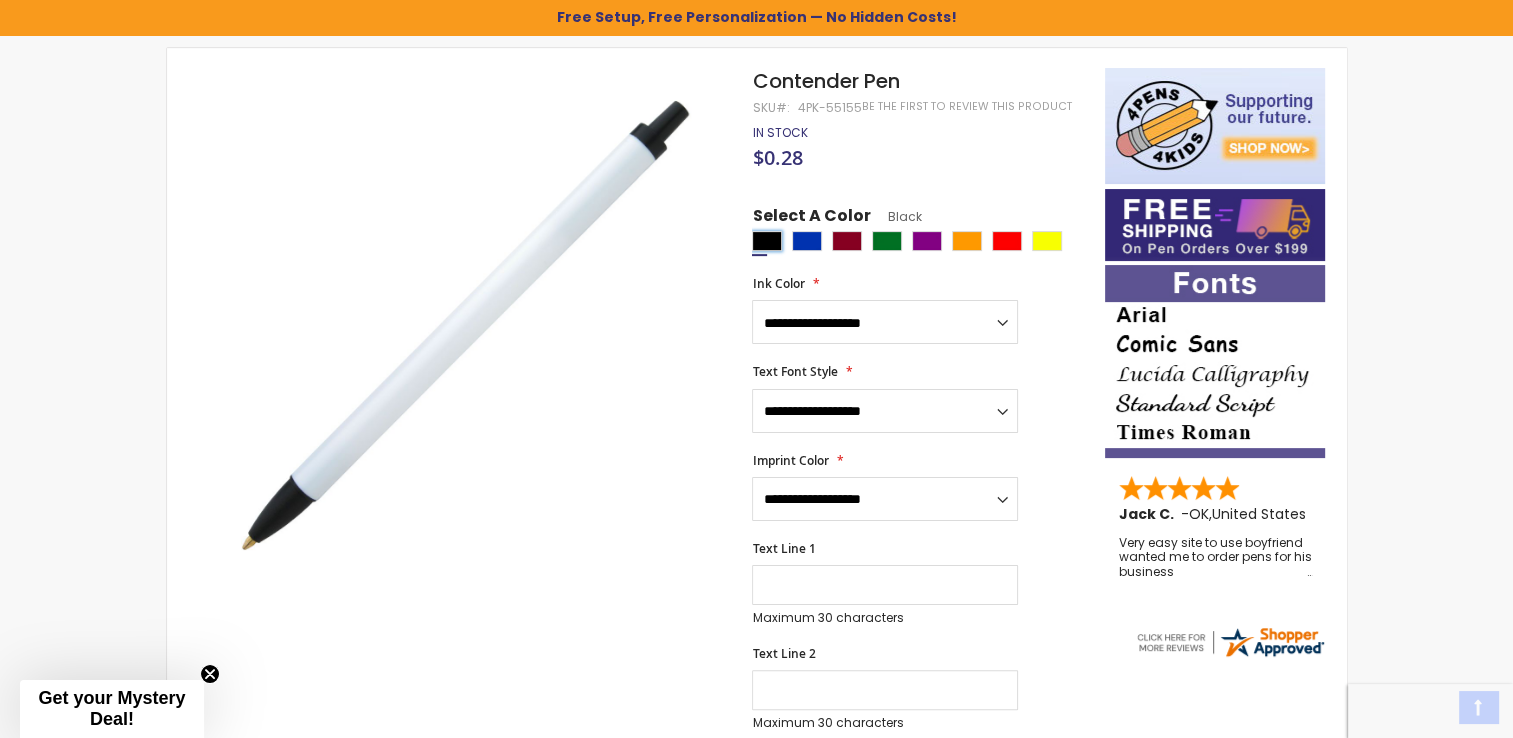 scroll, scrollTop: 300, scrollLeft: 0, axis: vertical 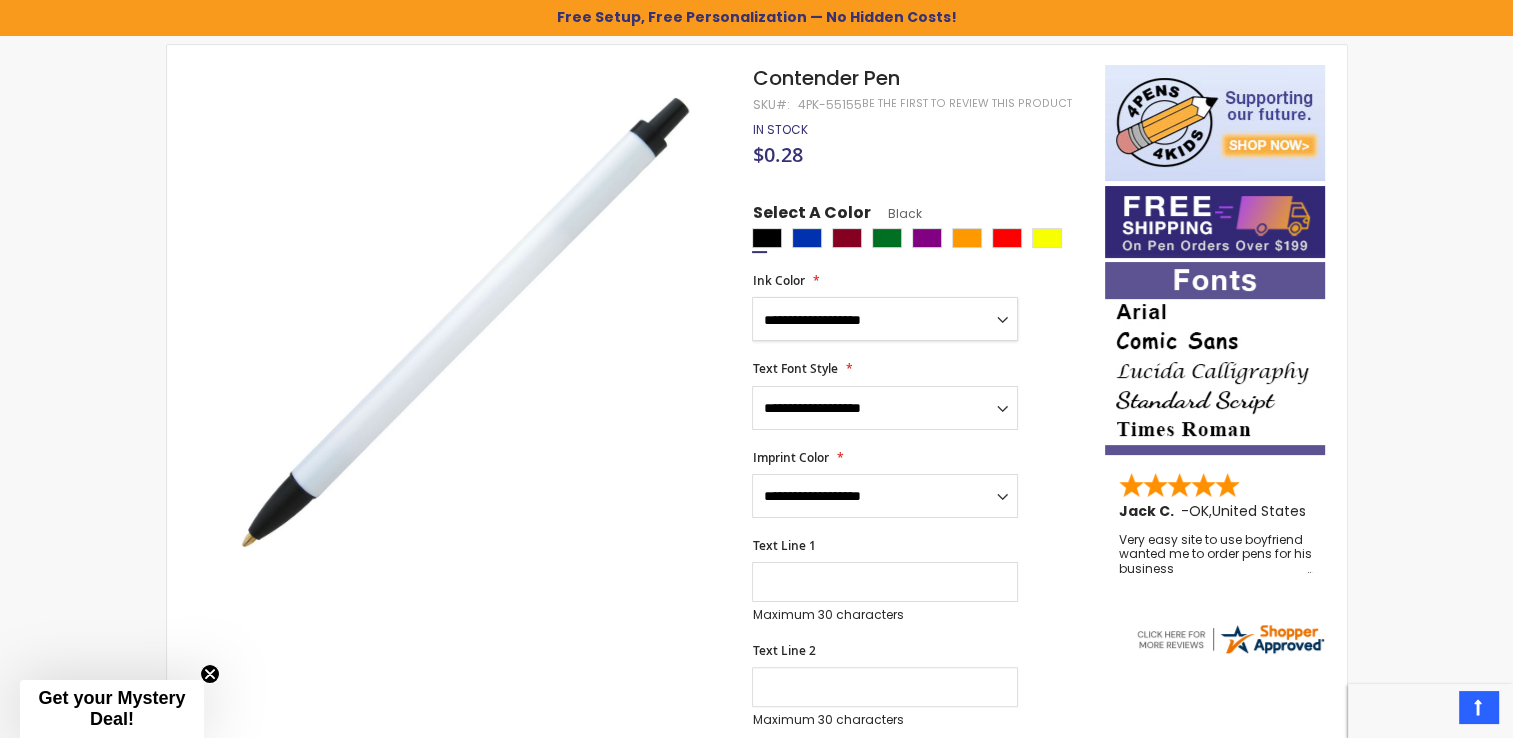 click on "**********" at bounding box center [885, 319] 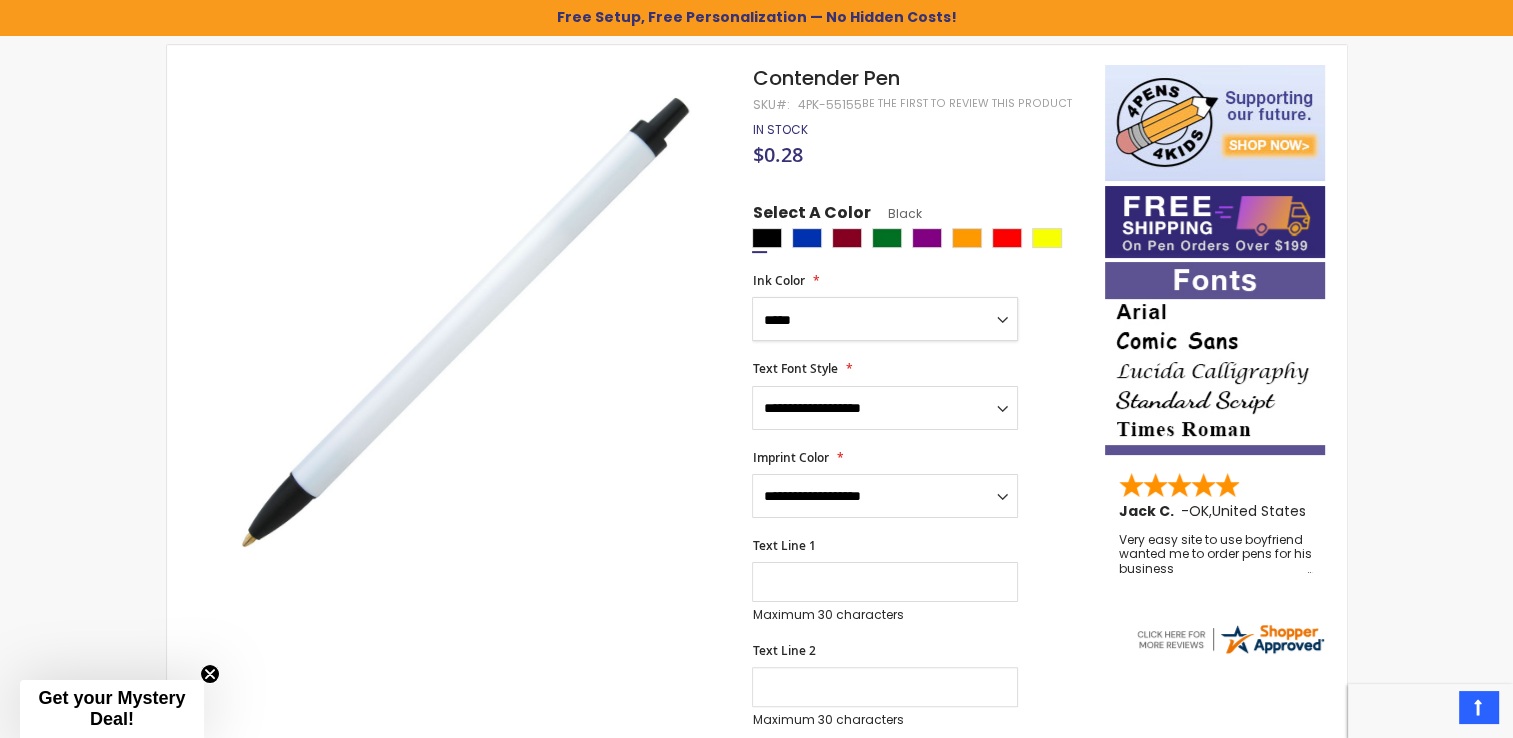 click on "**********" at bounding box center (885, 319) 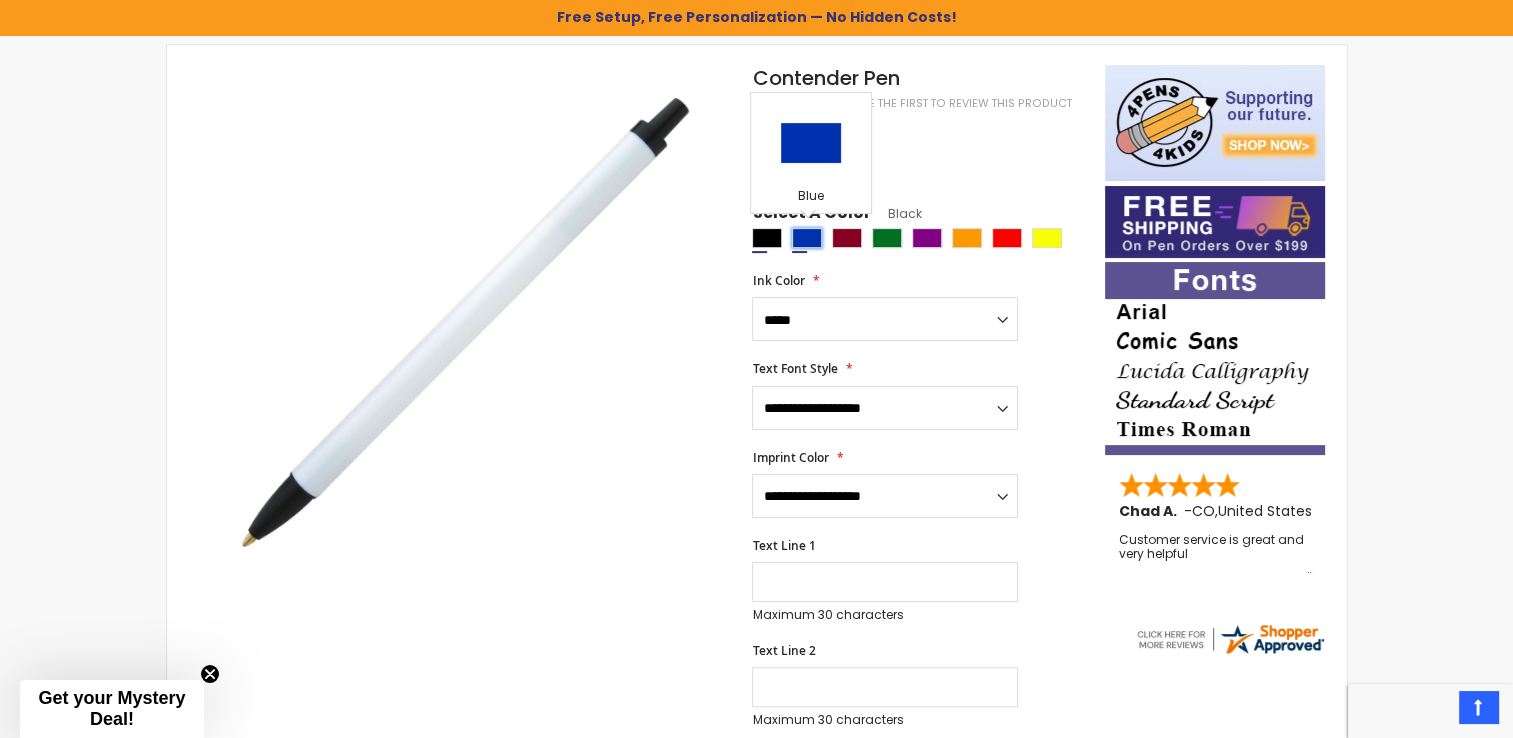 click at bounding box center (807, 238) 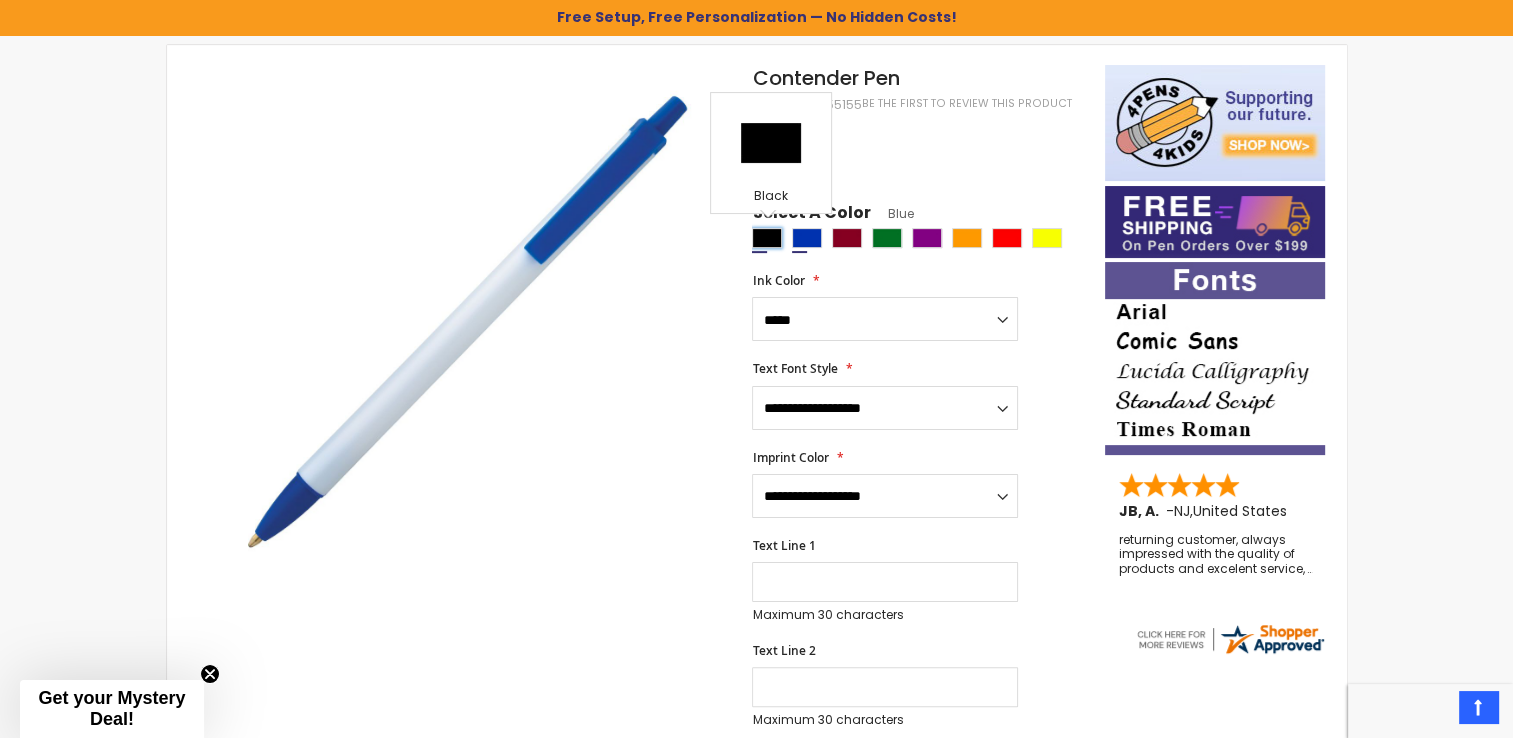 click at bounding box center [767, 238] 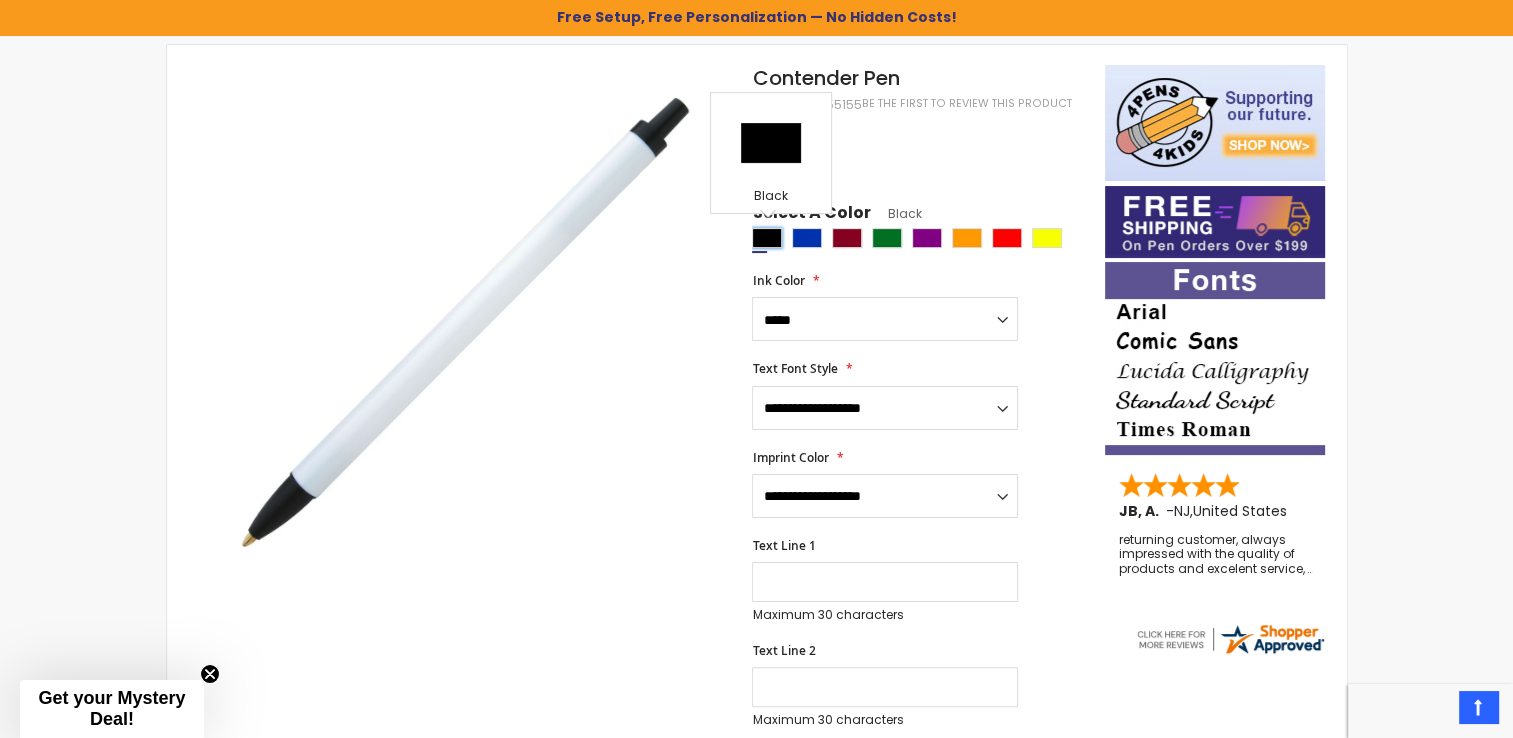click at bounding box center (767, 238) 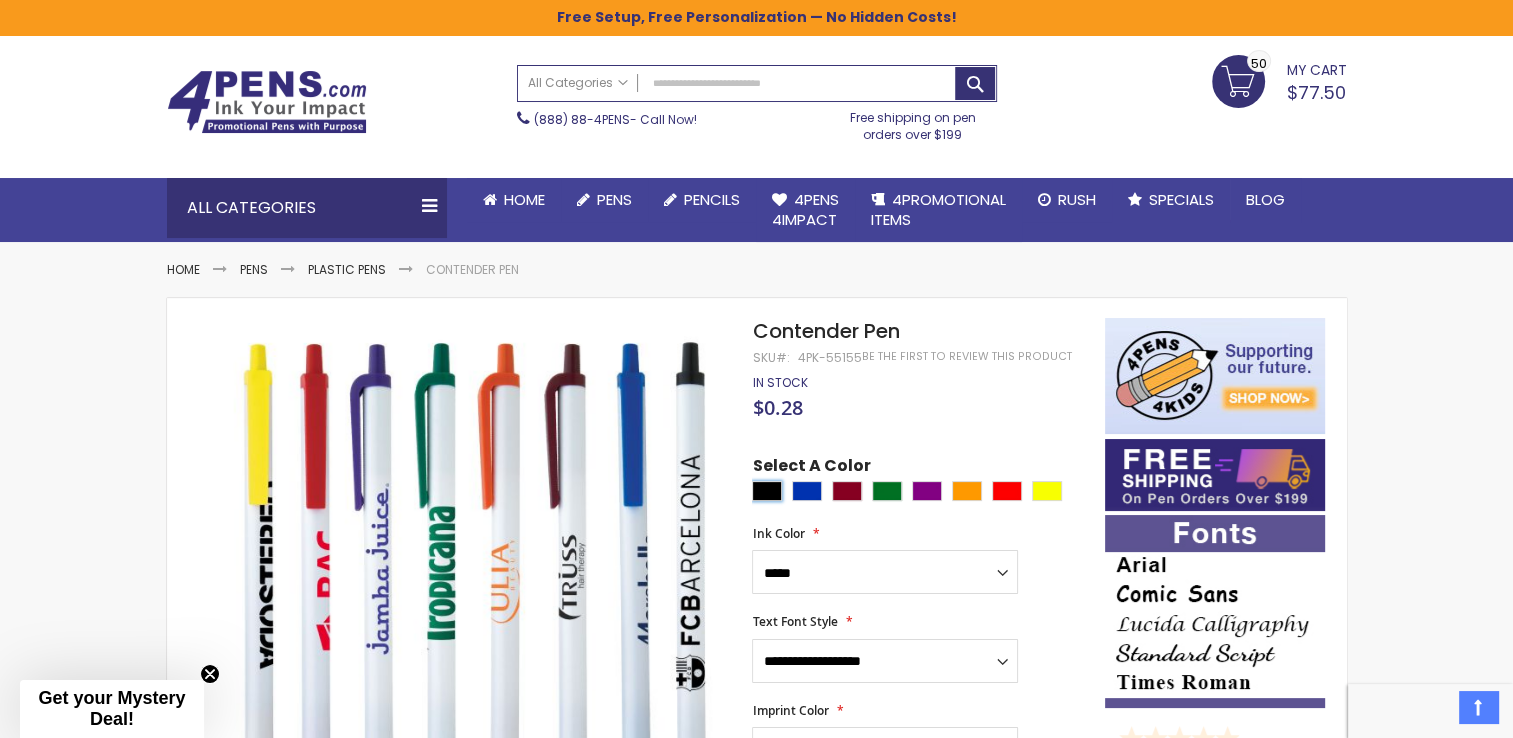 scroll, scrollTop: 0, scrollLeft: 0, axis: both 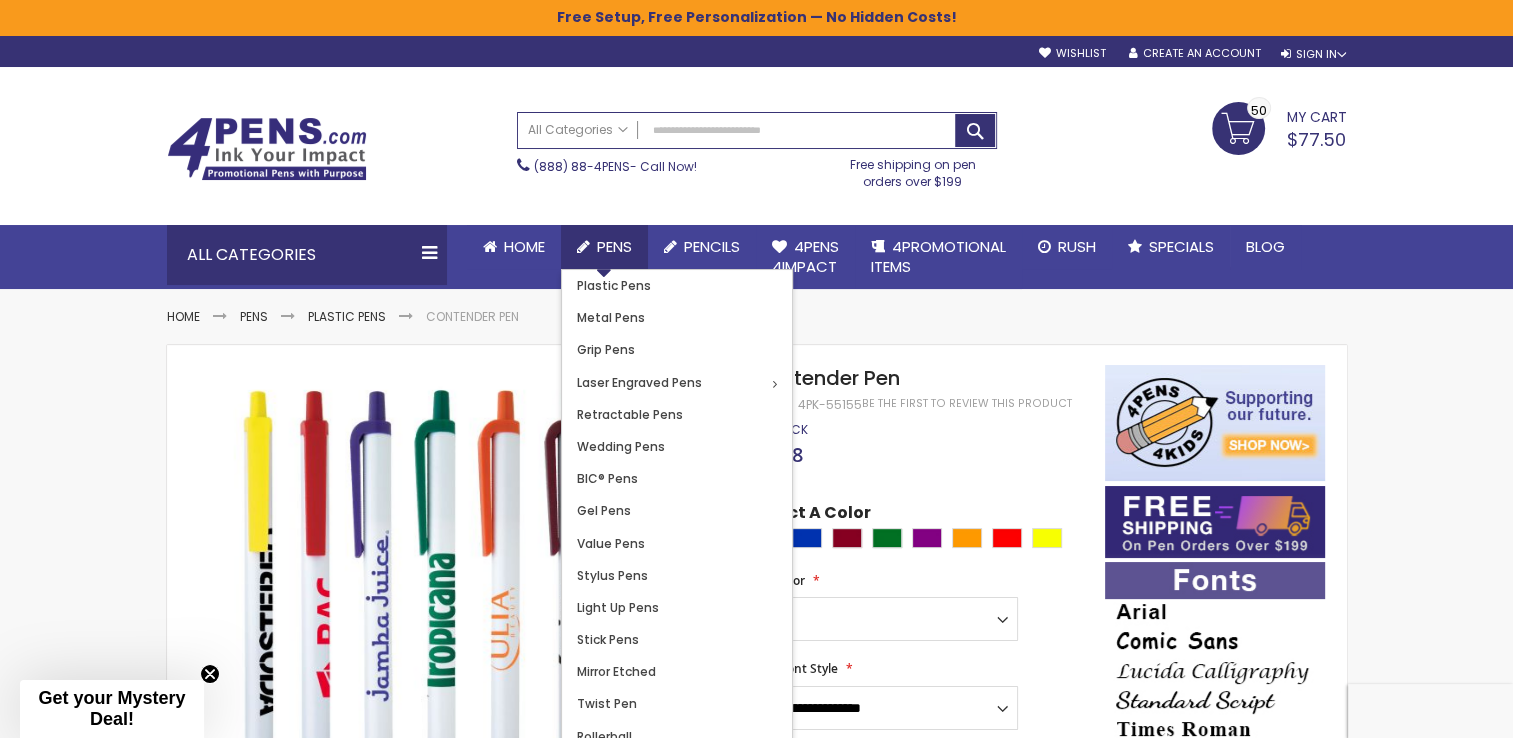 click on "Pens" at bounding box center (614, 246) 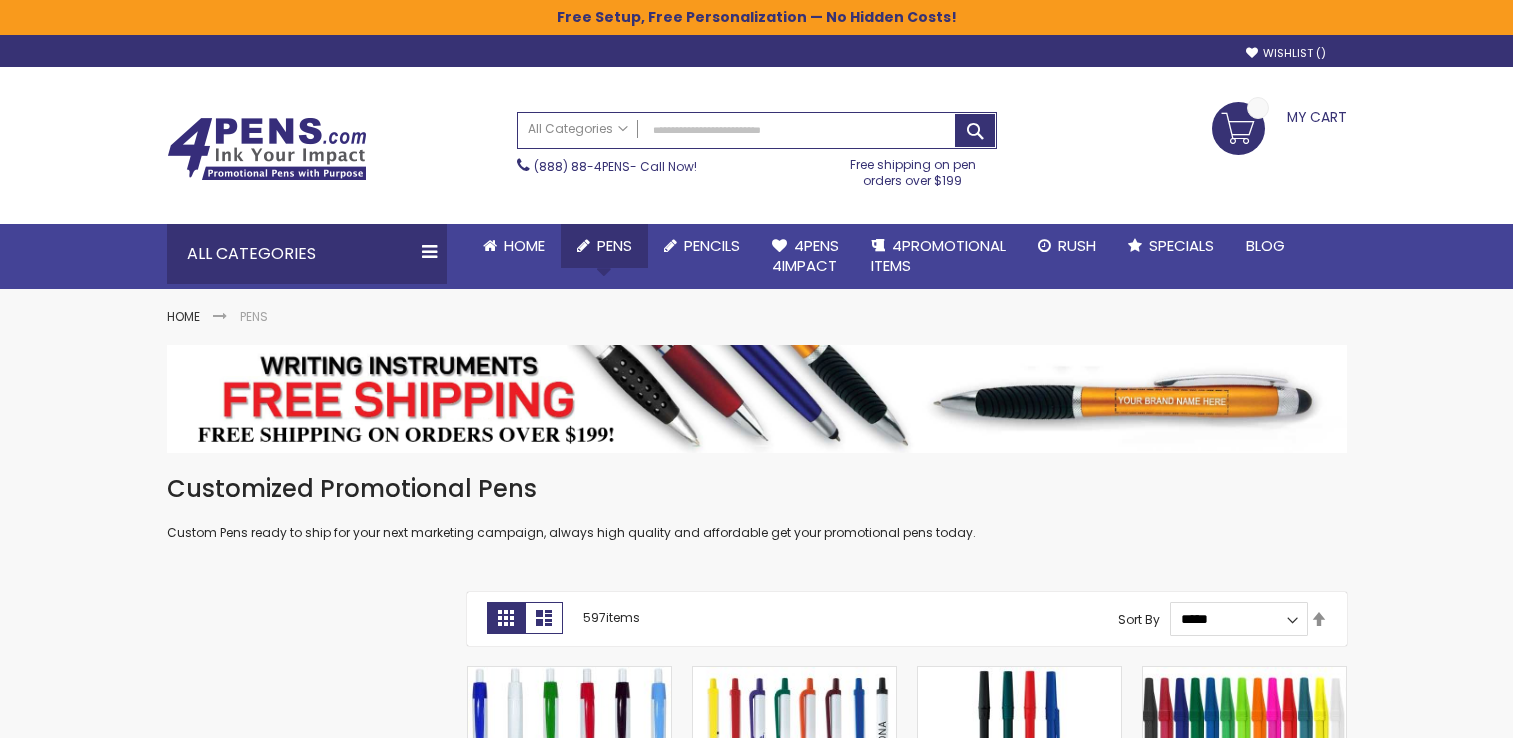 scroll, scrollTop: 0, scrollLeft: 0, axis: both 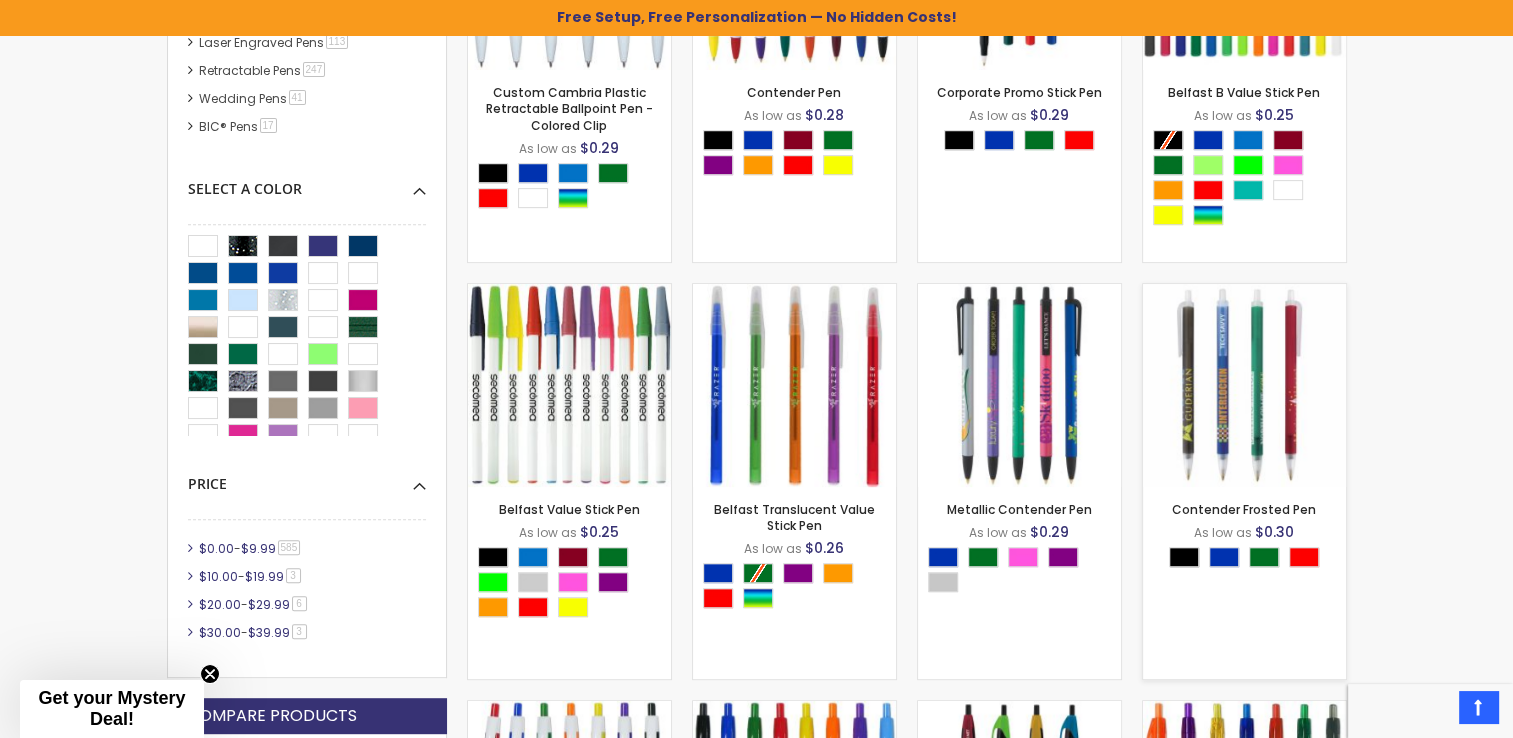 click at bounding box center [1244, 385] 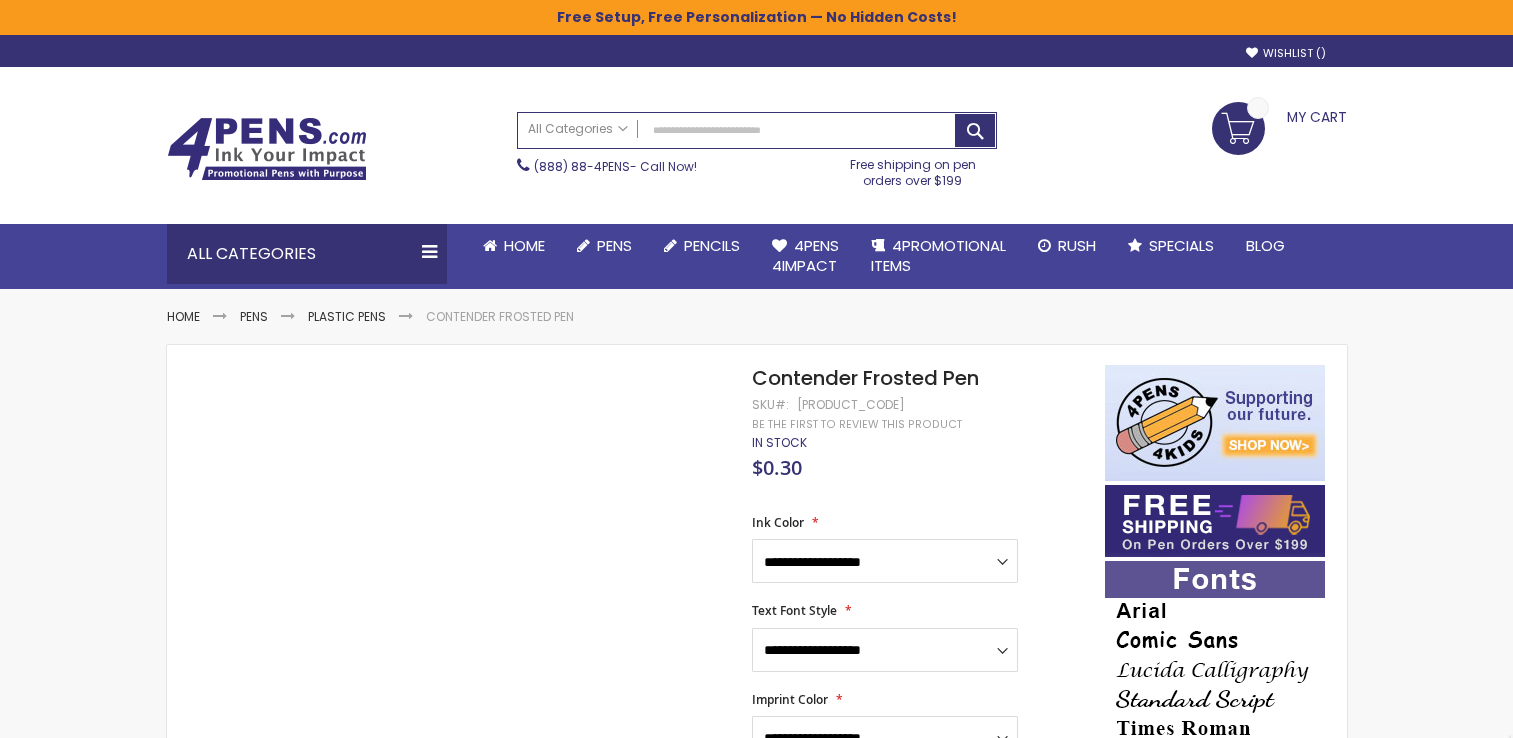 scroll, scrollTop: 0, scrollLeft: 0, axis: both 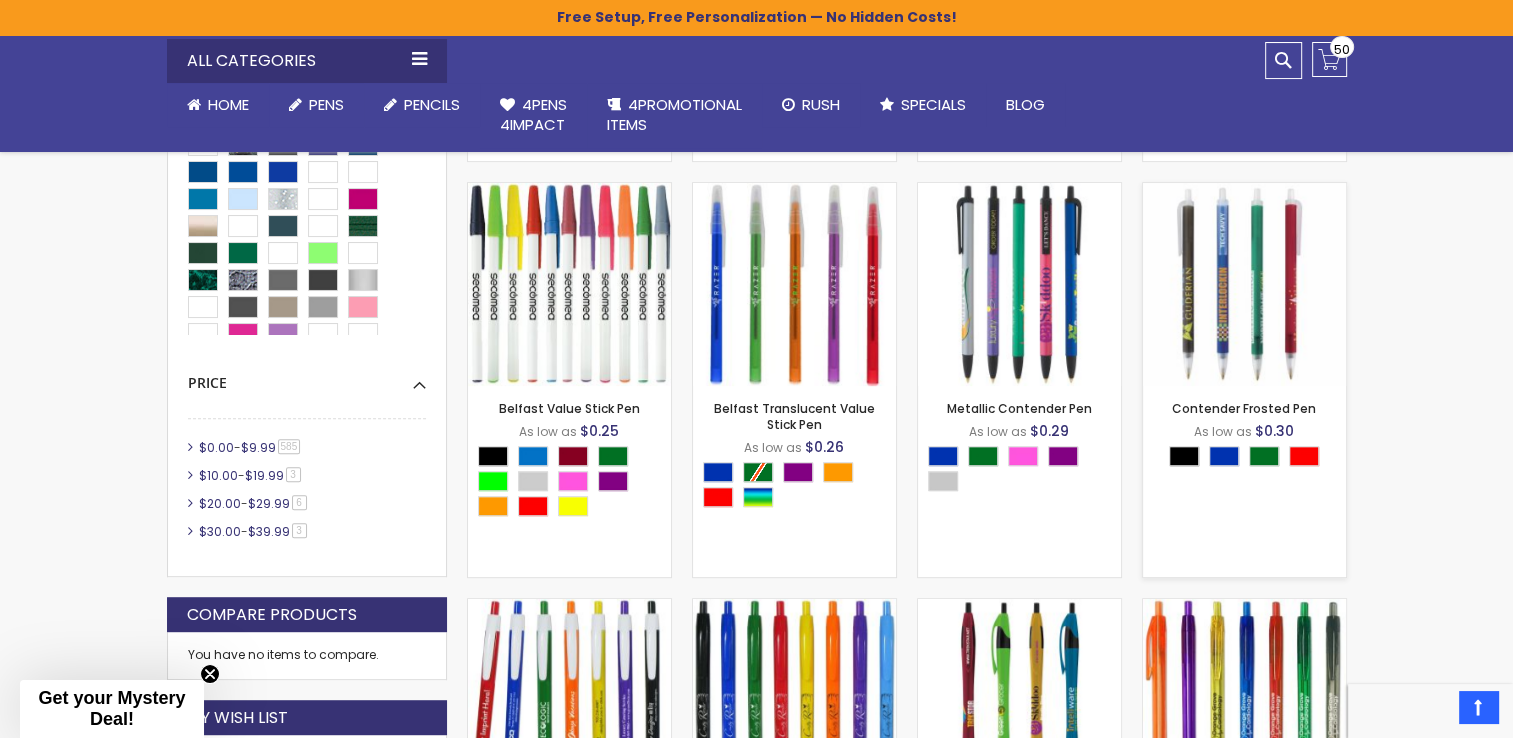 click at bounding box center (1244, 284) 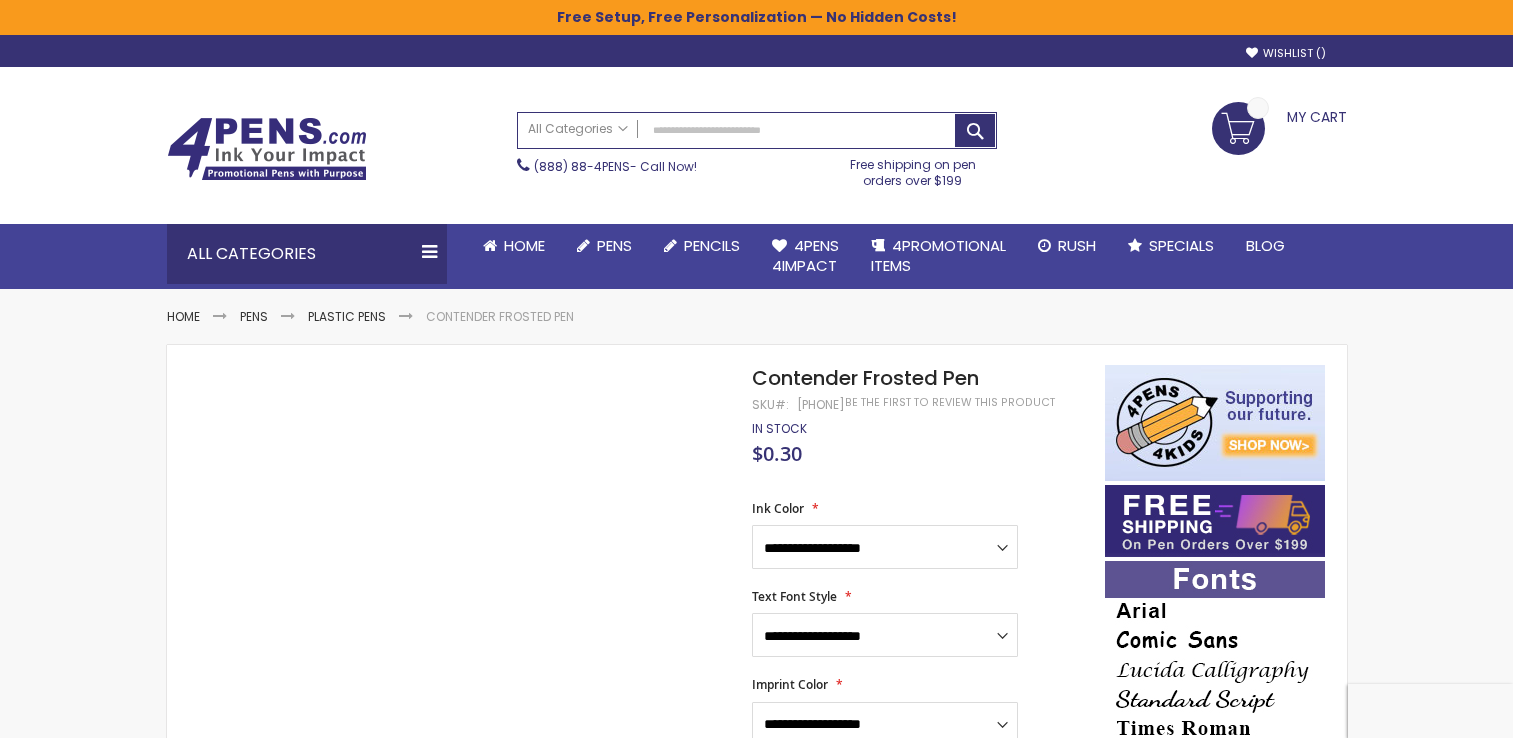 scroll, scrollTop: 0, scrollLeft: 0, axis: both 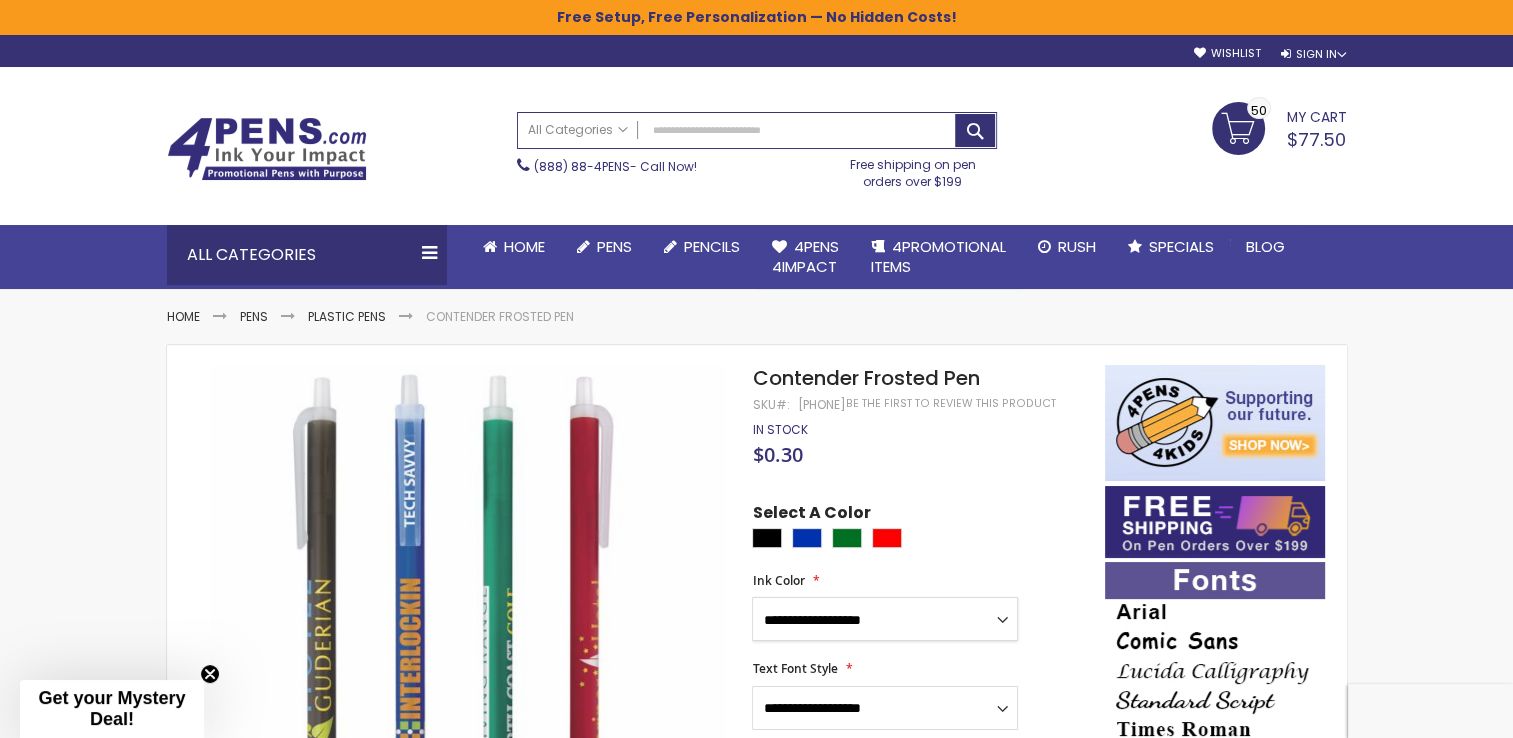 click on "**********" at bounding box center (885, 619) 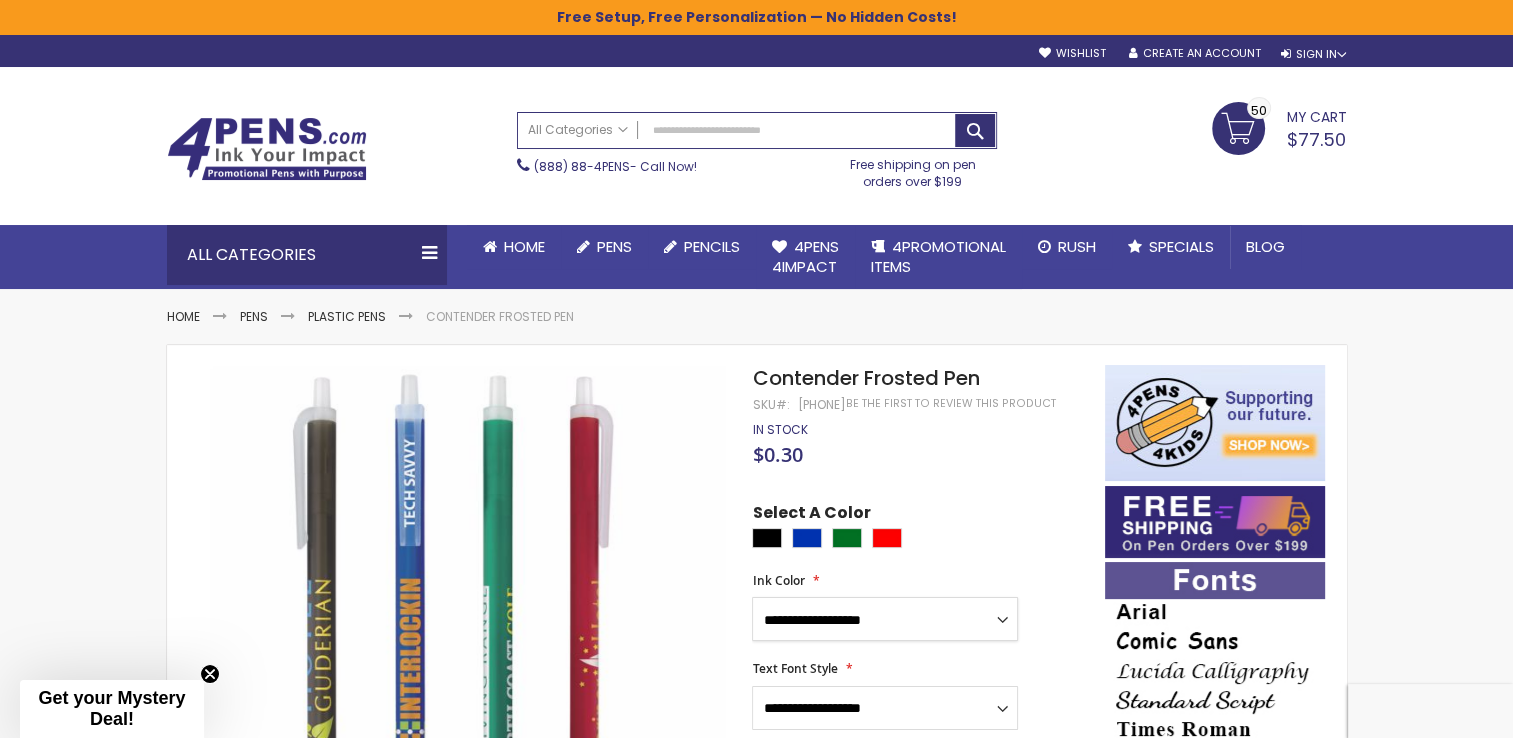 select on "*****" 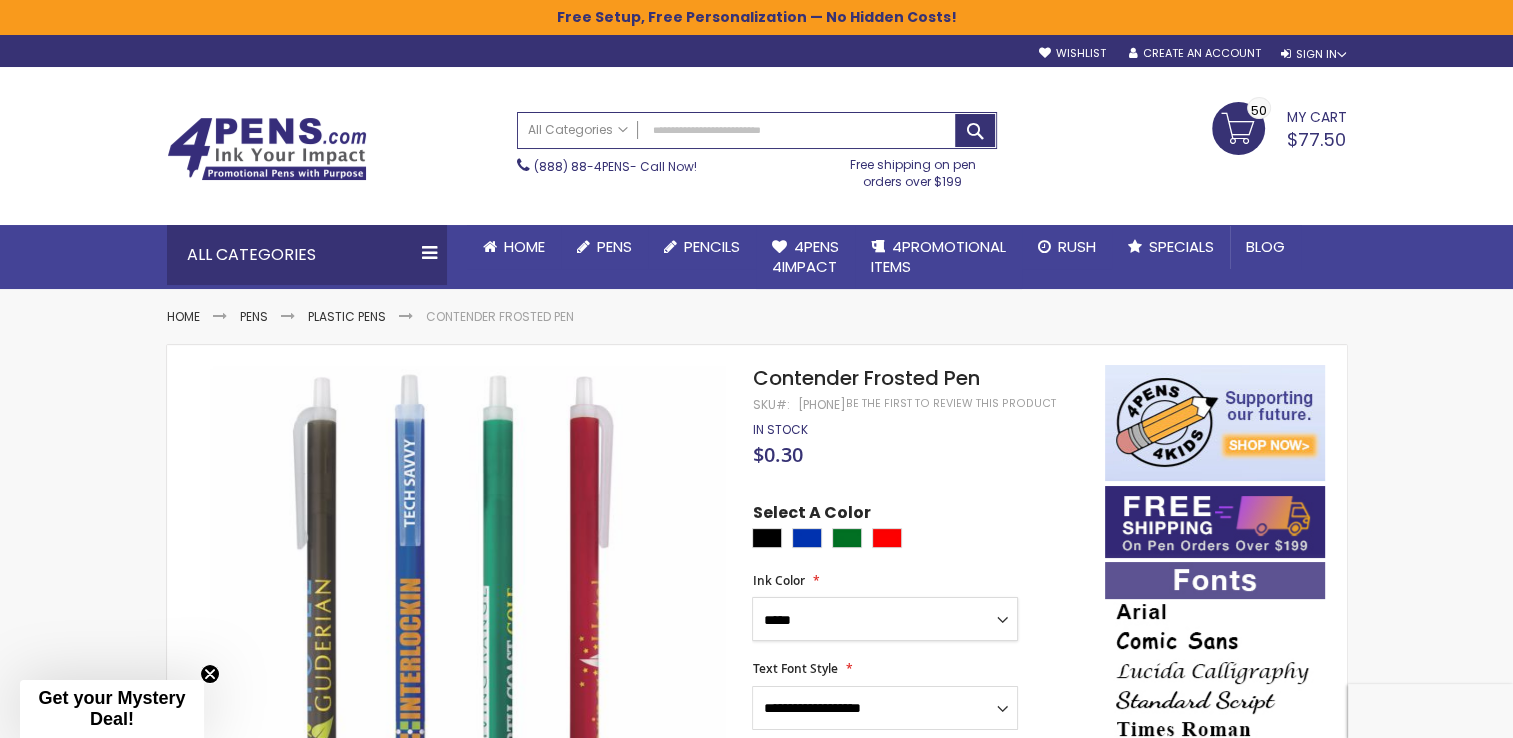 click on "**********" at bounding box center (885, 619) 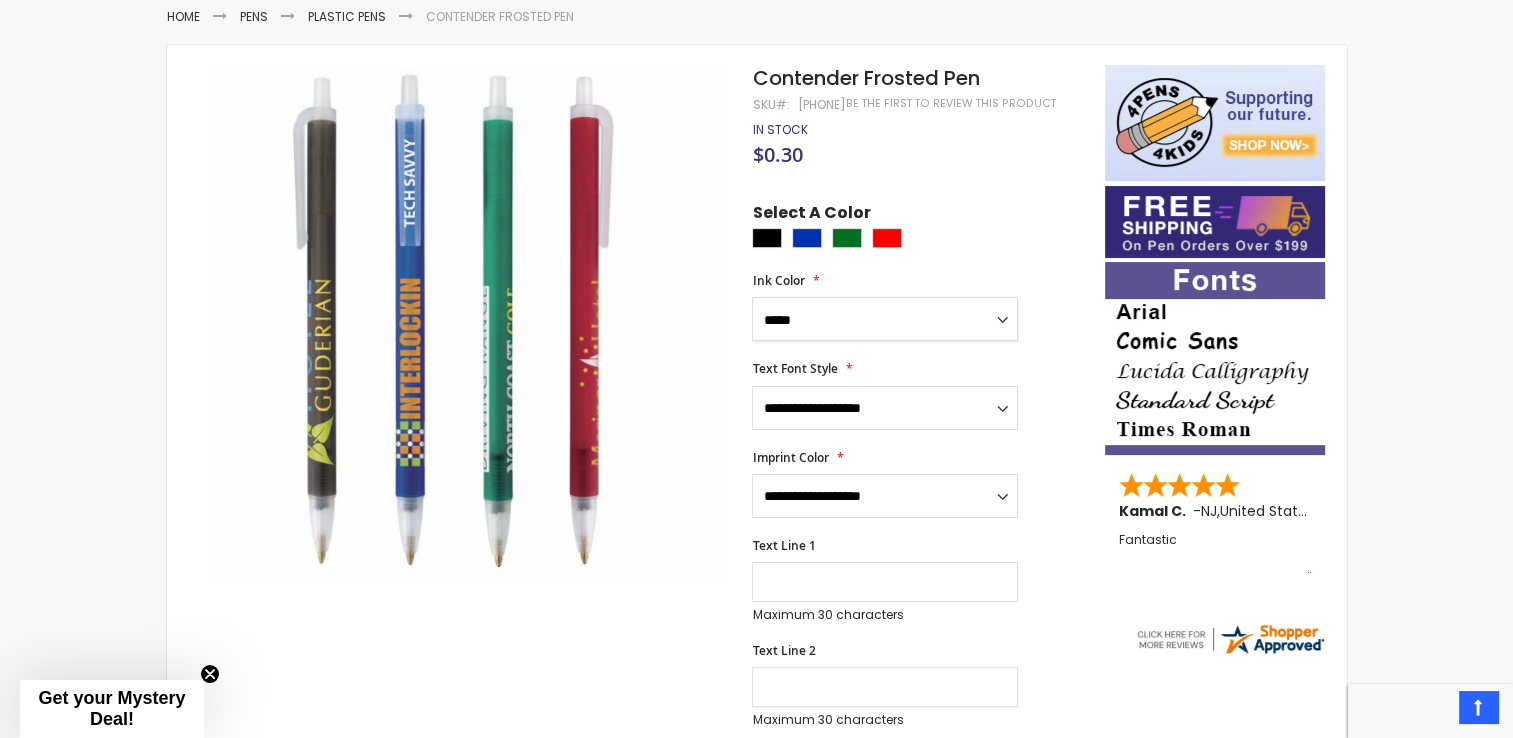 scroll, scrollTop: 334, scrollLeft: 0, axis: vertical 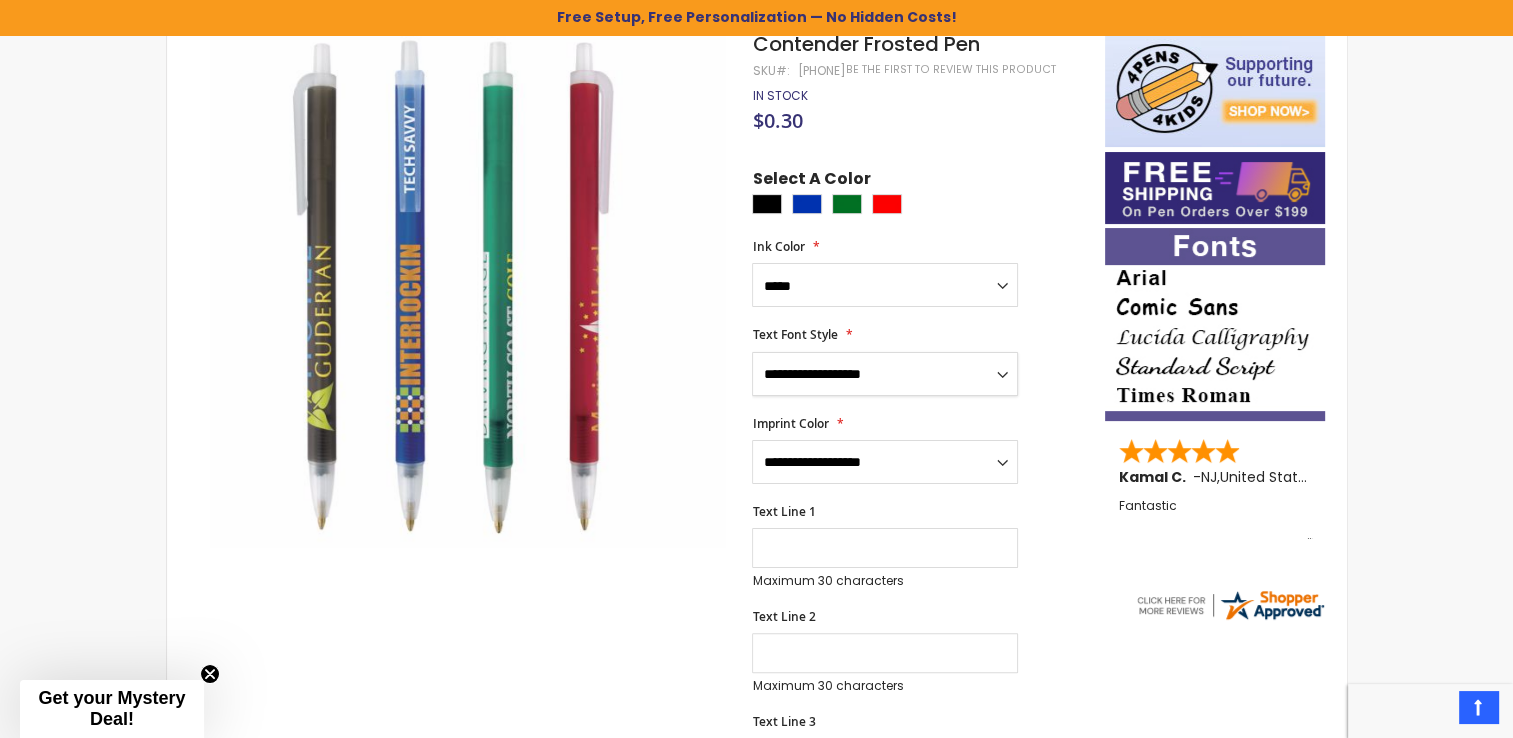 click on "**********" at bounding box center [885, 374] 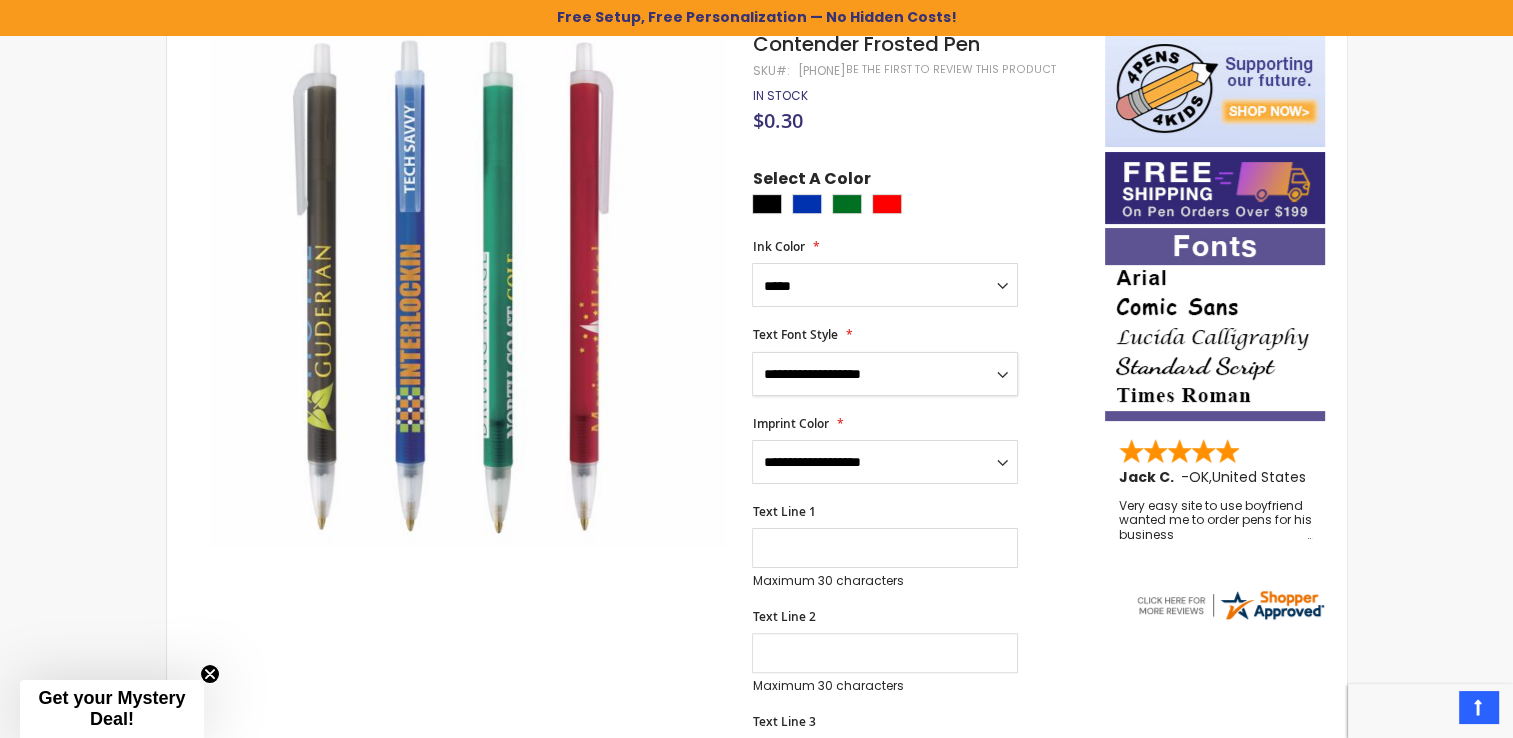 select on "*****" 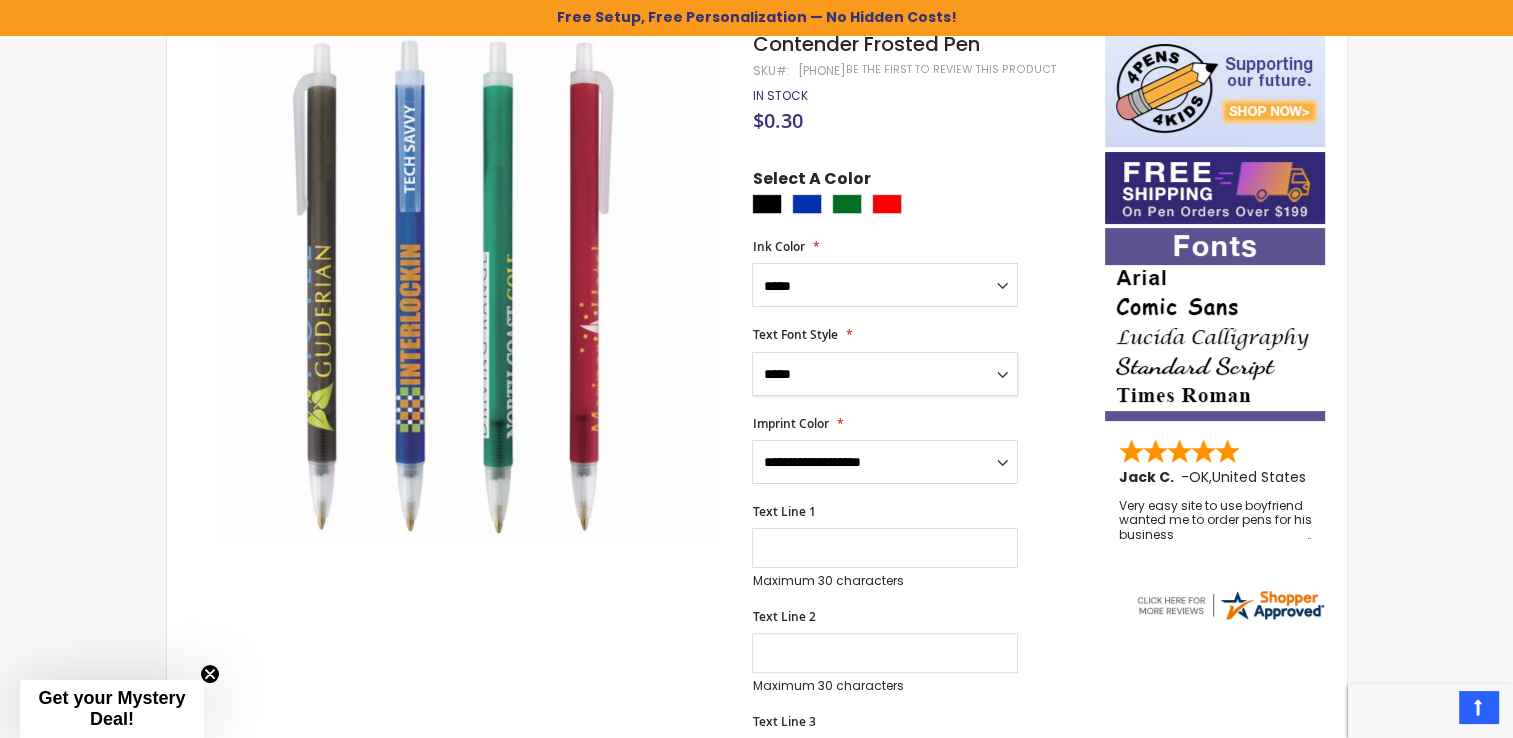 click on "**********" at bounding box center (885, 374) 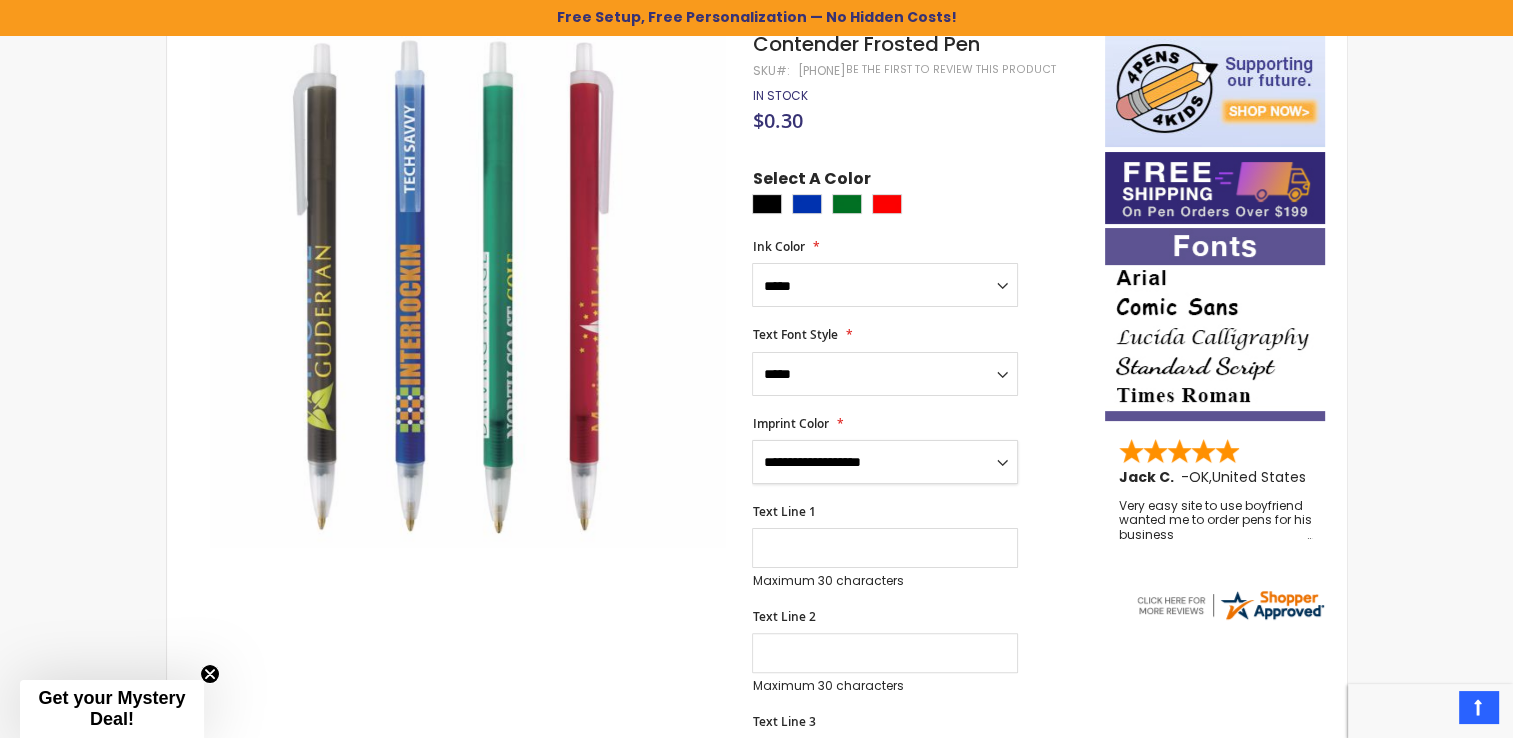 click on "**********" at bounding box center [885, 462] 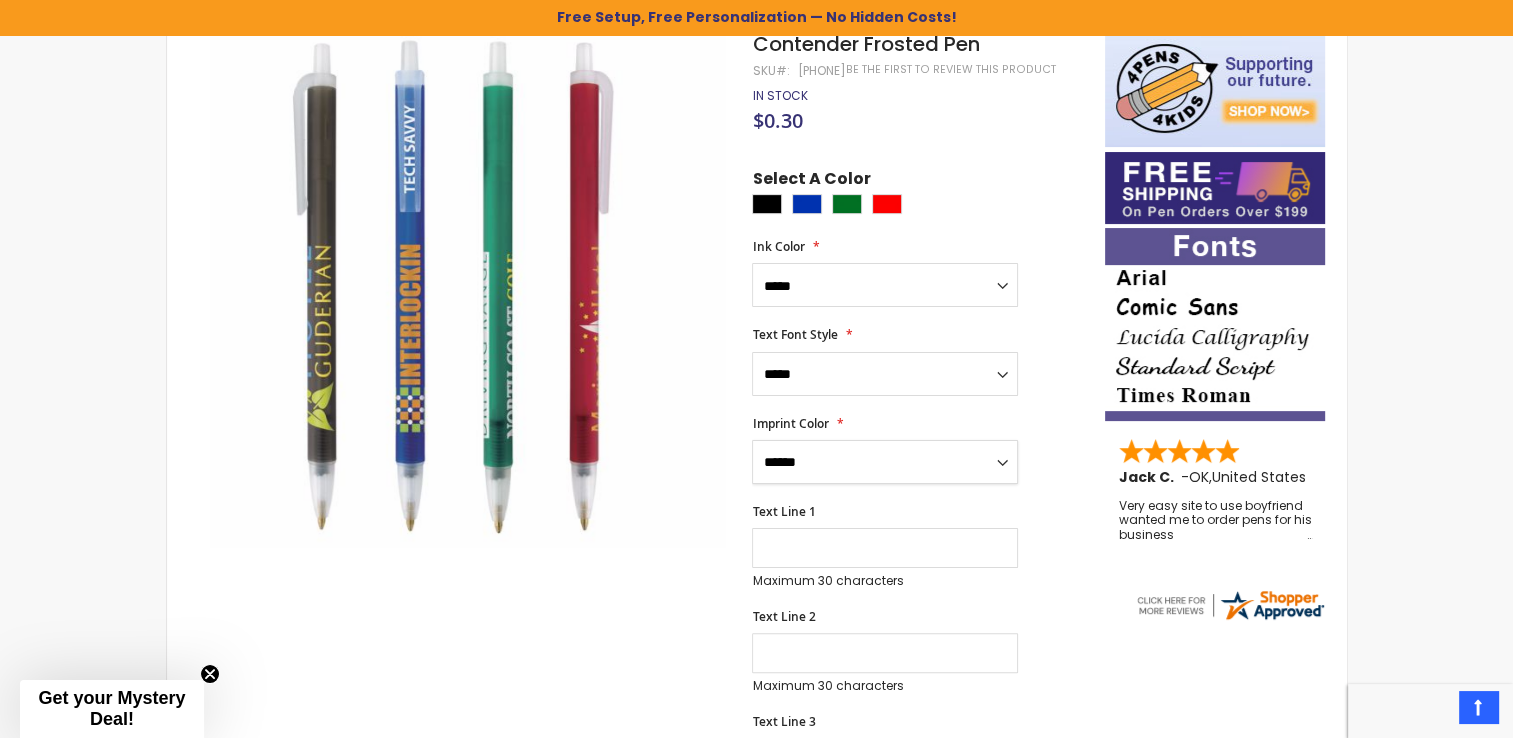 click on "**********" at bounding box center (885, 462) 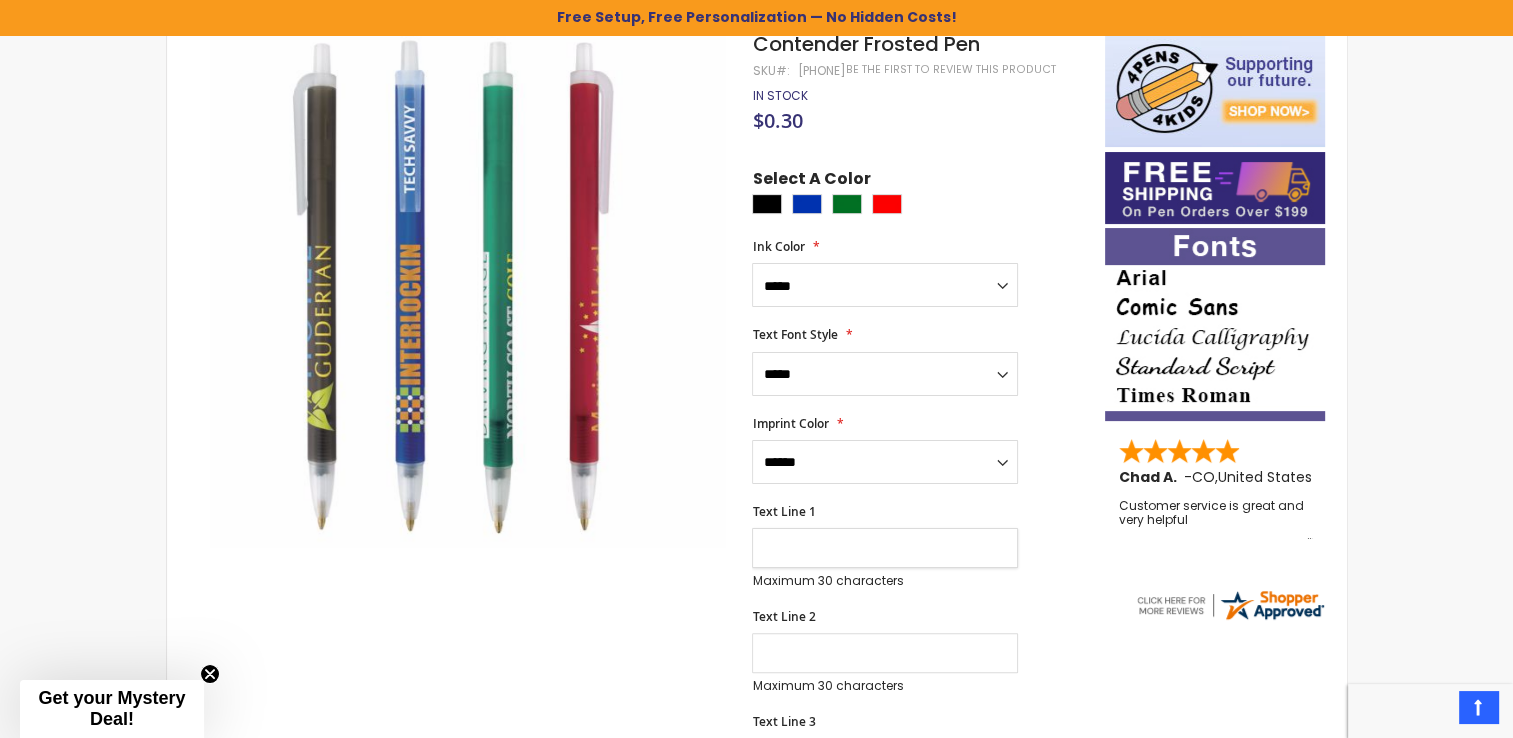 drag, startPoint x: 908, startPoint y: 557, endPoint x: 920, endPoint y: 555, distance: 12.165525 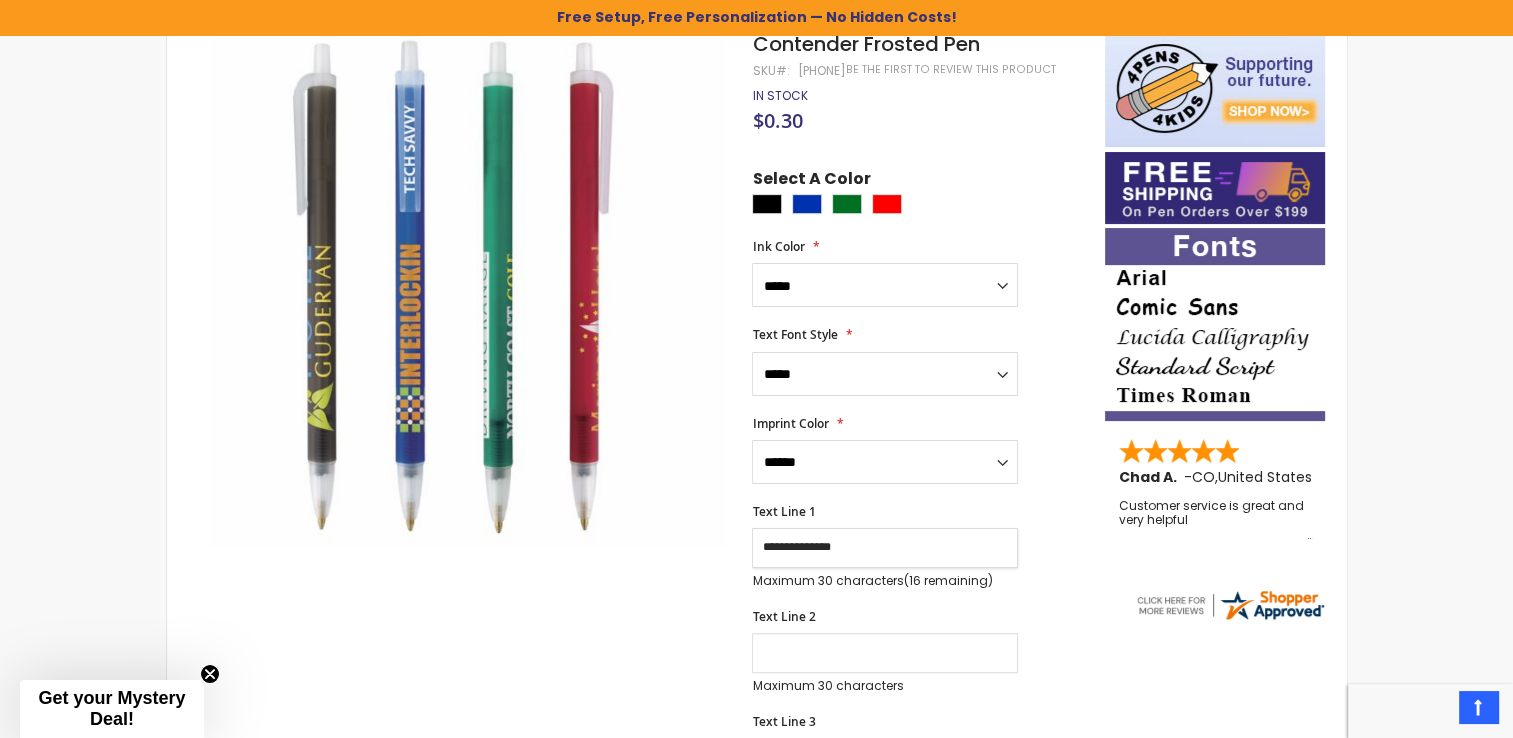 type on "**********" 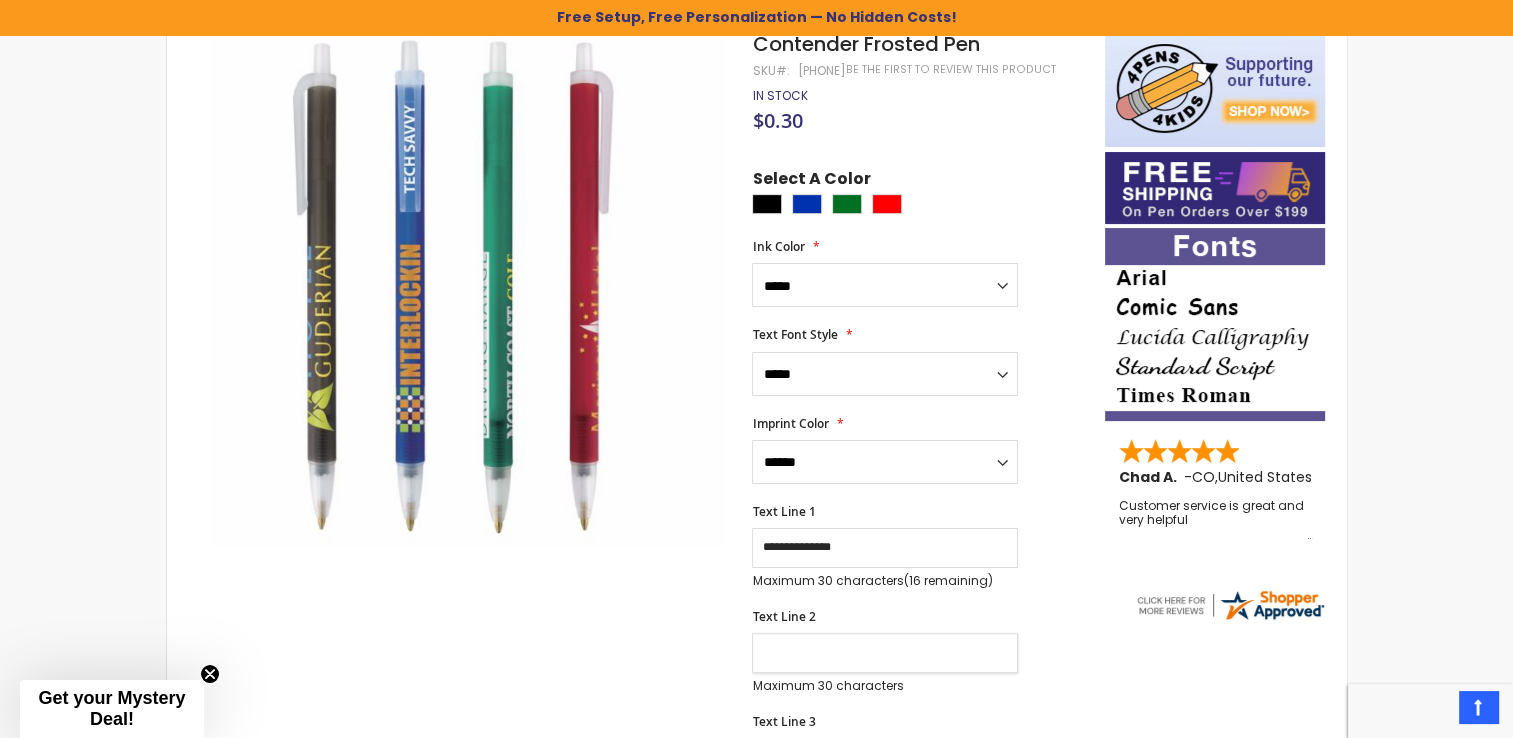 click on "Text Line 2" at bounding box center [885, 653] 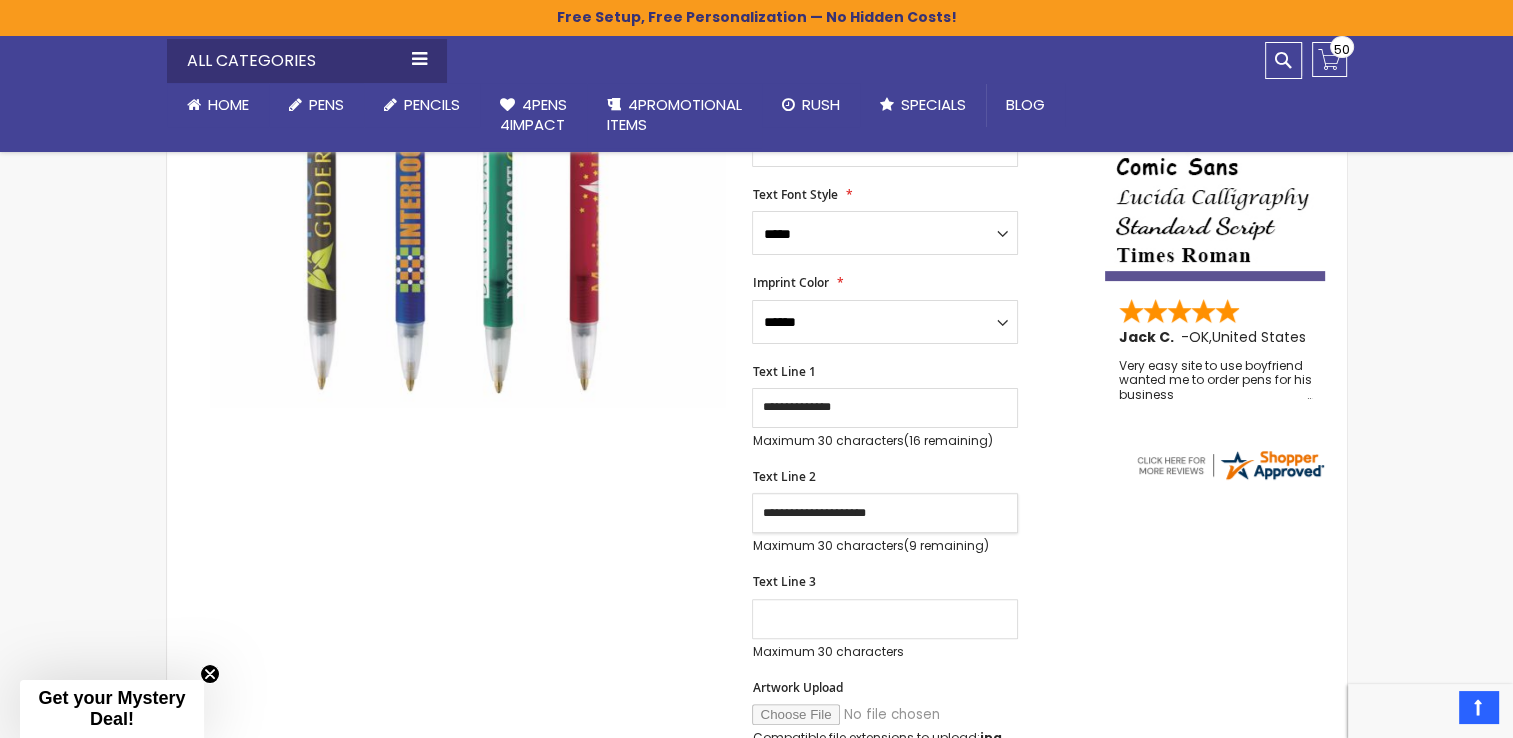scroll, scrollTop: 734, scrollLeft: 0, axis: vertical 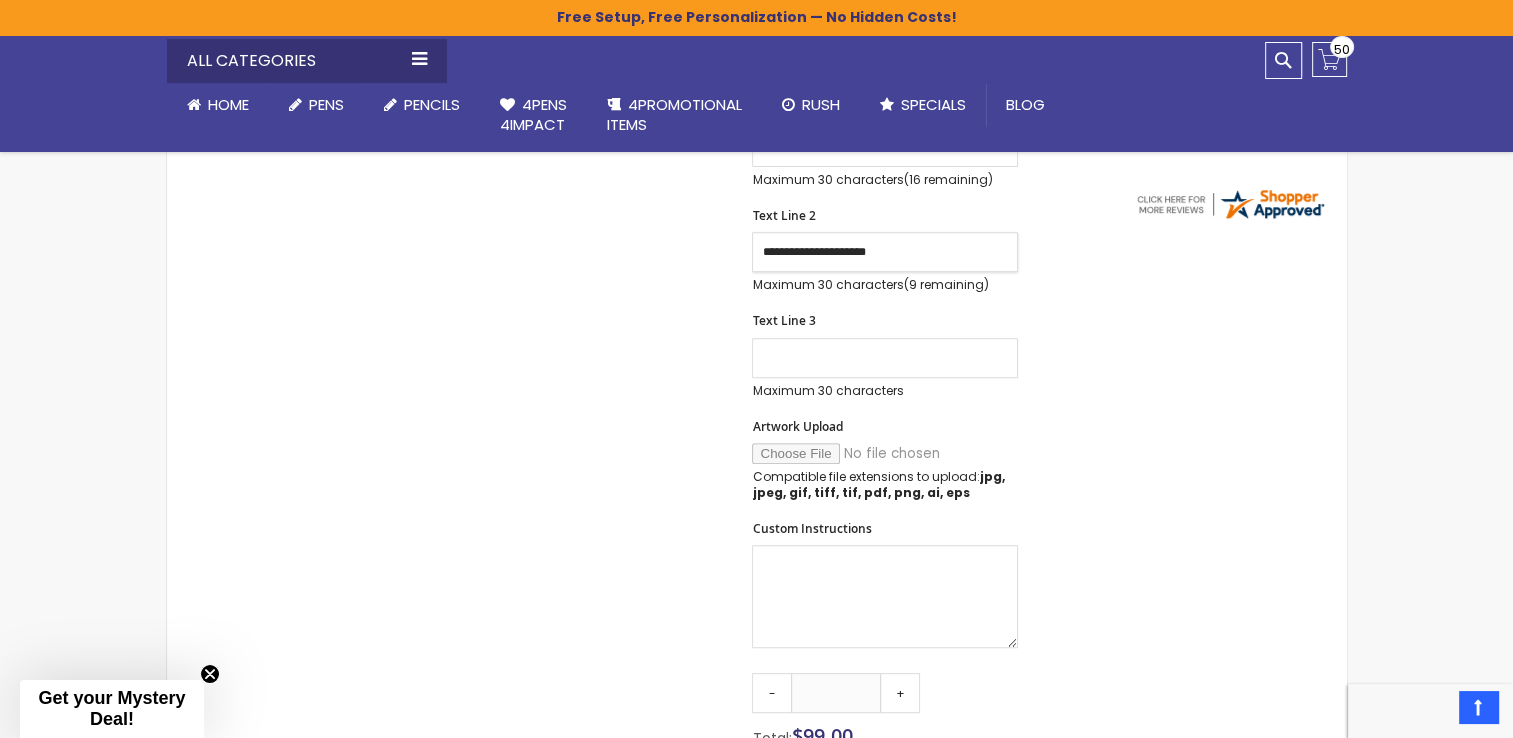 type on "**********" 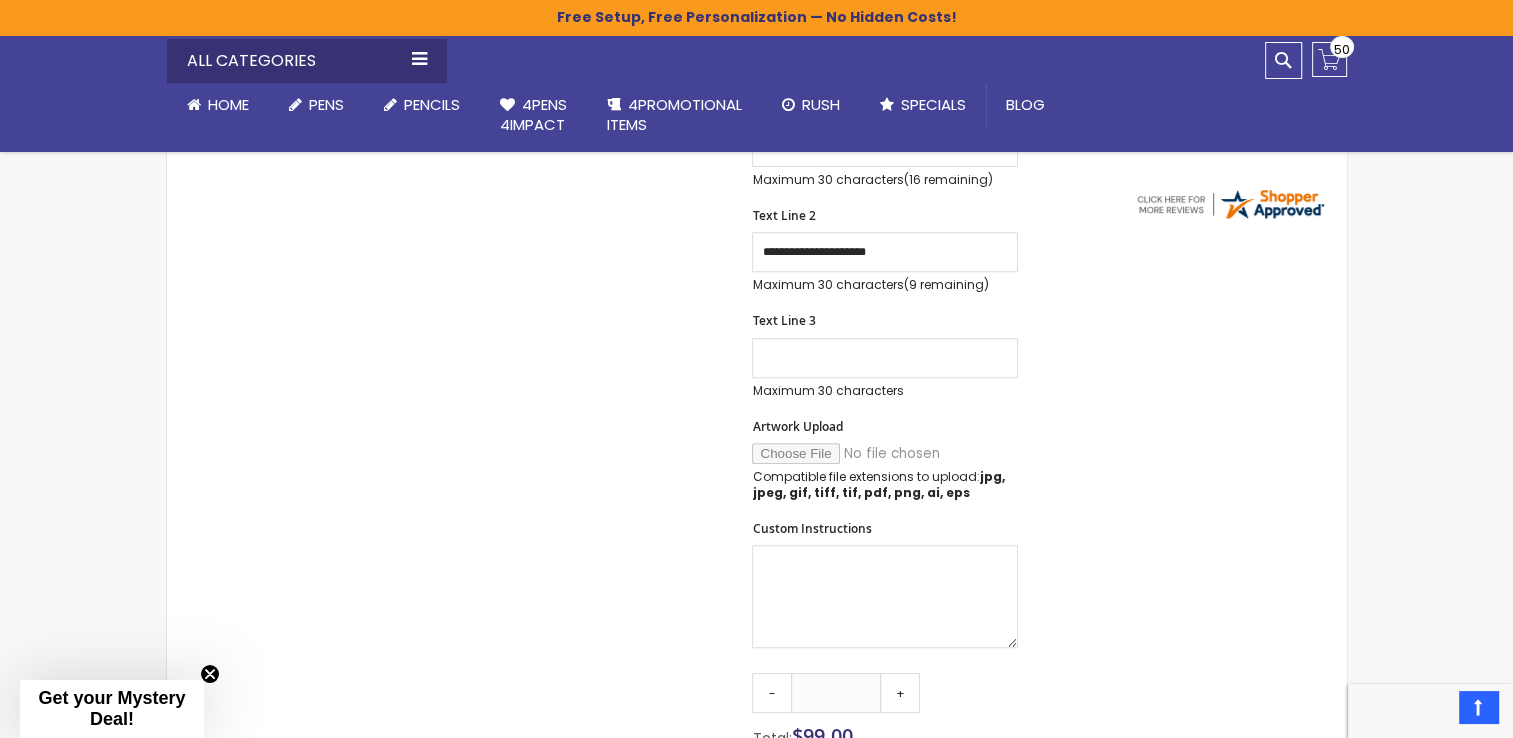 click on "Text Line 3
Maximum 30 characters                 (30 remaining)" at bounding box center (918, 355) 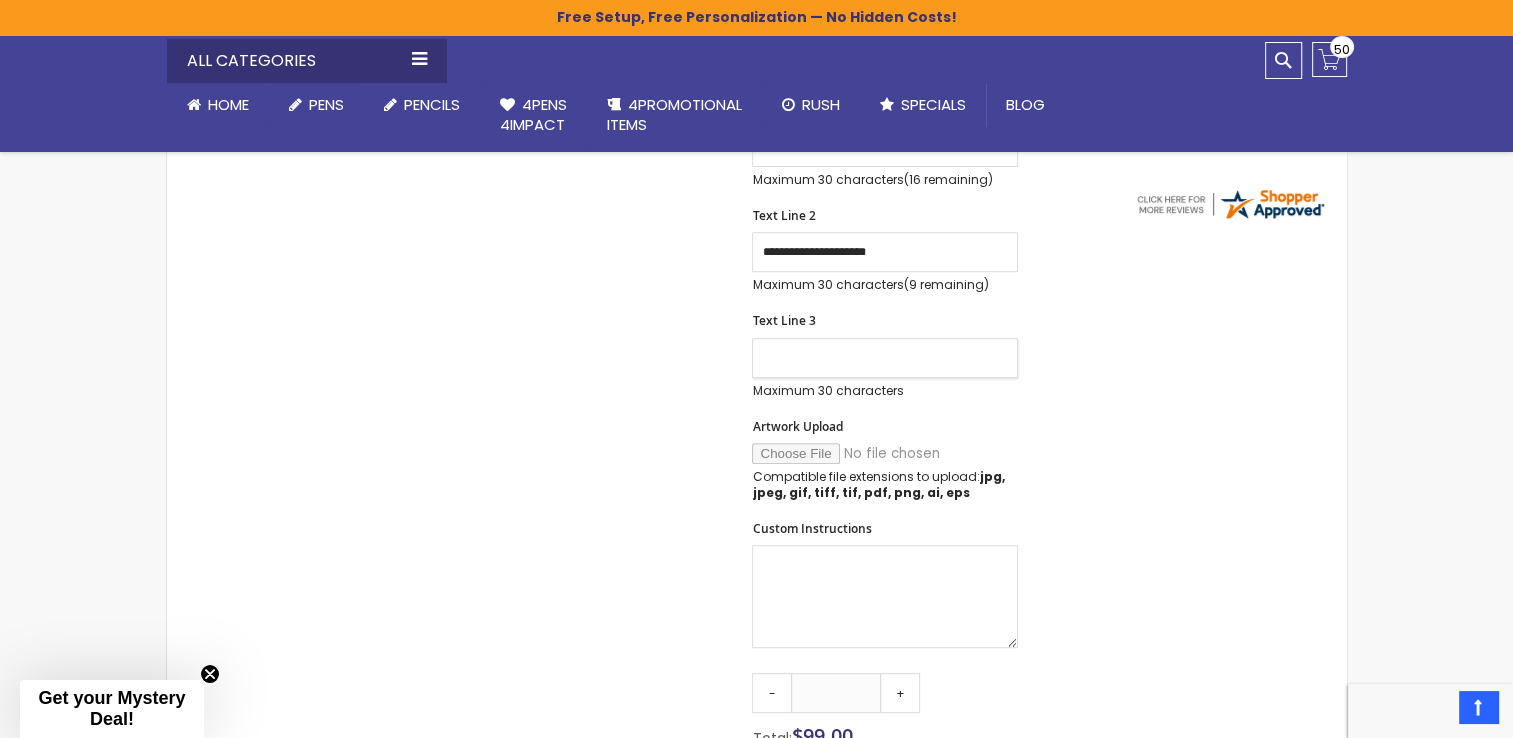 click on "Text Line 3" at bounding box center (885, 358) 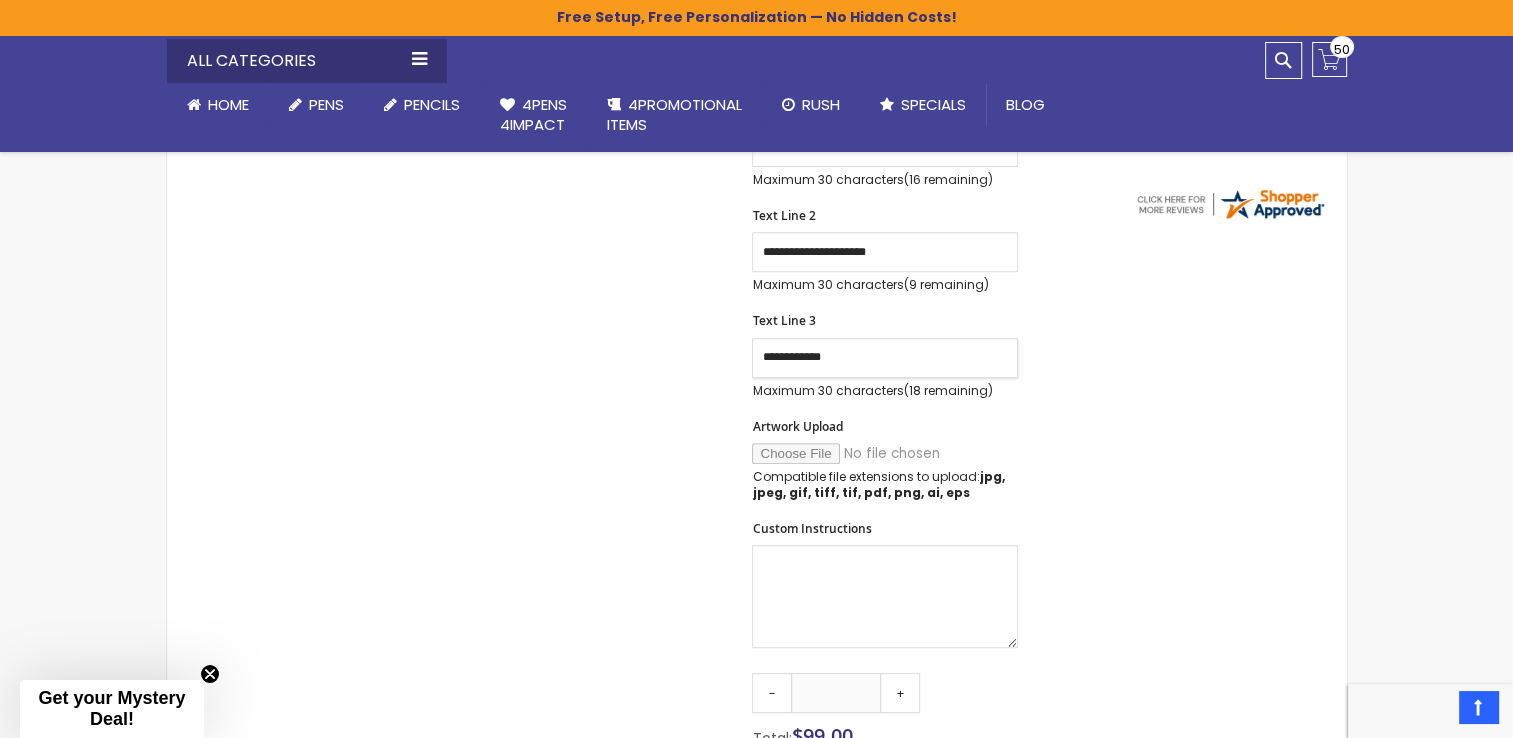 type on "**********" 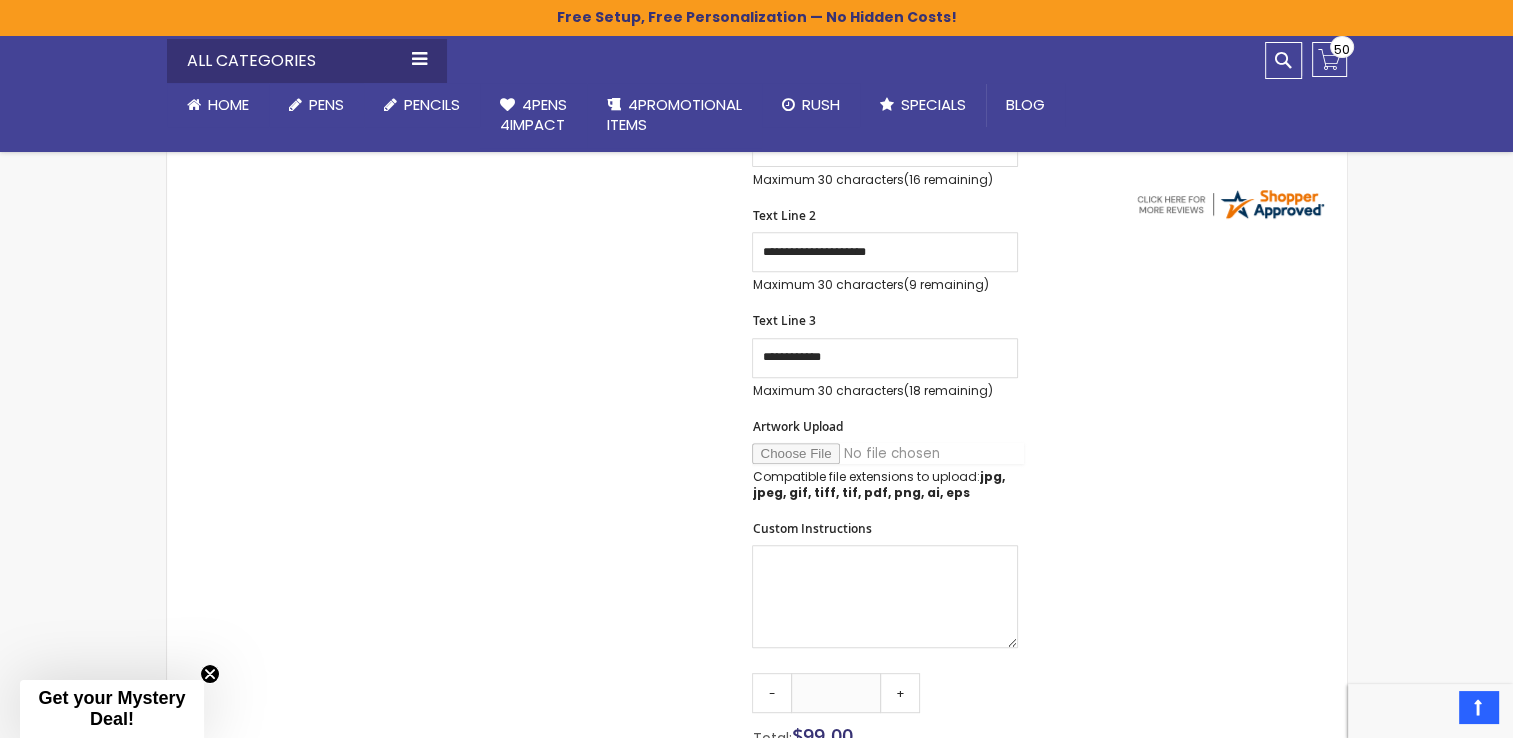 click on "Artwork Upload" at bounding box center (888, 453) 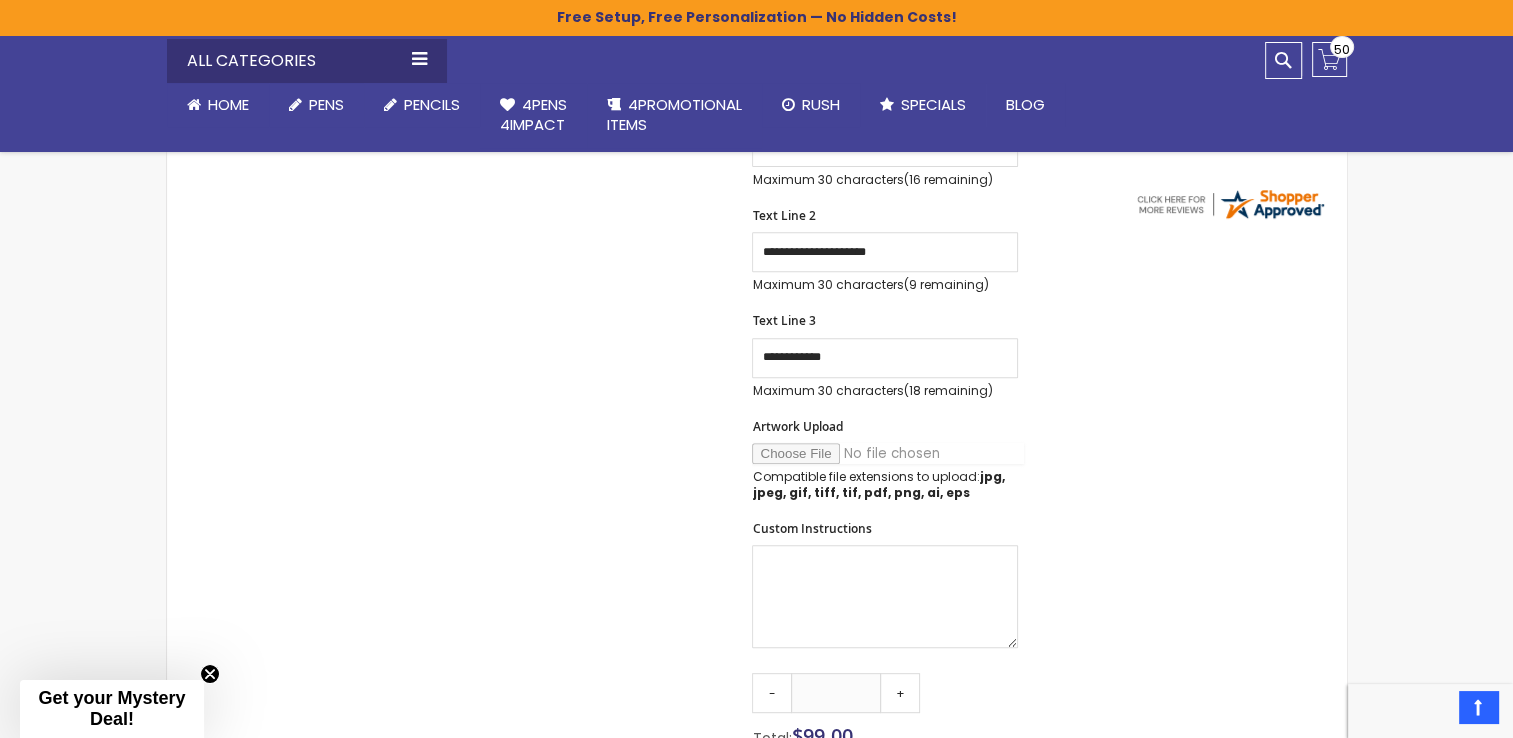 type on "**********" 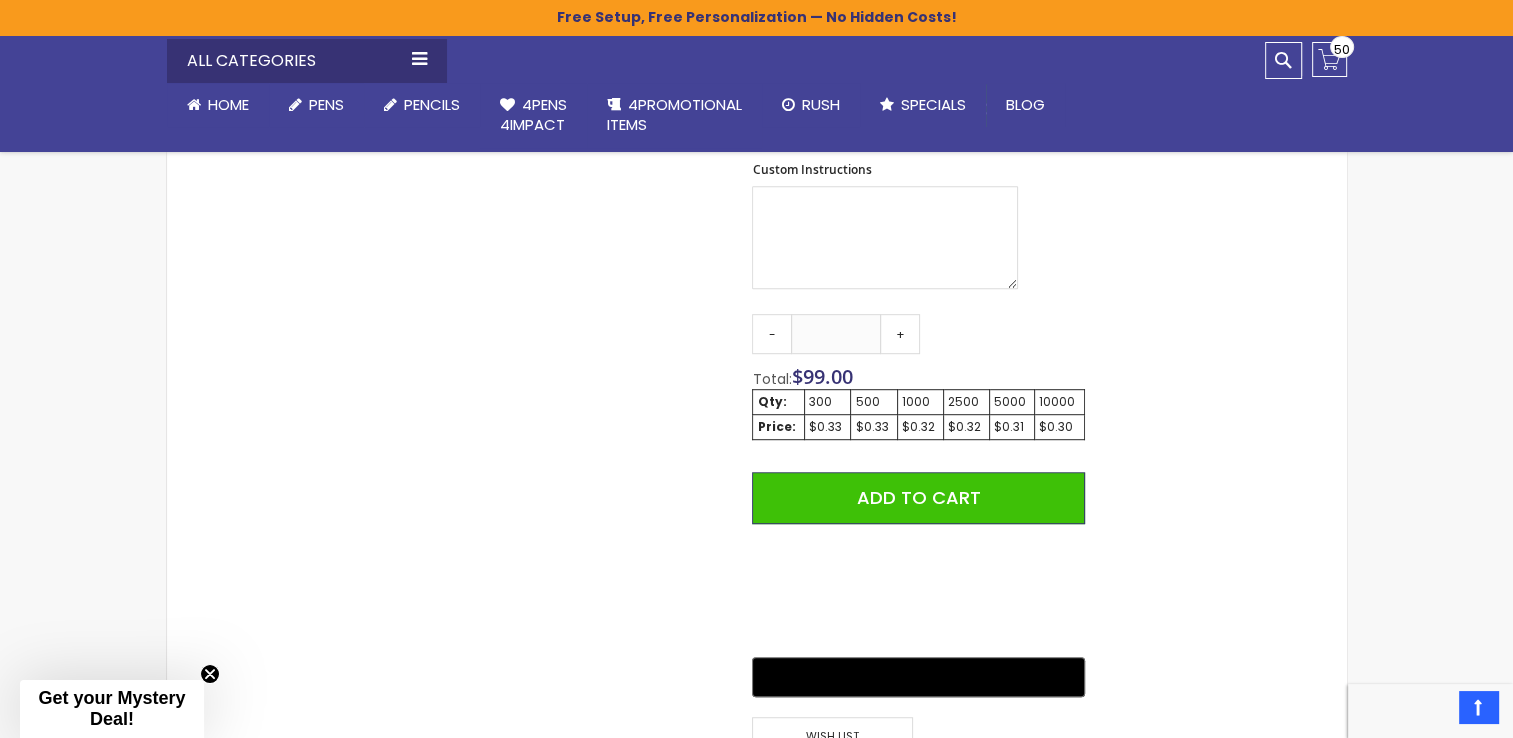 scroll, scrollTop: 1134, scrollLeft: 0, axis: vertical 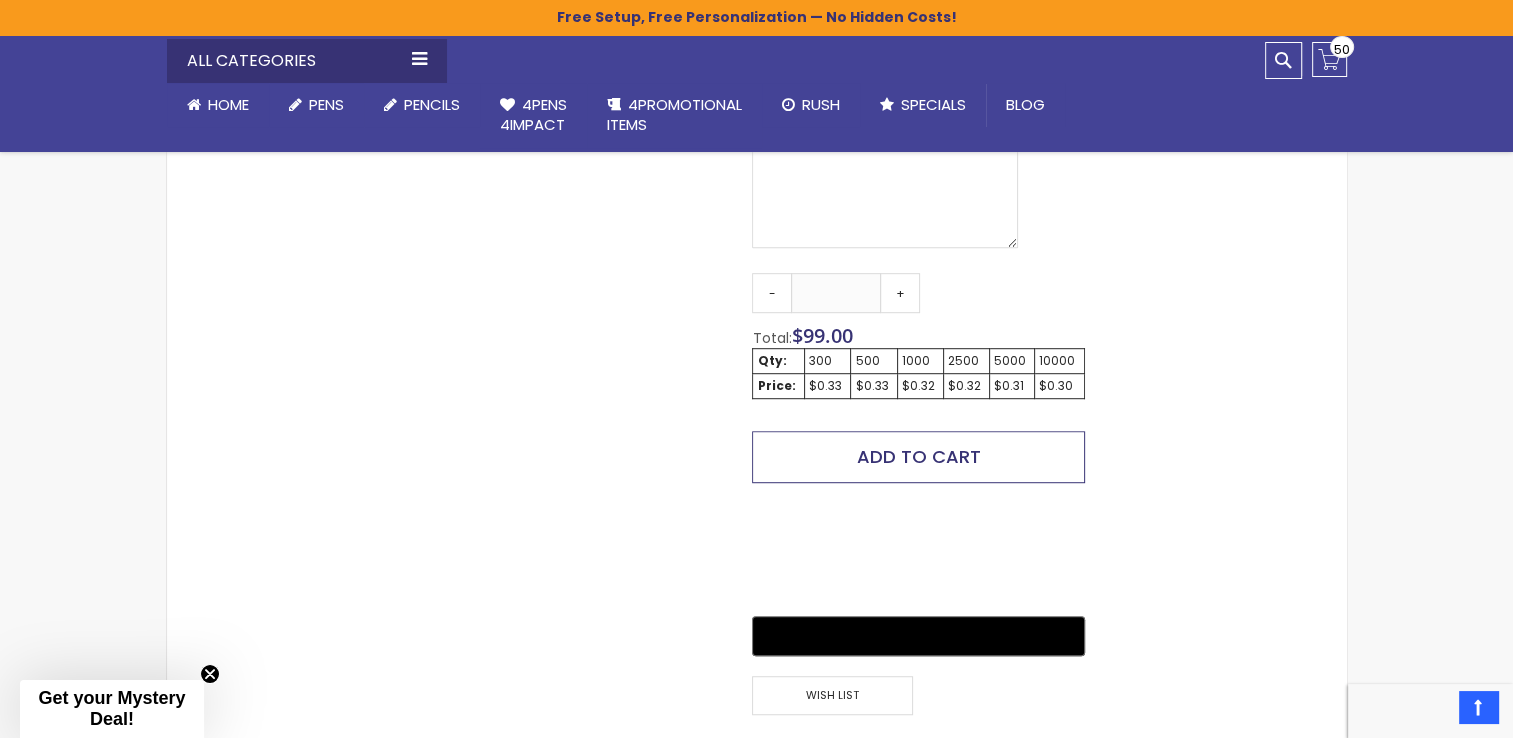 click on "Add to Cart" at bounding box center (918, 457) 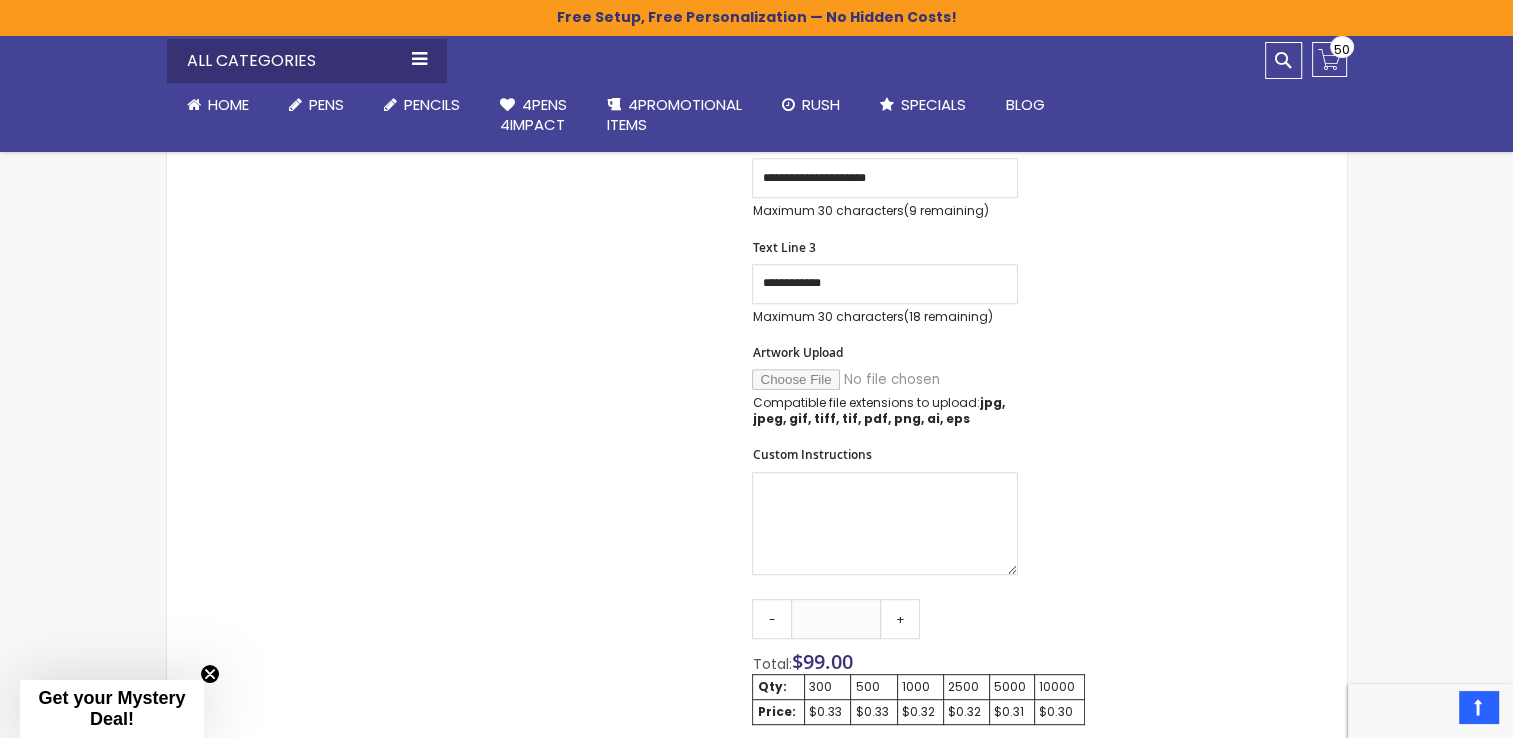 scroll, scrollTop: 932, scrollLeft: 0, axis: vertical 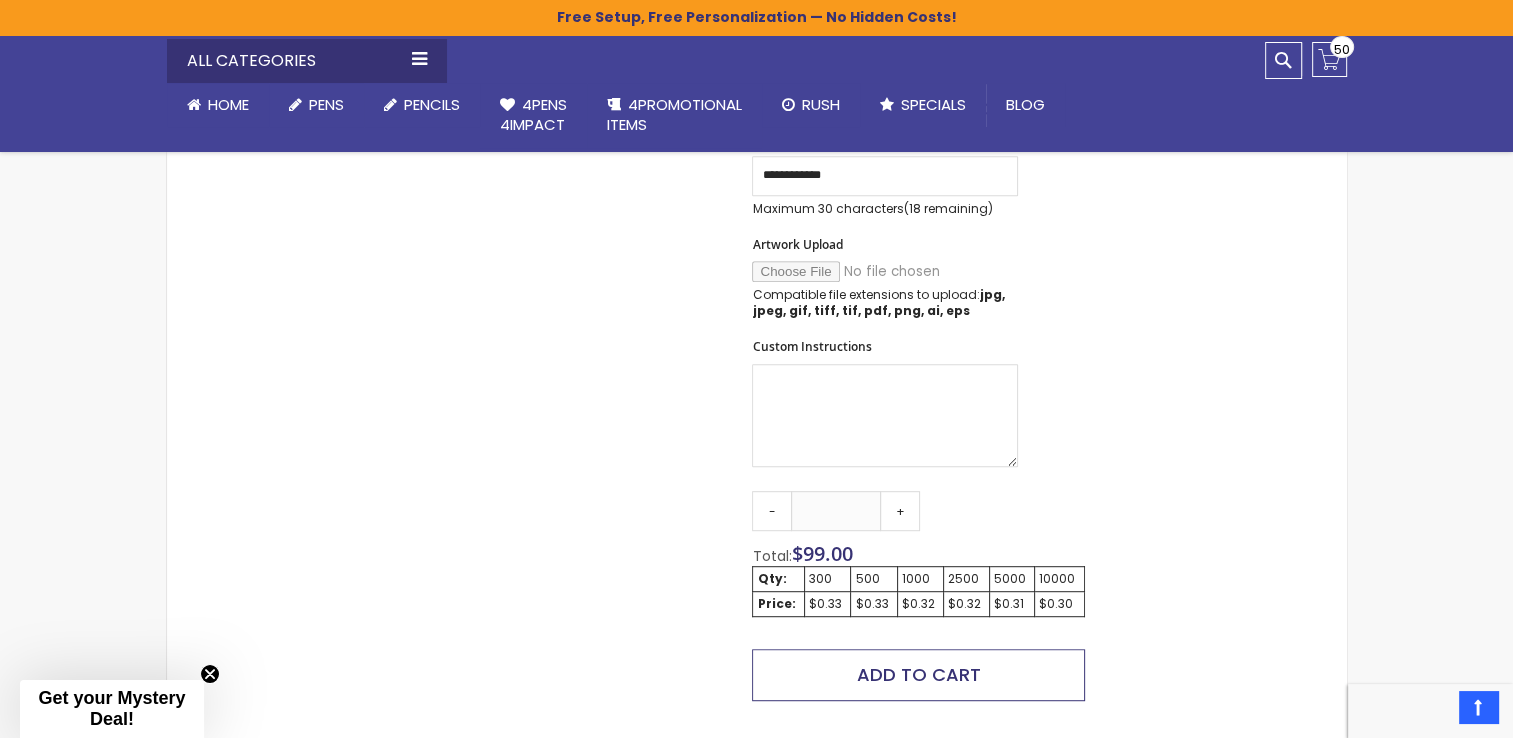 click on "Add to Cart" at bounding box center [919, 674] 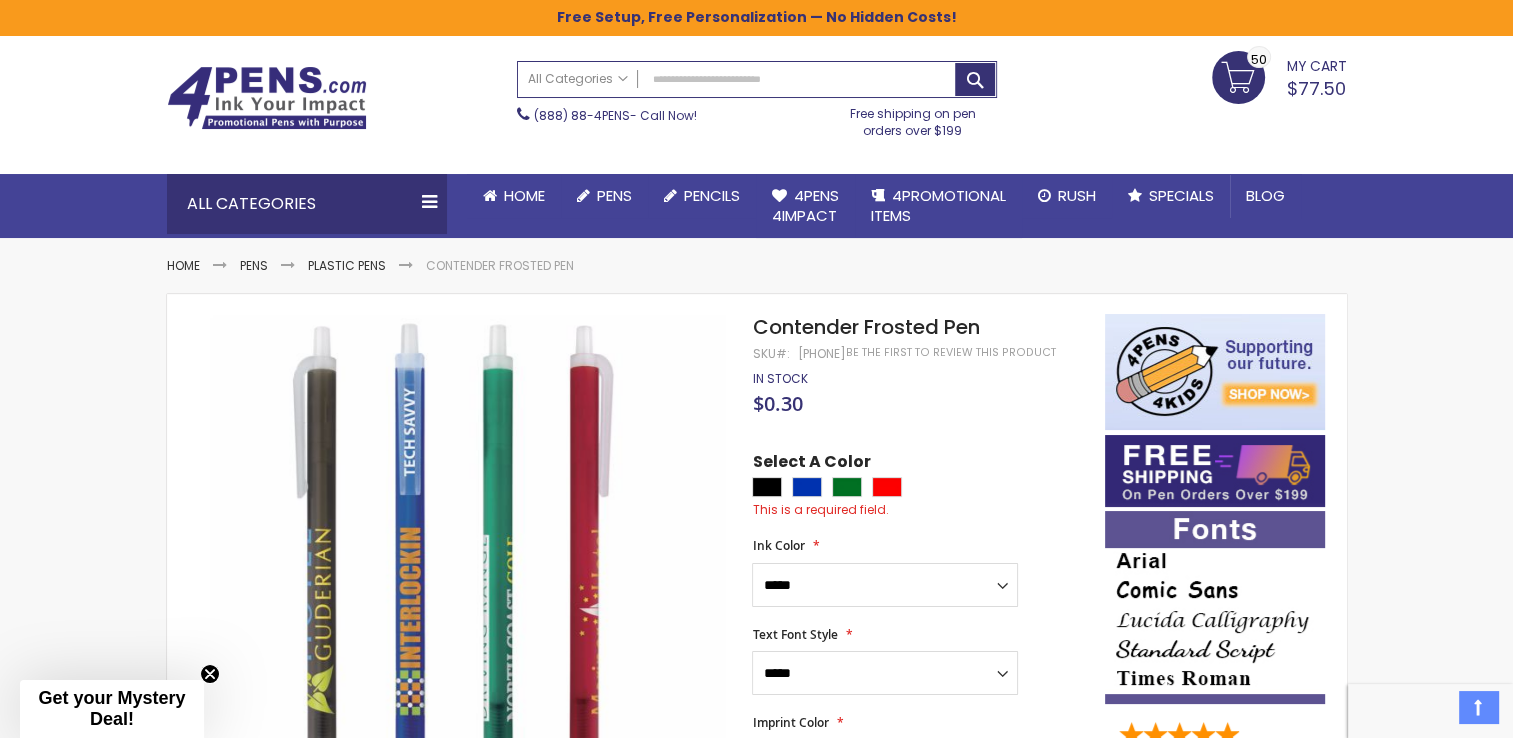 scroll, scrollTop: 0, scrollLeft: 0, axis: both 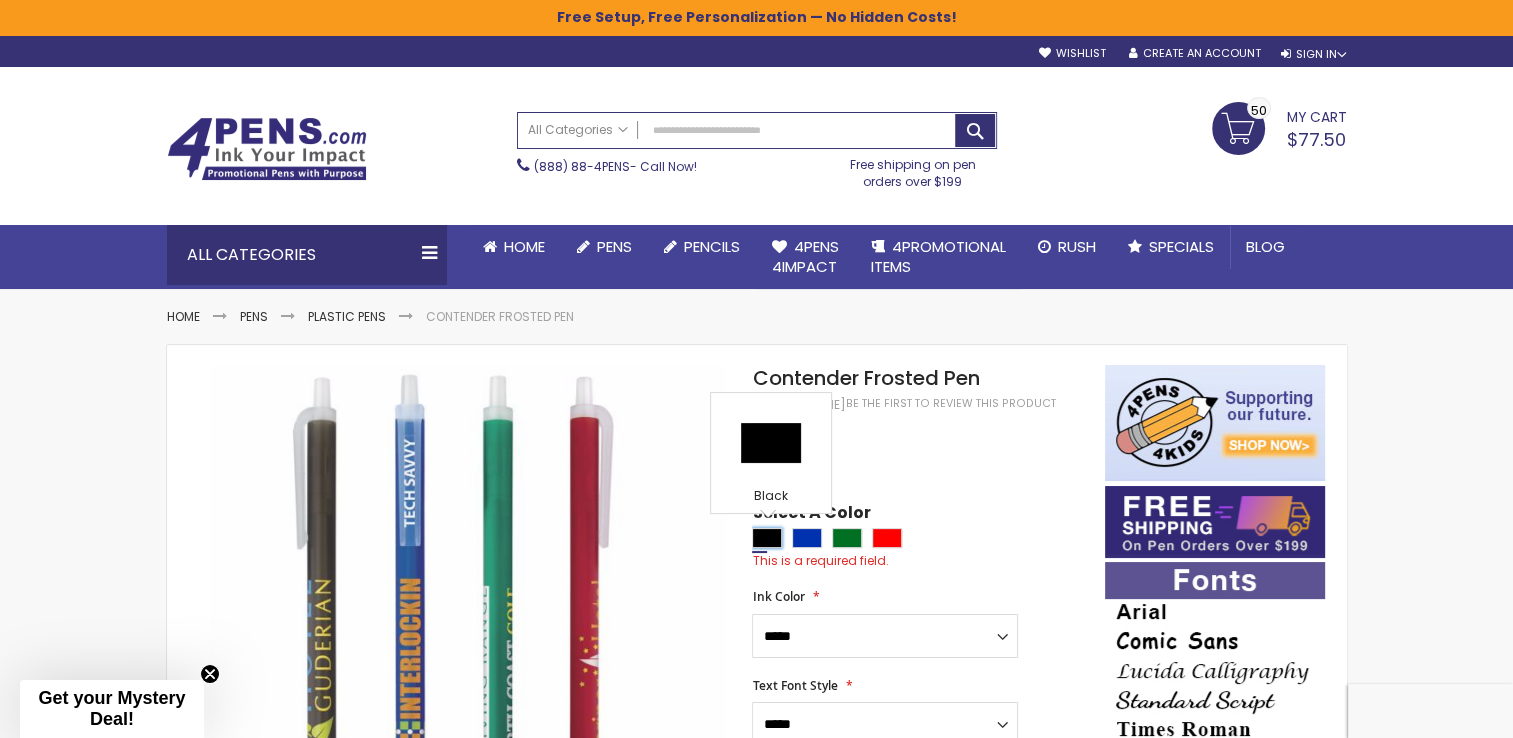 click at bounding box center (767, 538) 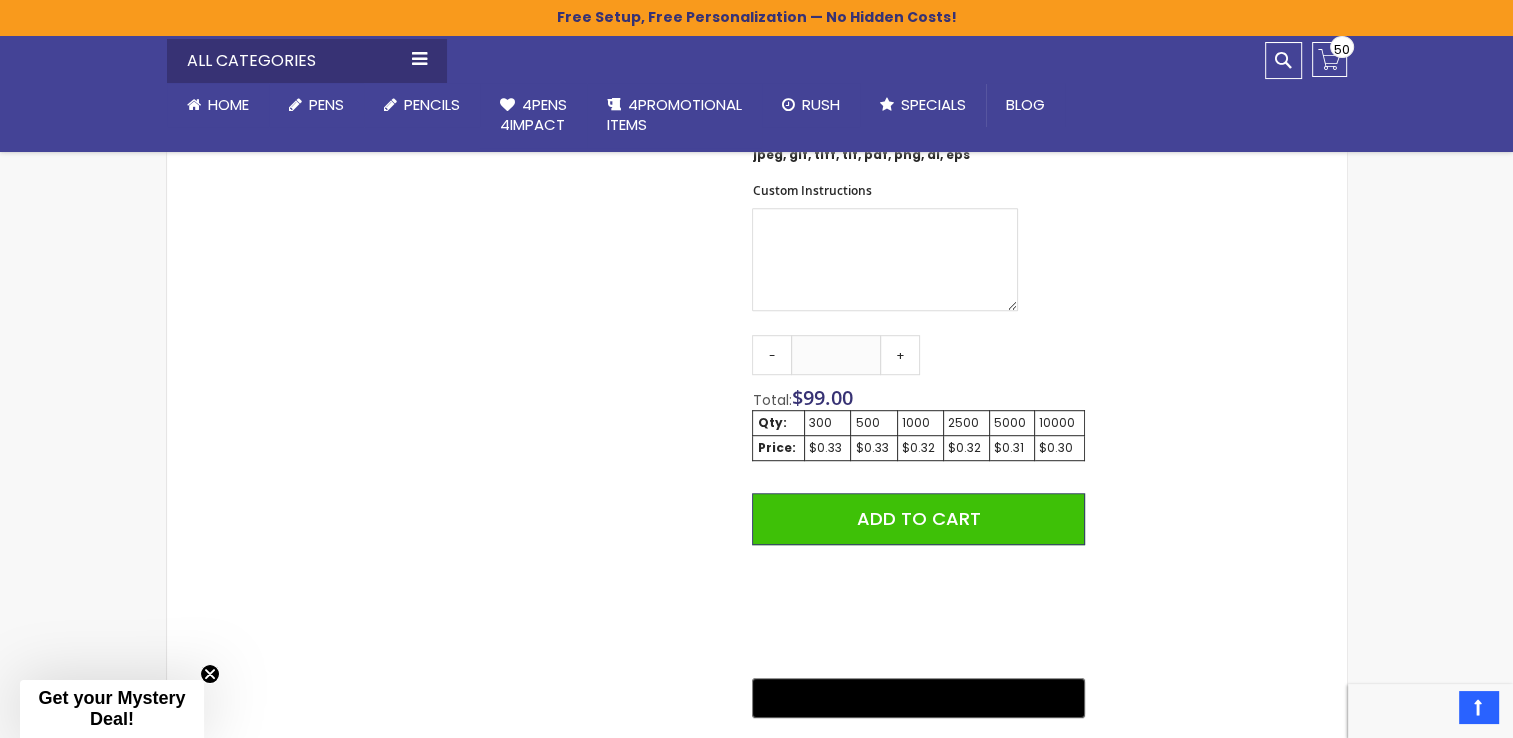 scroll, scrollTop: 1100, scrollLeft: 0, axis: vertical 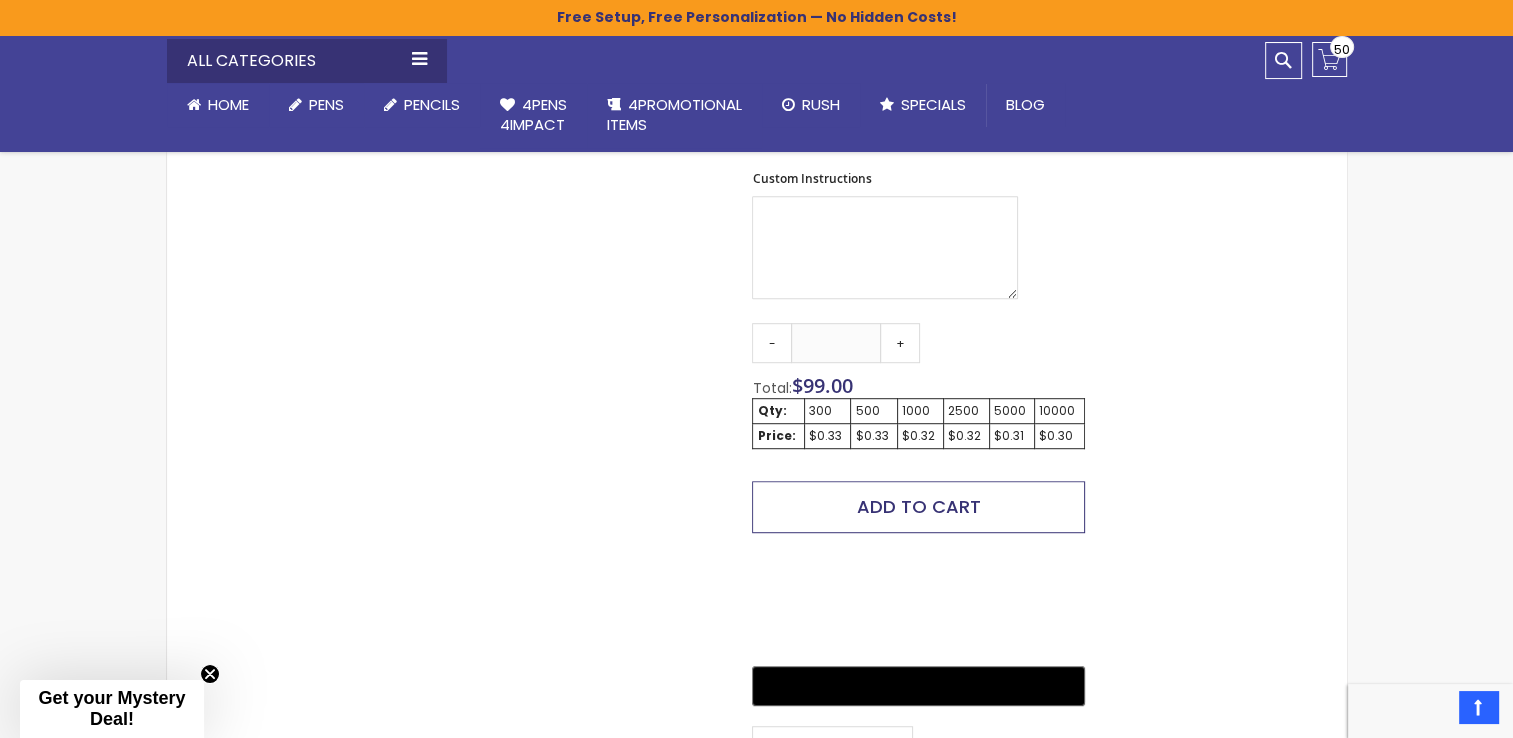 click on "Add to Cart" at bounding box center (918, 507) 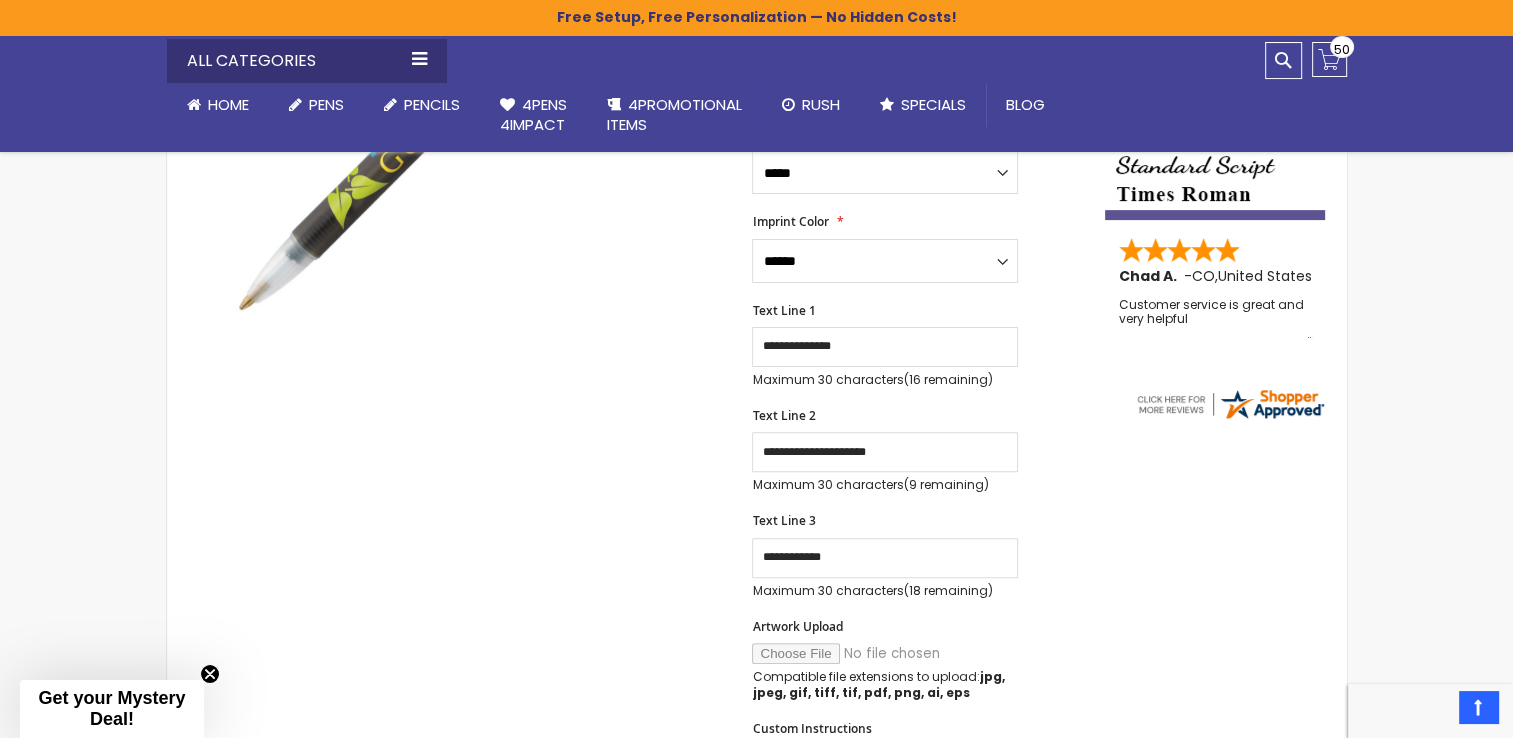 scroll, scrollTop: 480, scrollLeft: 0, axis: vertical 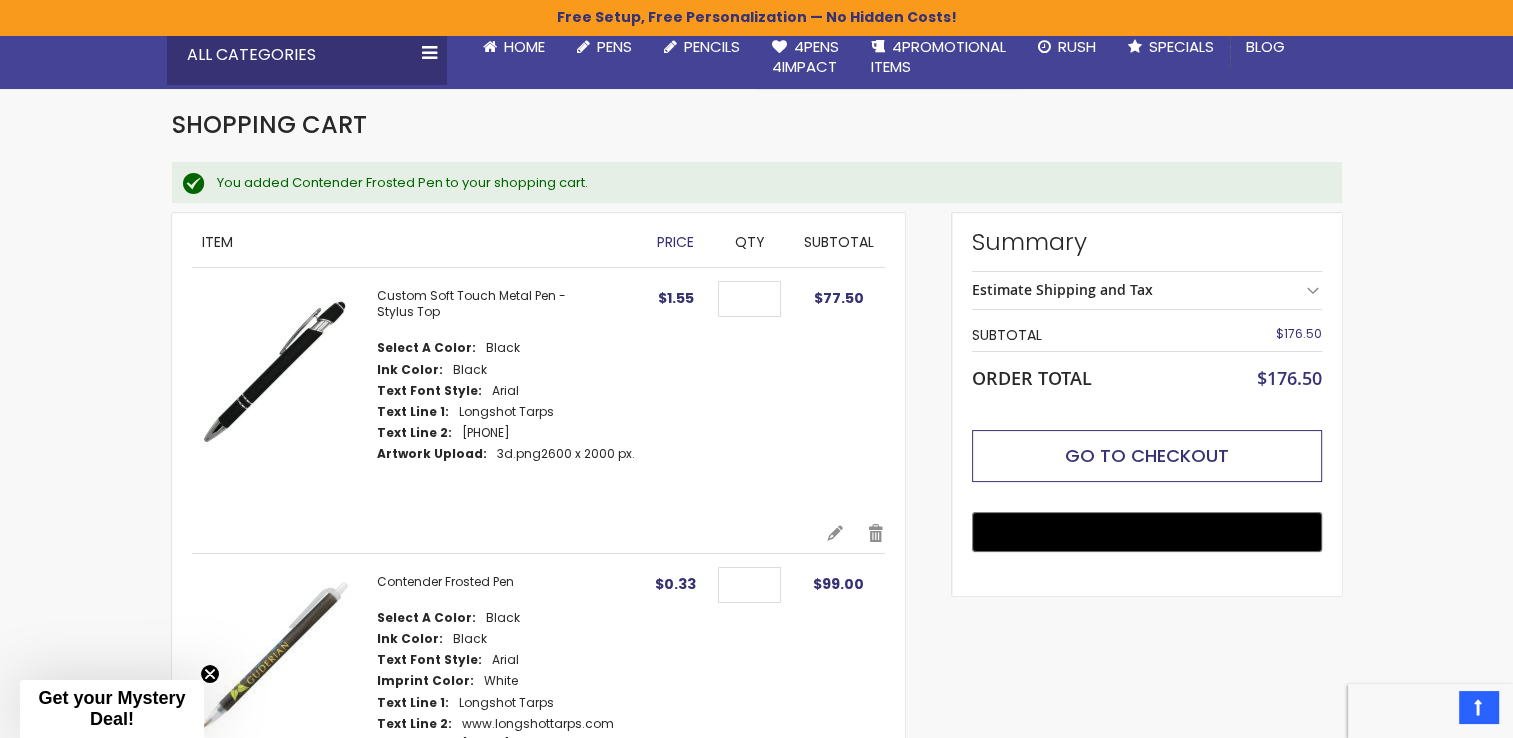 click on "Go to Checkout" at bounding box center (1147, 455) 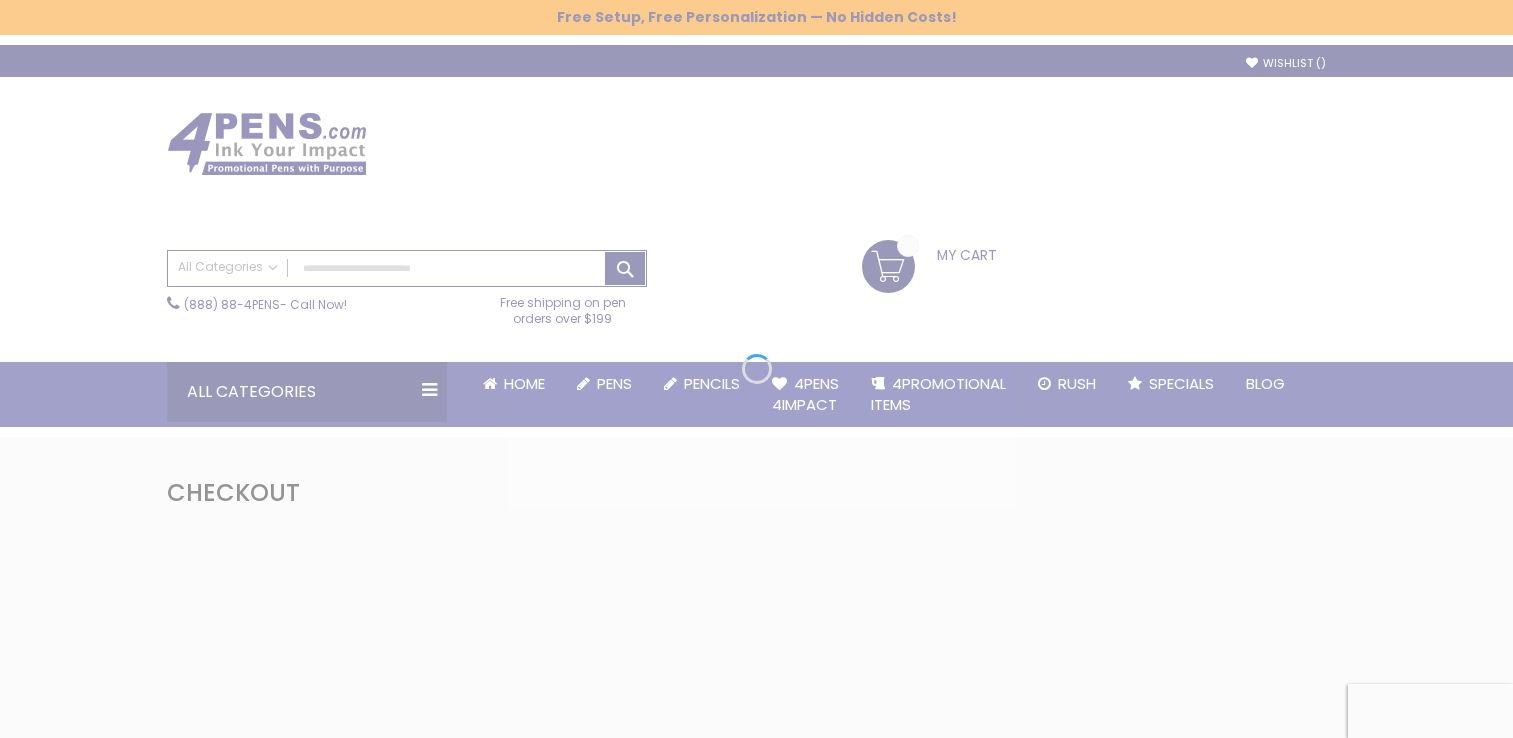 scroll, scrollTop: 0, scrollLeft: 0, axis: both 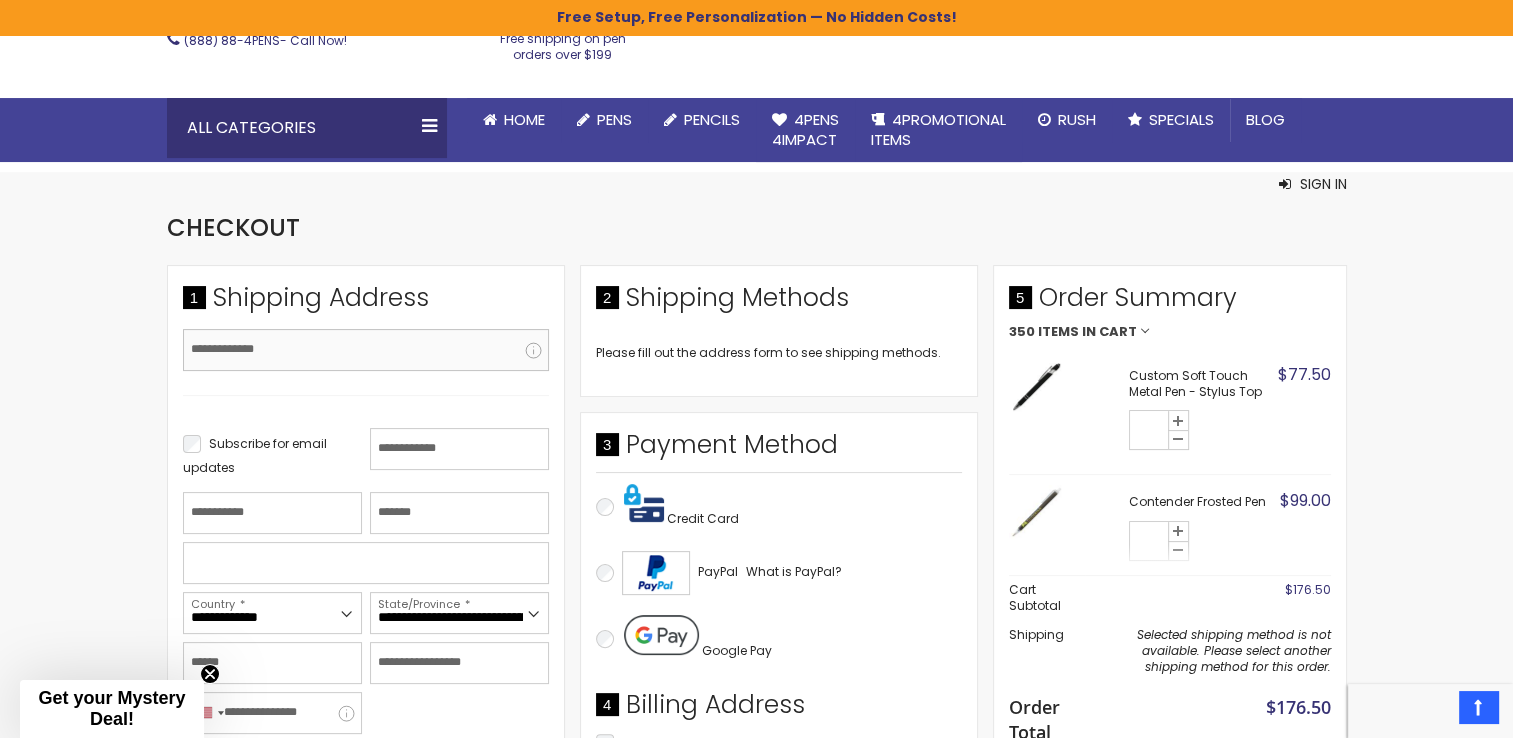 click on "Email Address" at bounding box center [366, 350] 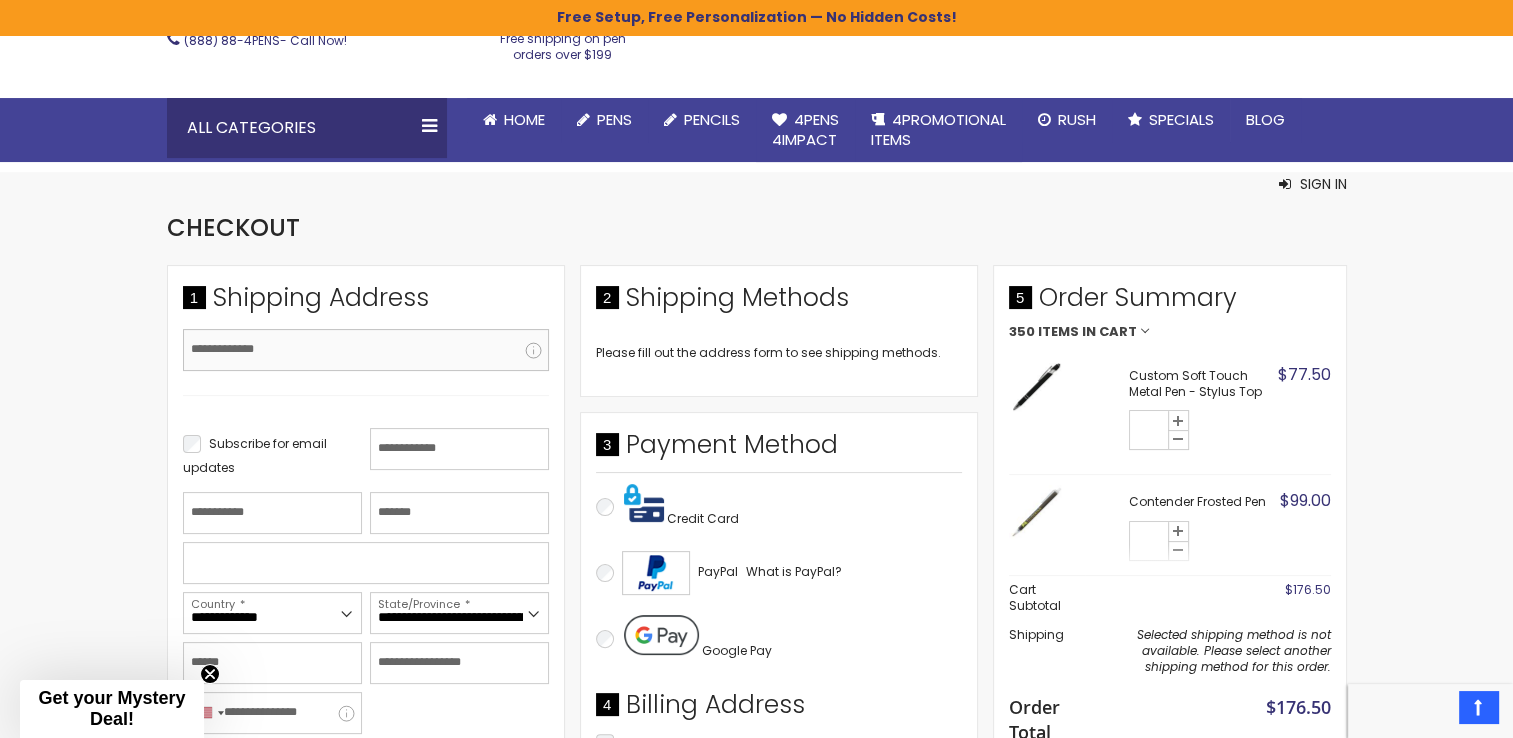 type on "**********" 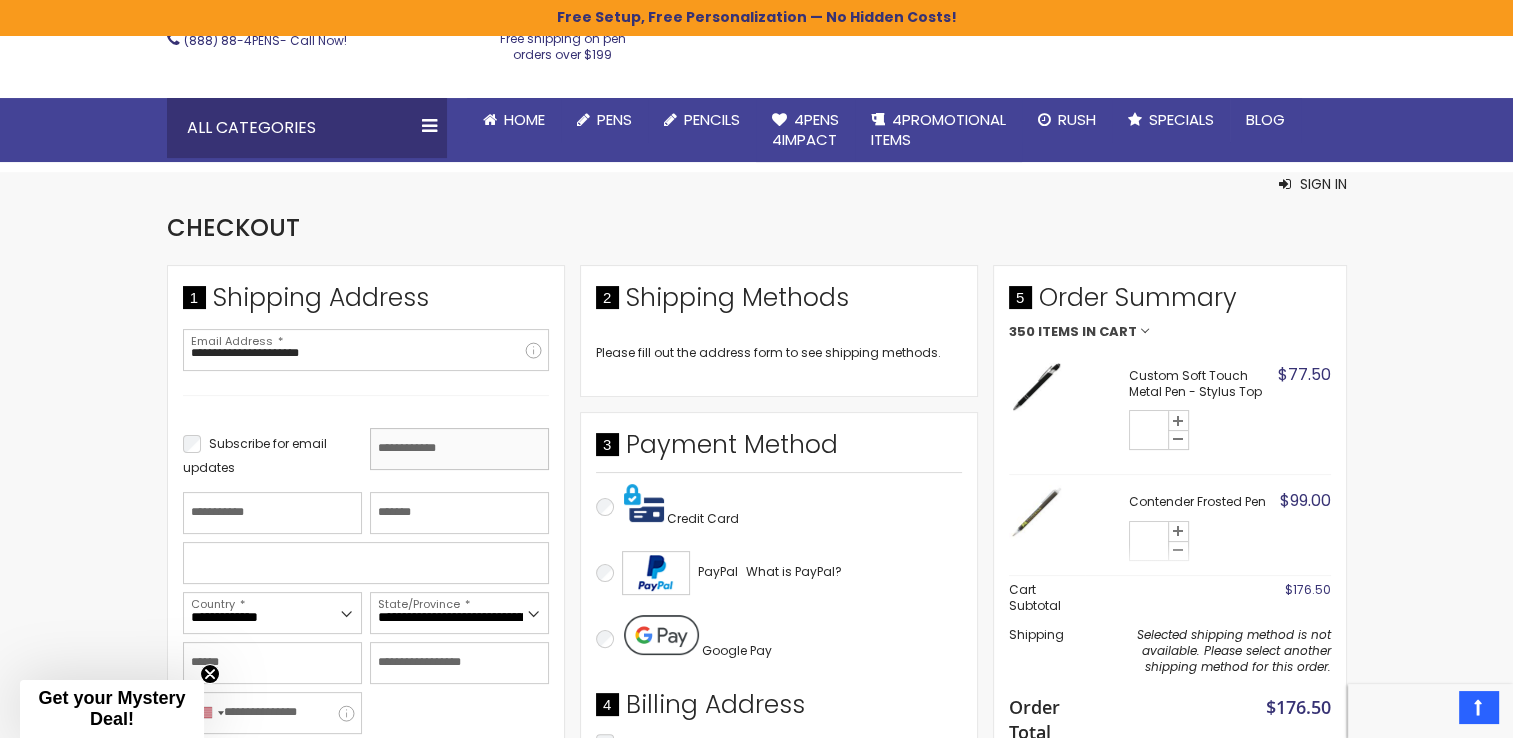 click on "First Name" at bounding box center (459, 449) 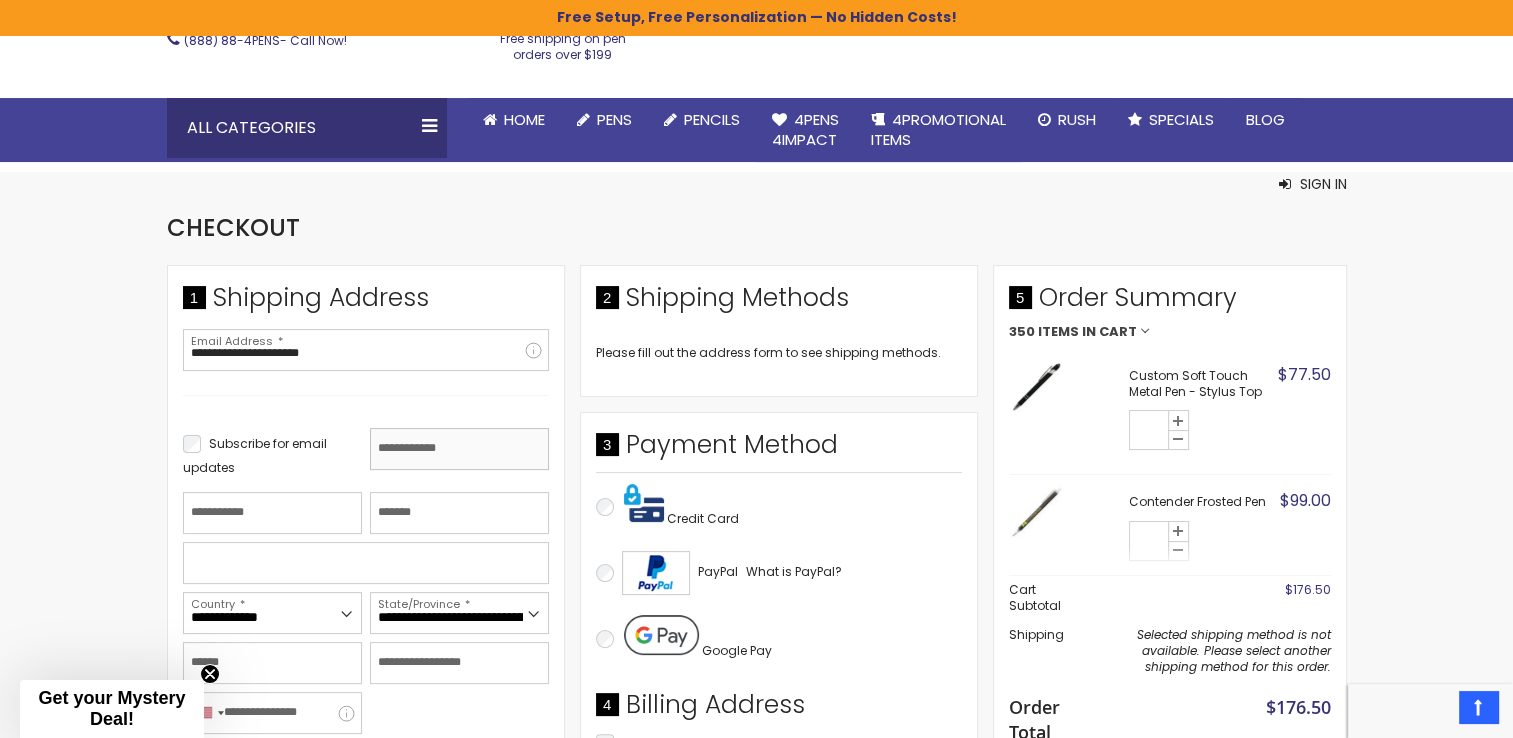 type on "*****" 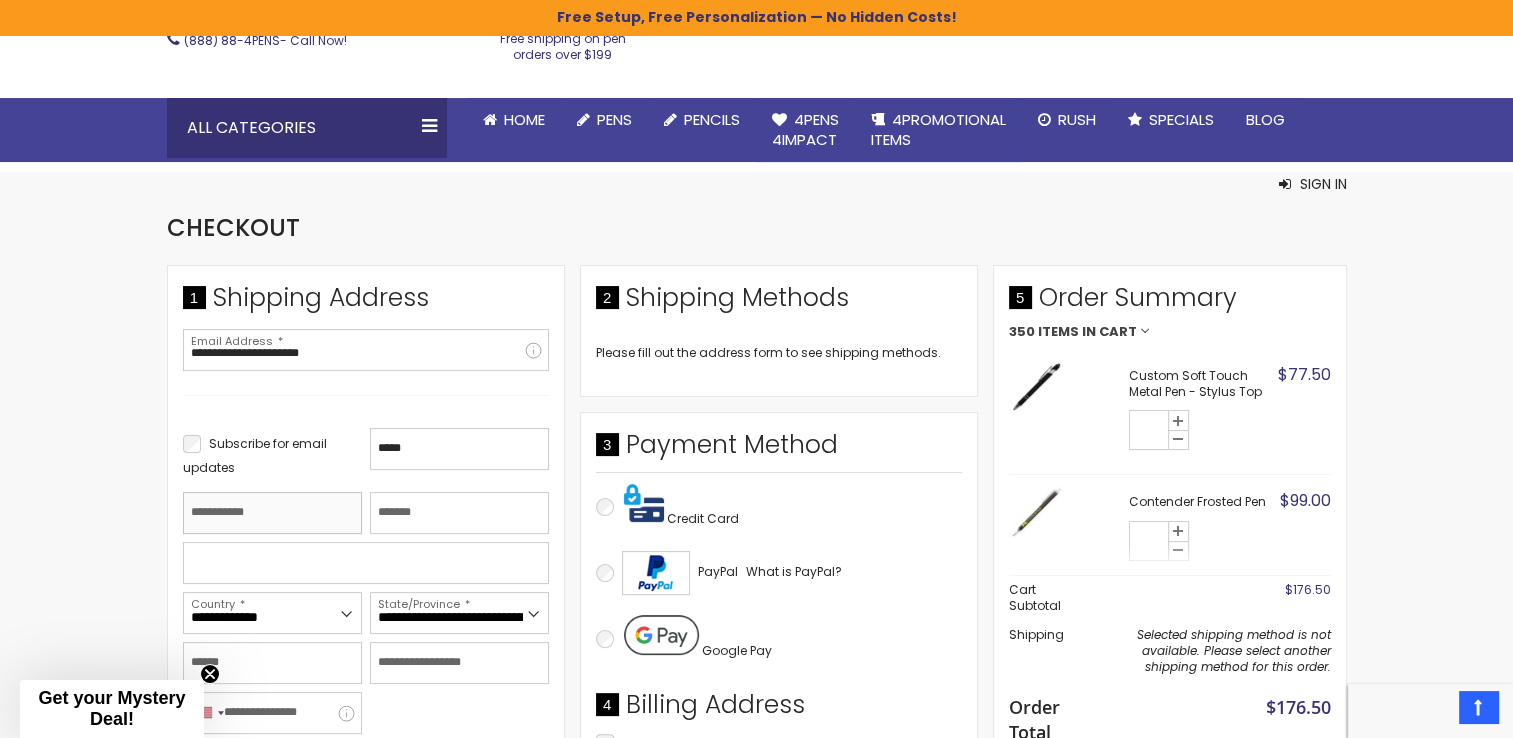 type on "****" 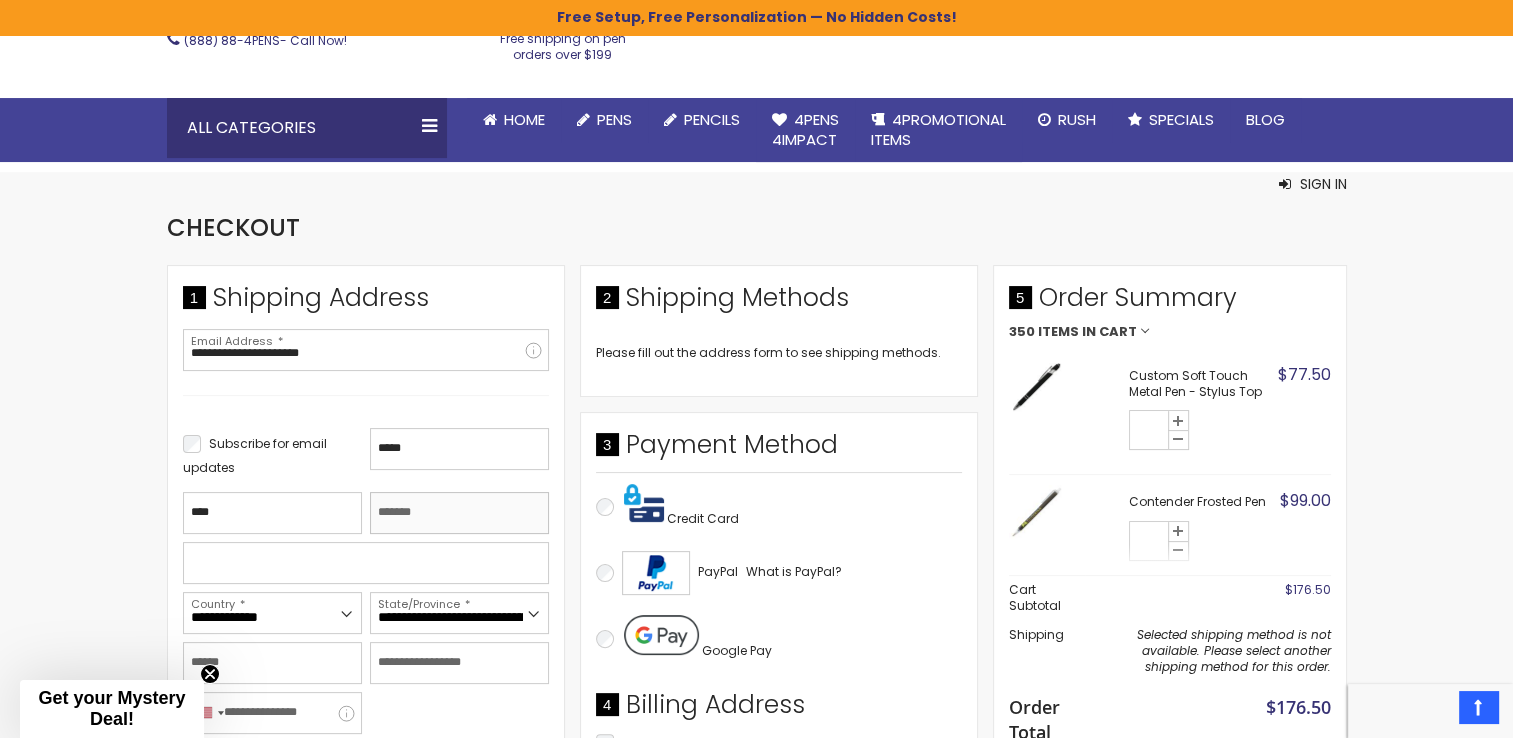 type on "**********" 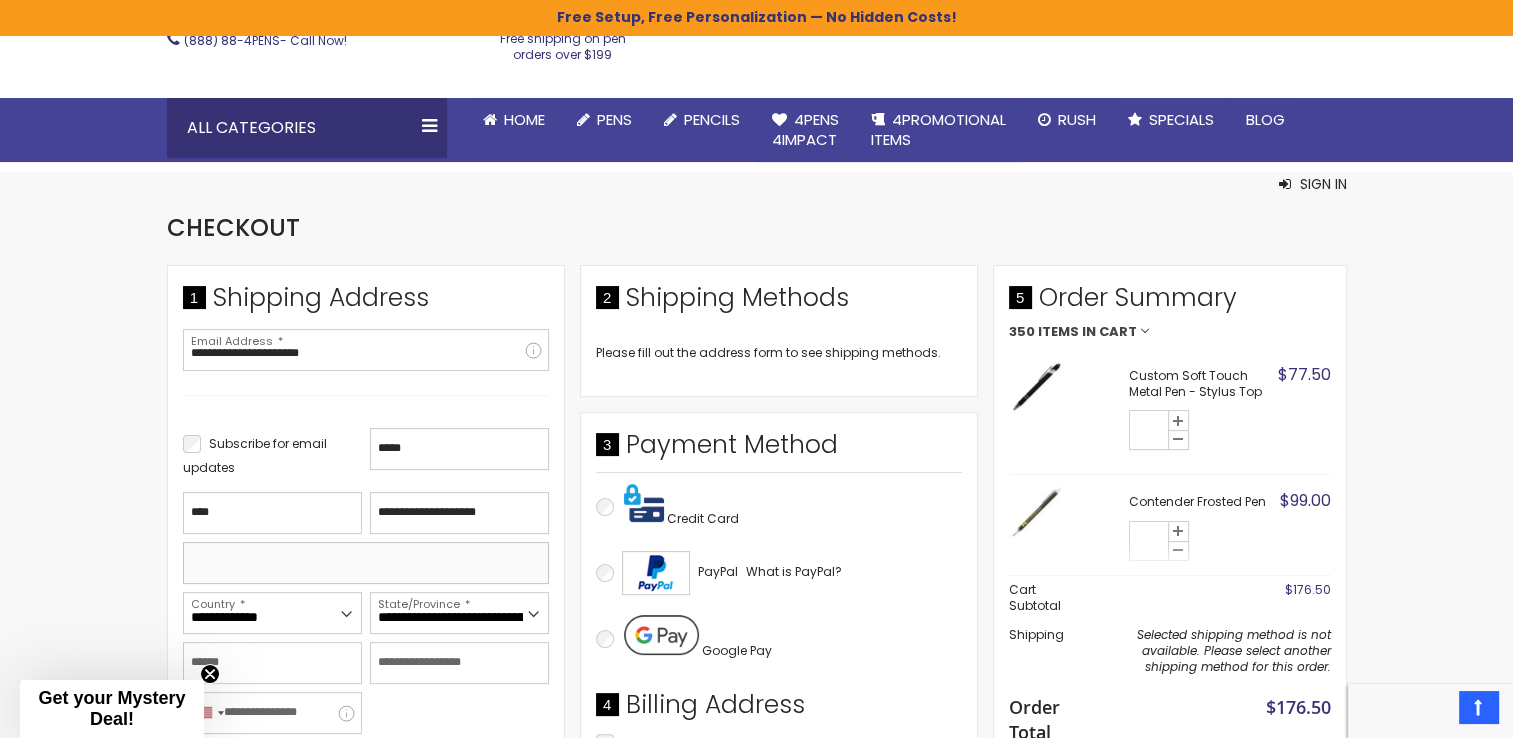 type on "**********" 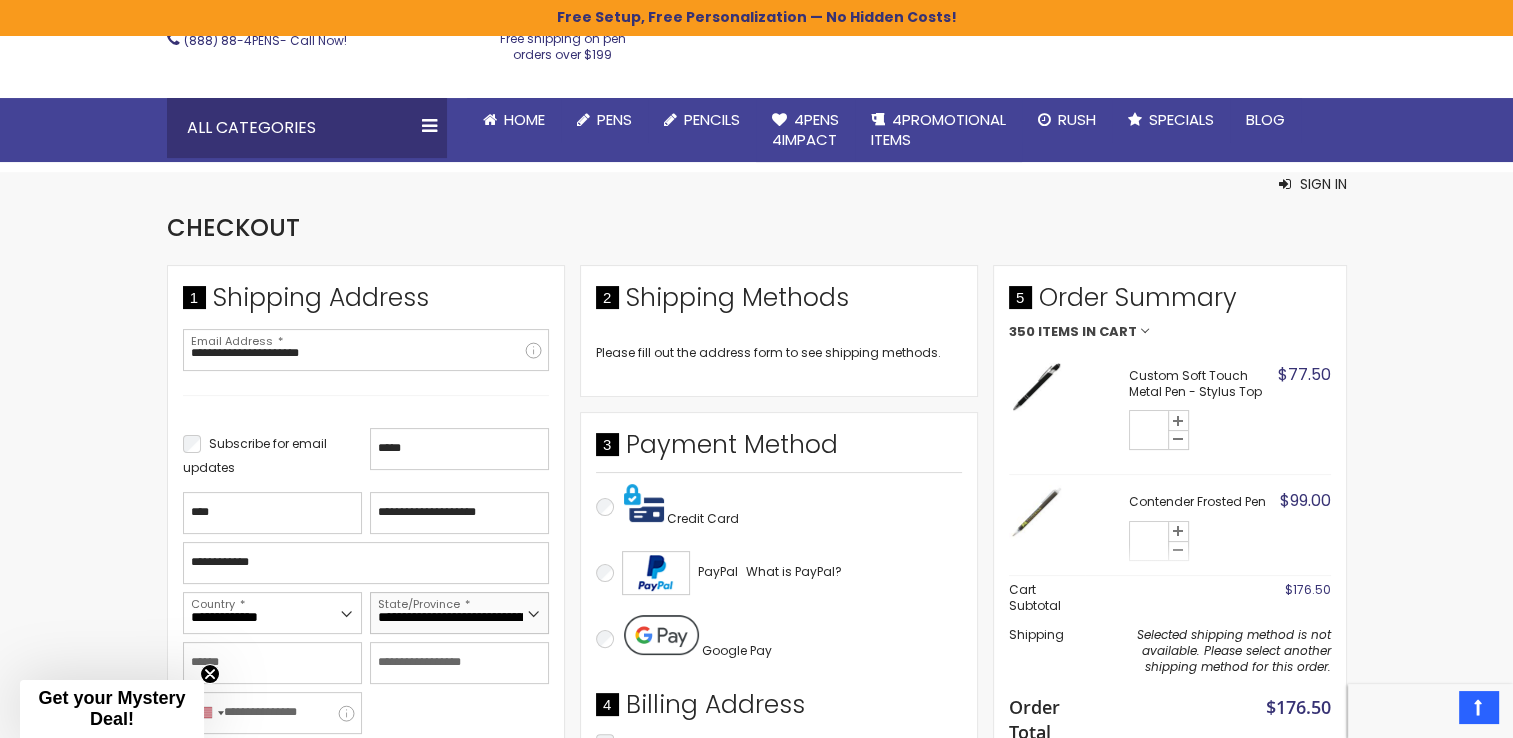 select on "**" 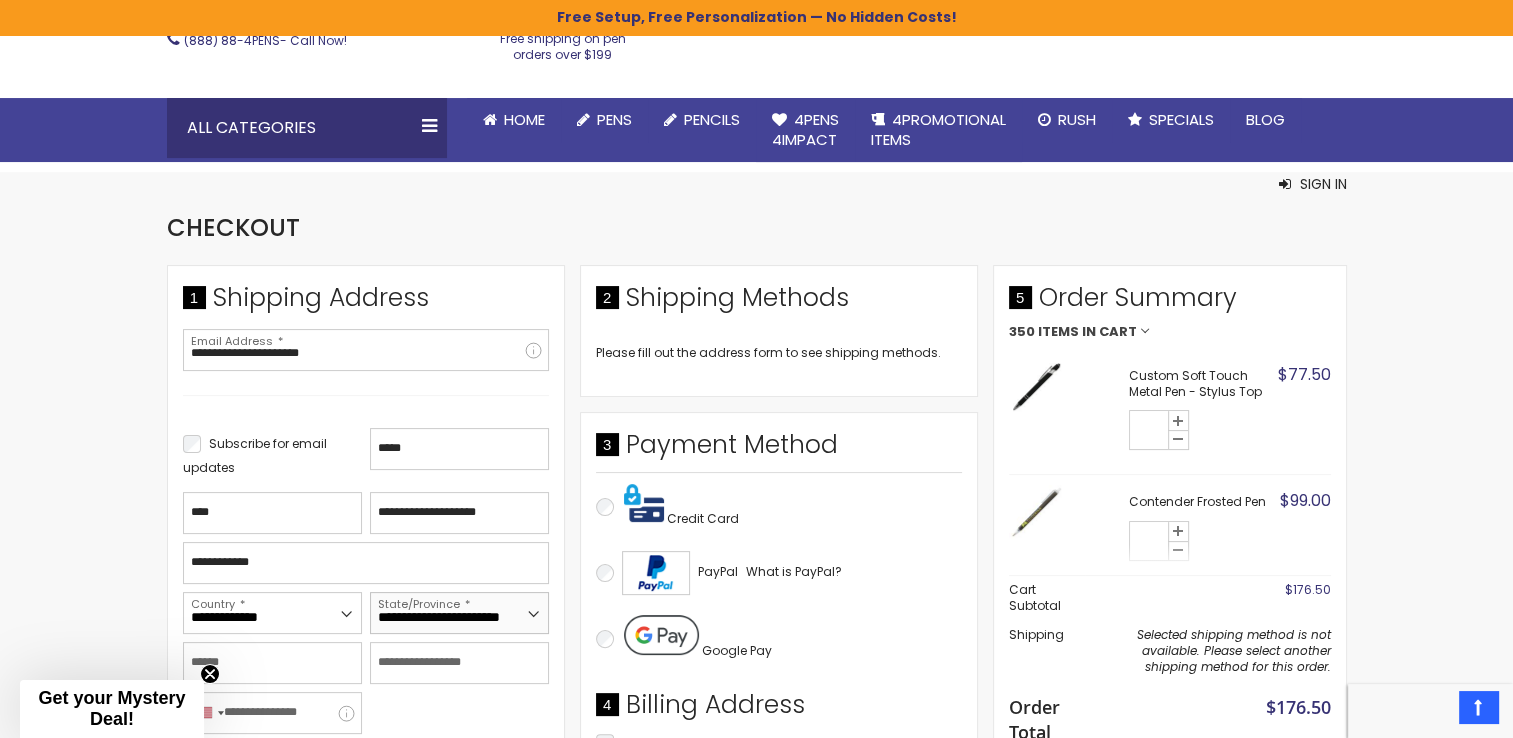 type on "******" 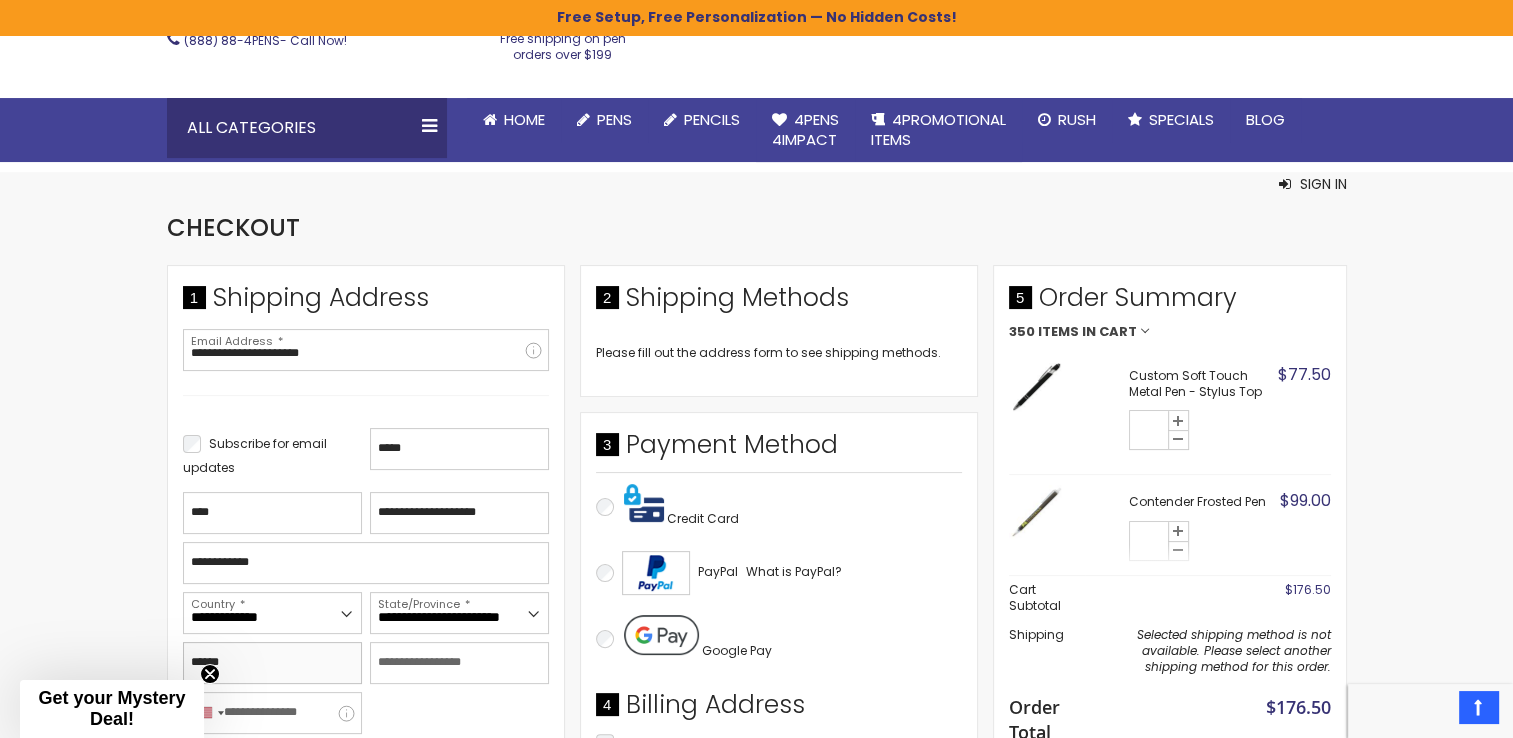 type on "*****" 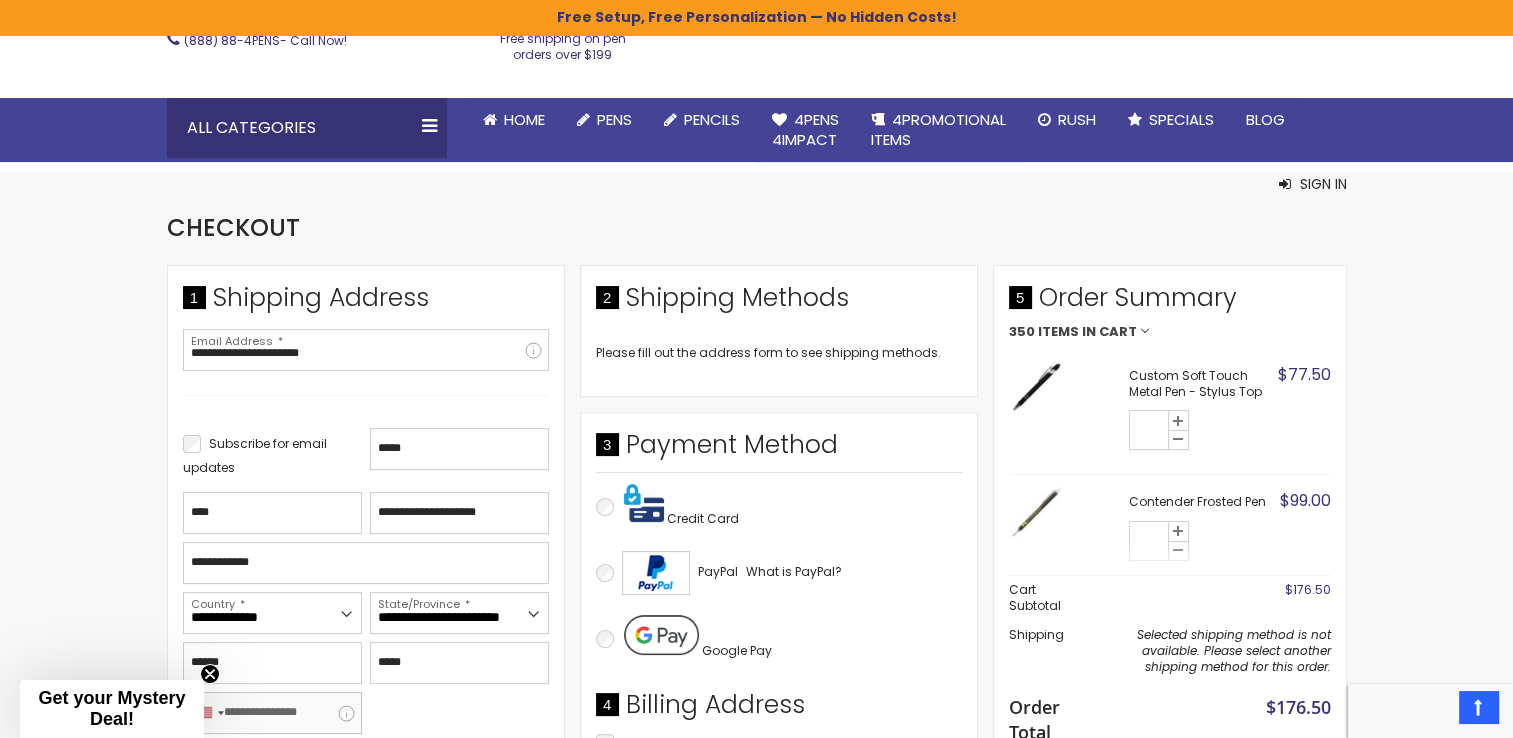 type on "**********" 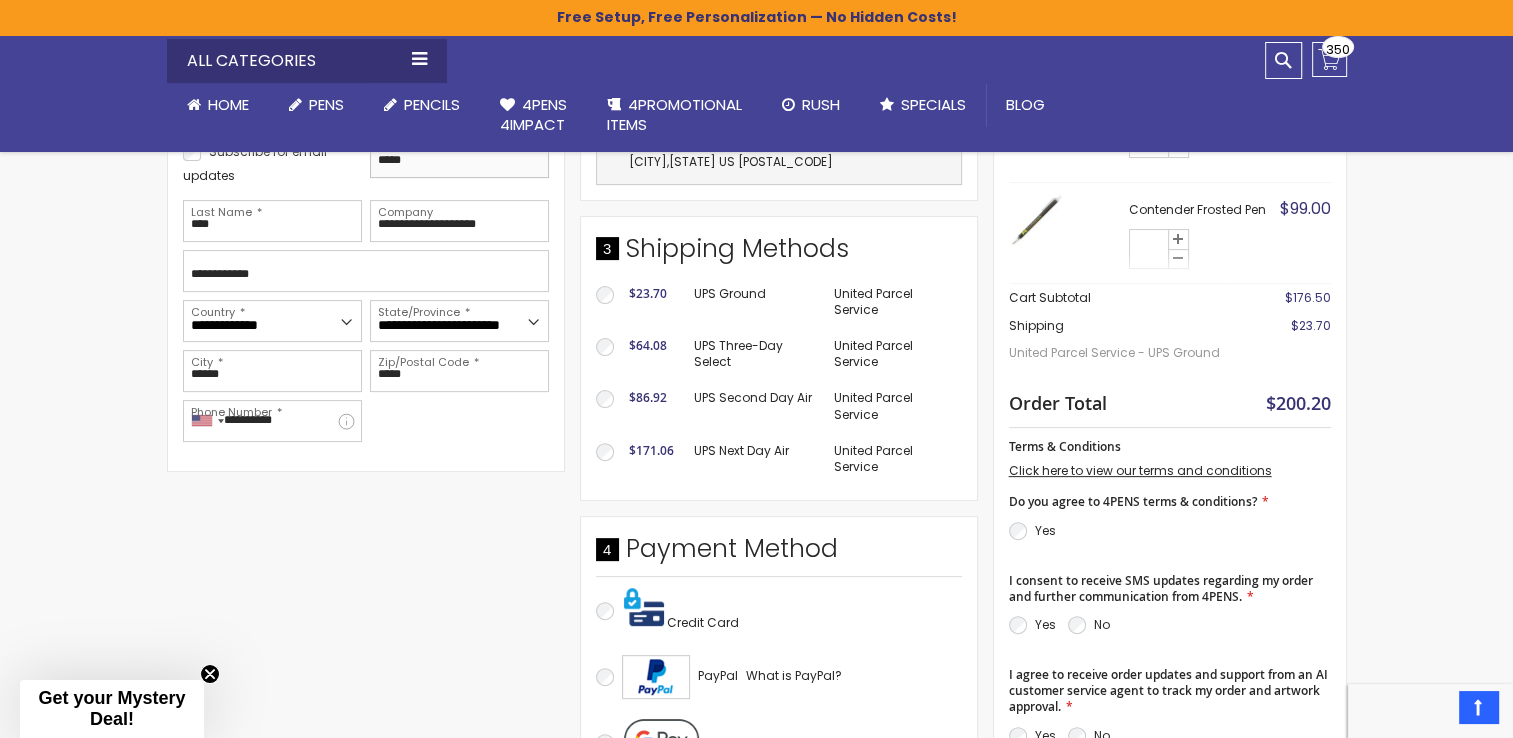 scroll, scrollTop: 600, scrollLeft: 0, axis: vertical 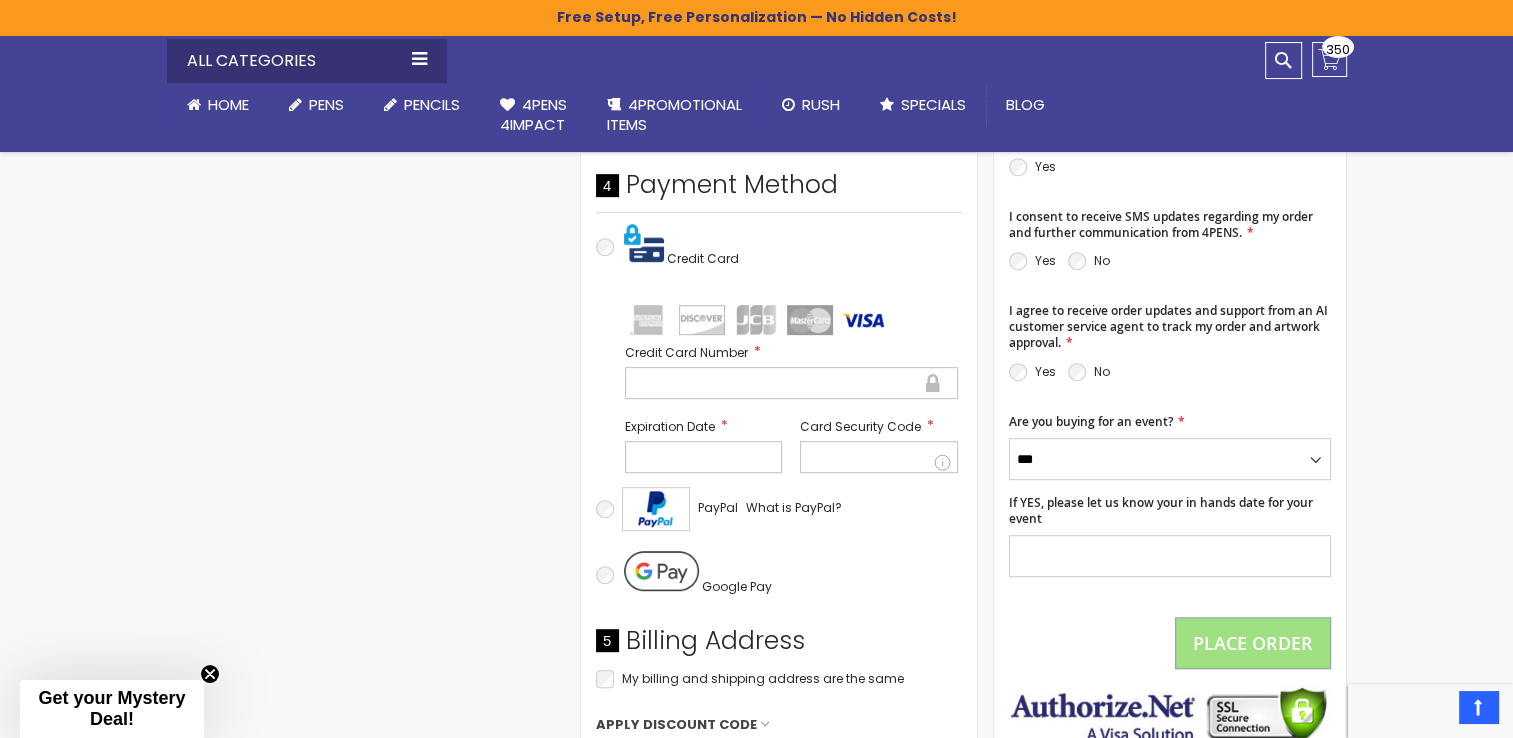 click on "**********" at bounding box center (580, 189) 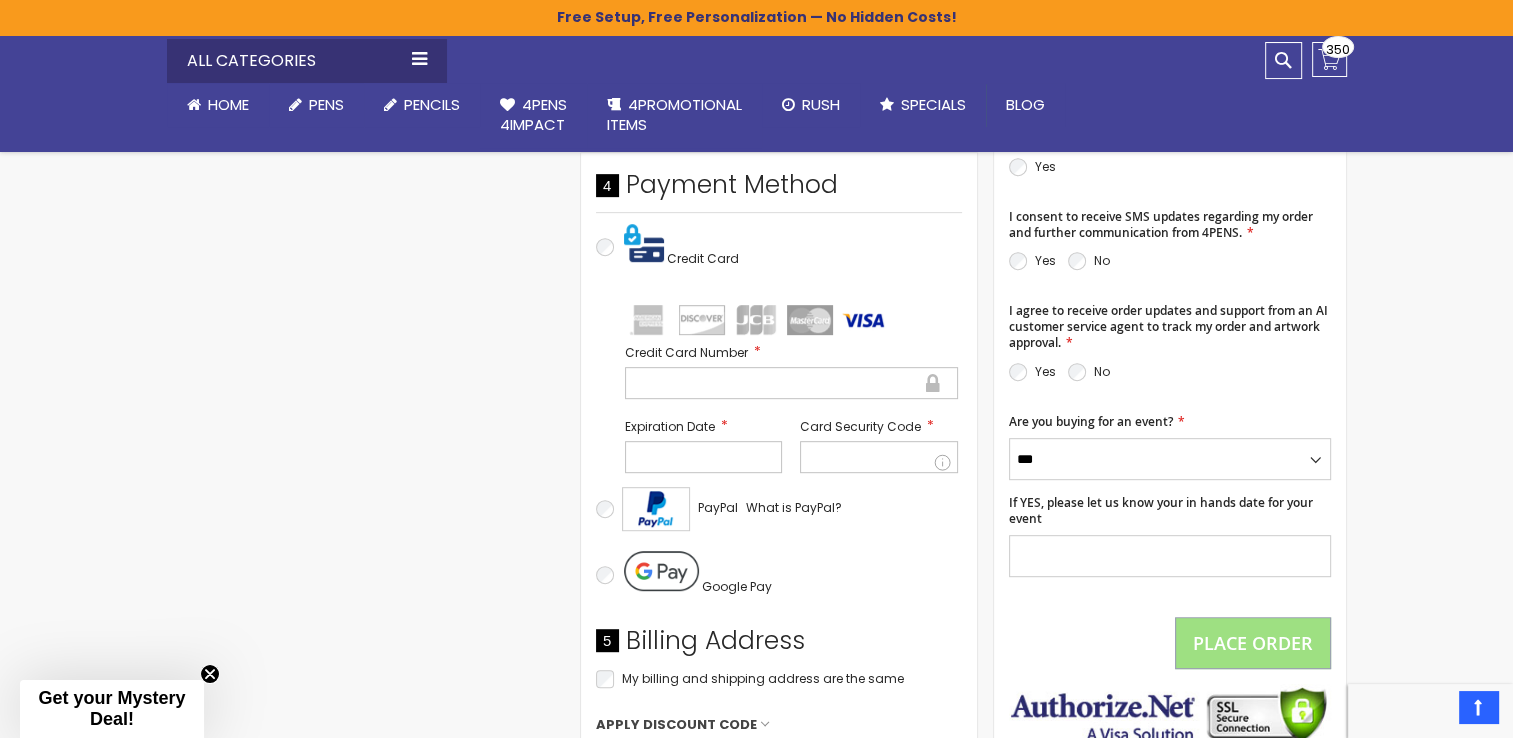 click at bounding box center [879, 457] 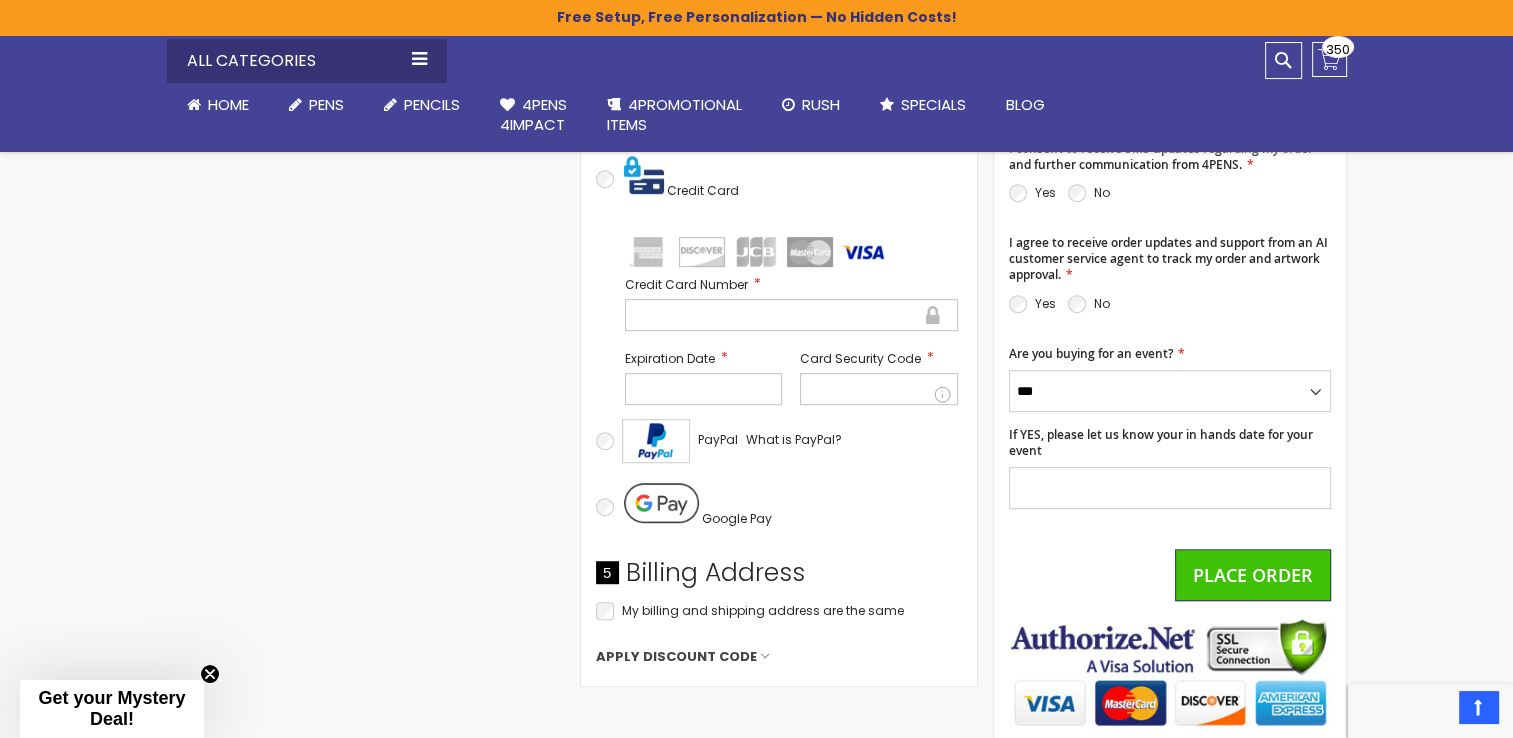 scroll, scrollTop: 1200, scrollLeft: 0, axis: vertical 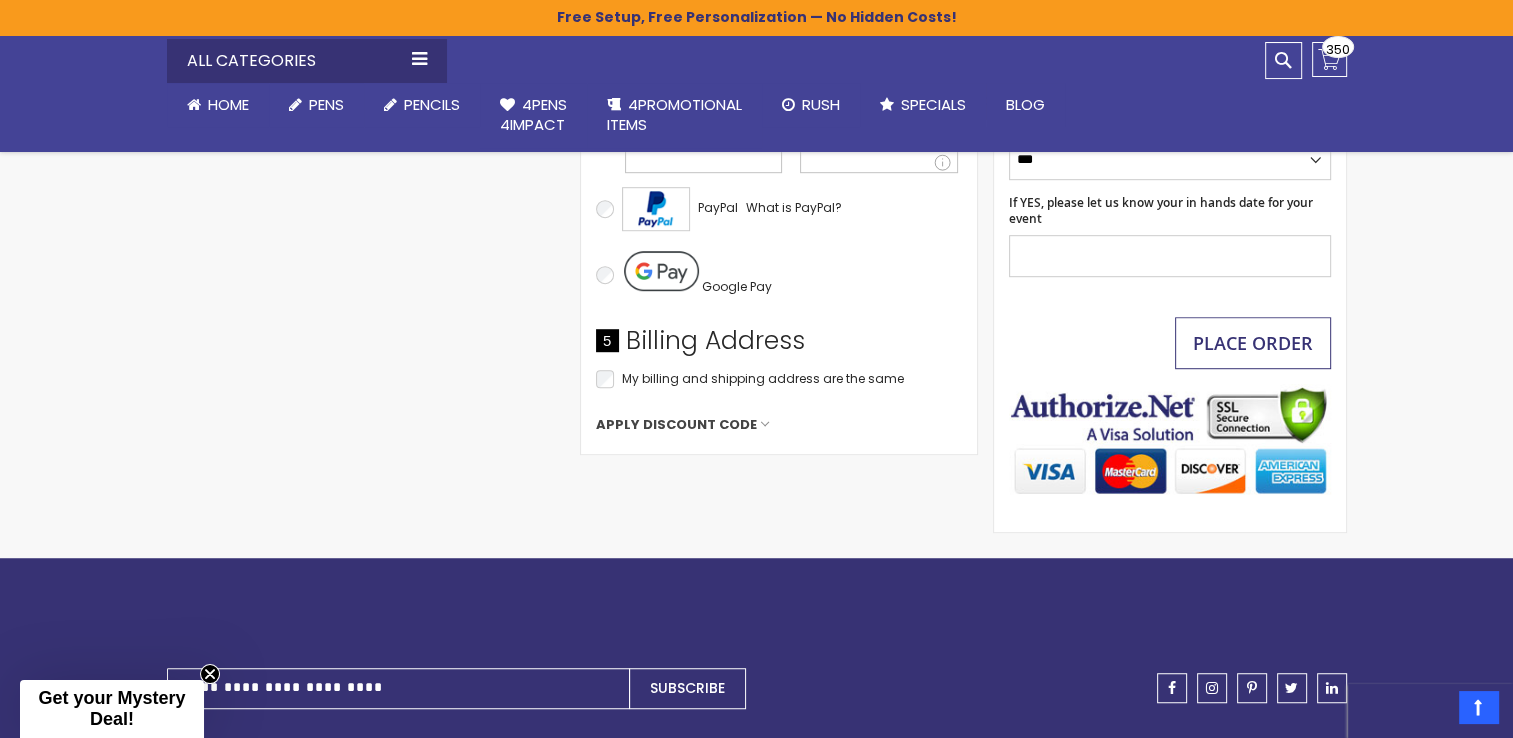 click on "Place Order" at bounding box center [1253, 343] 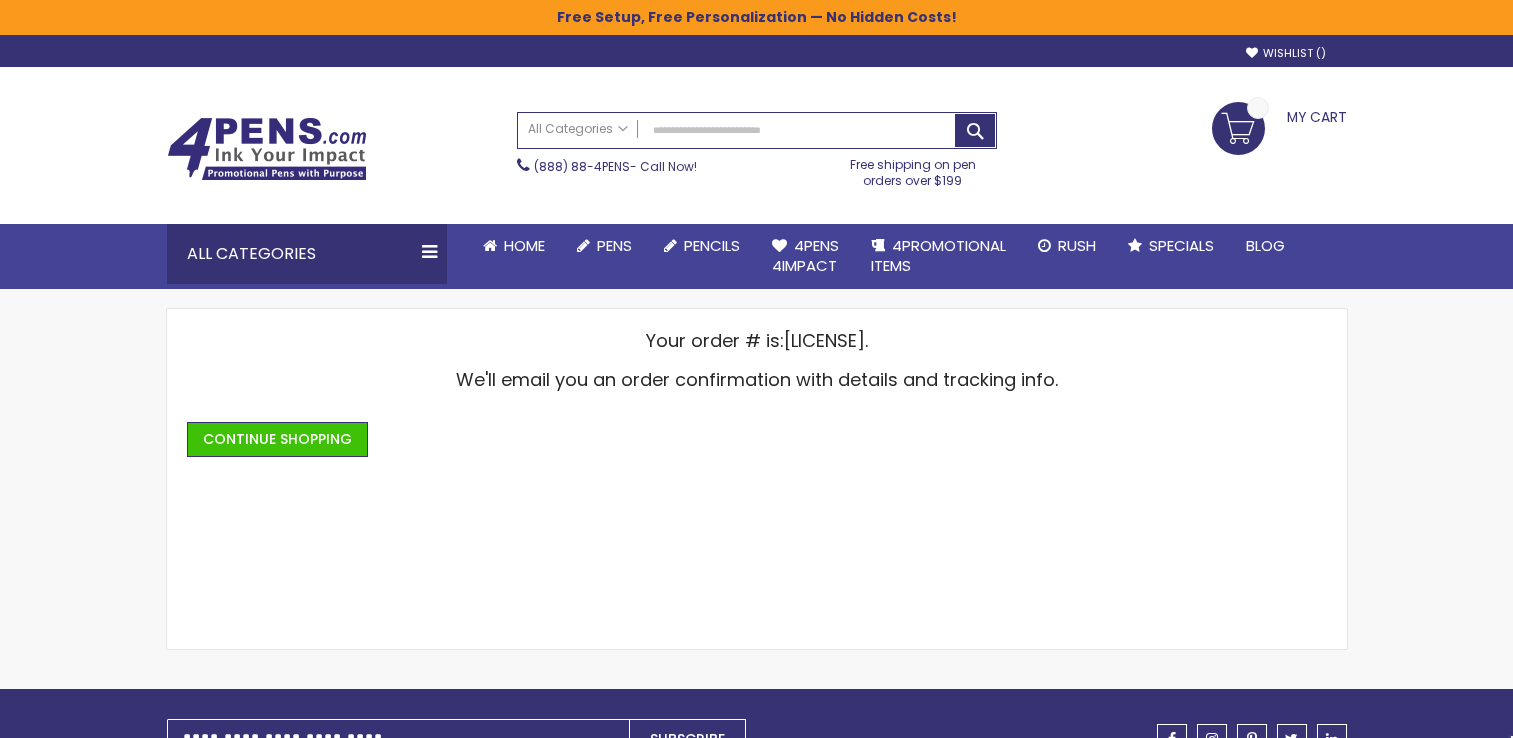 scroll, scrollTop: 0, scrollLeft: 0, axis: both 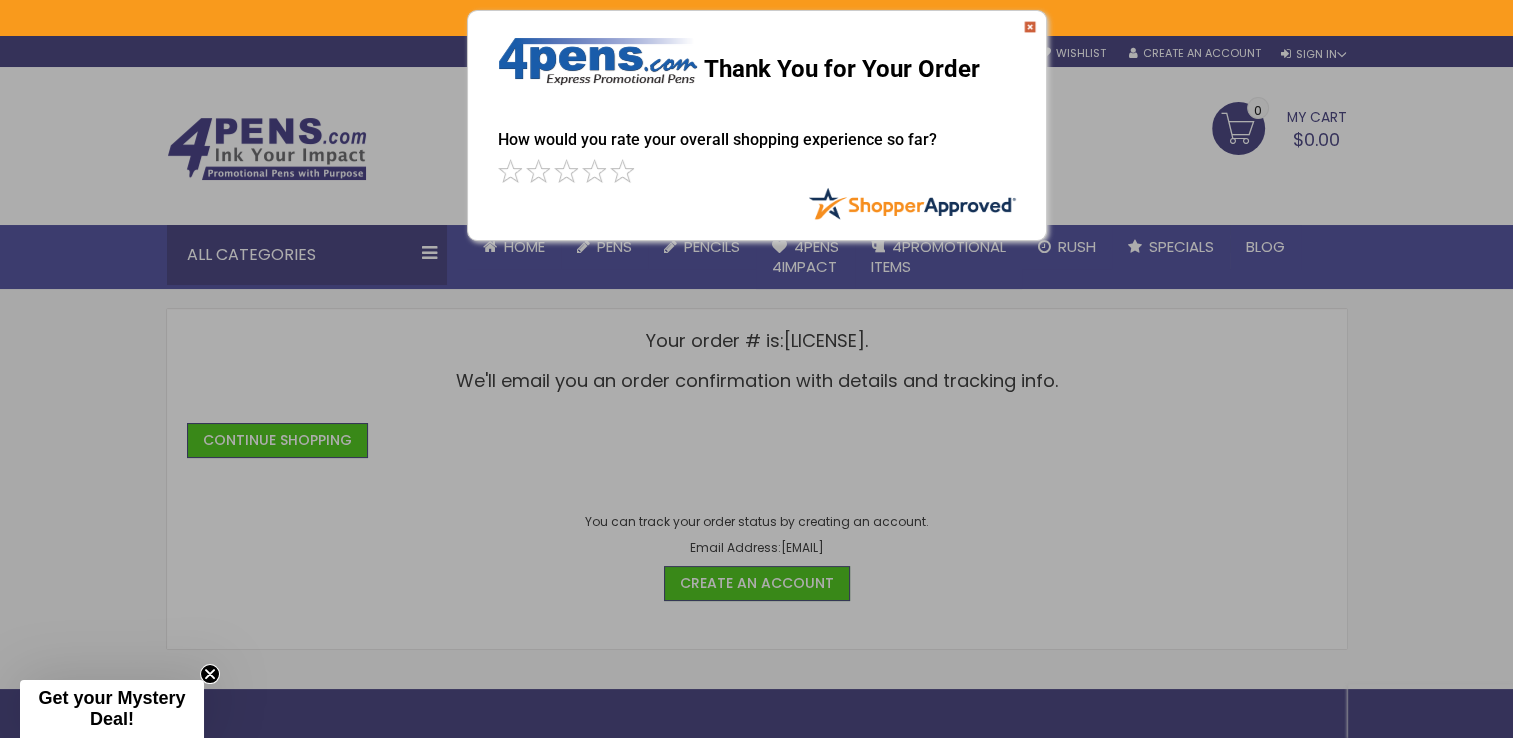 click at bounding box center (1030, 27) 